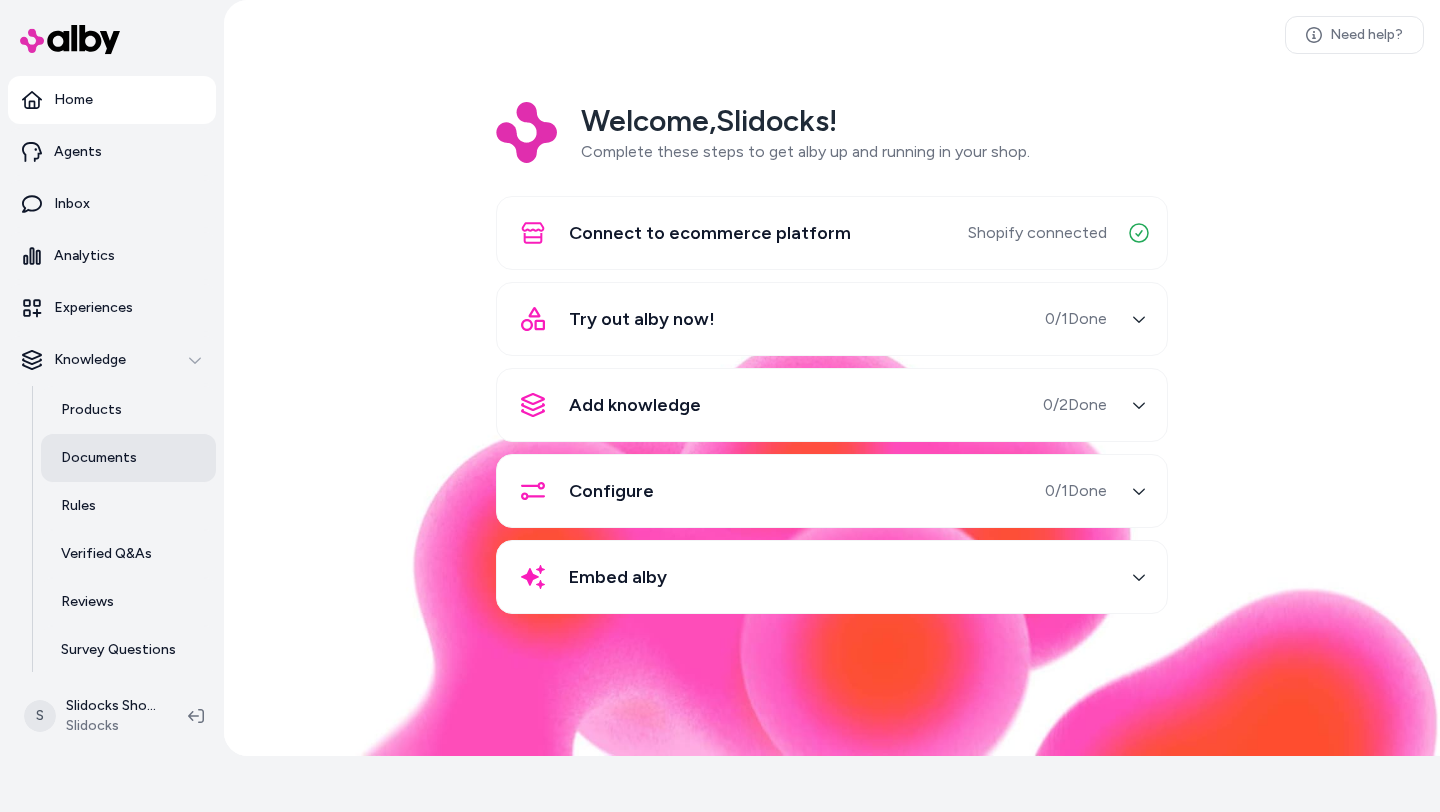 scroll, scrollTop: 0, scrollLeft: 0, axis: both 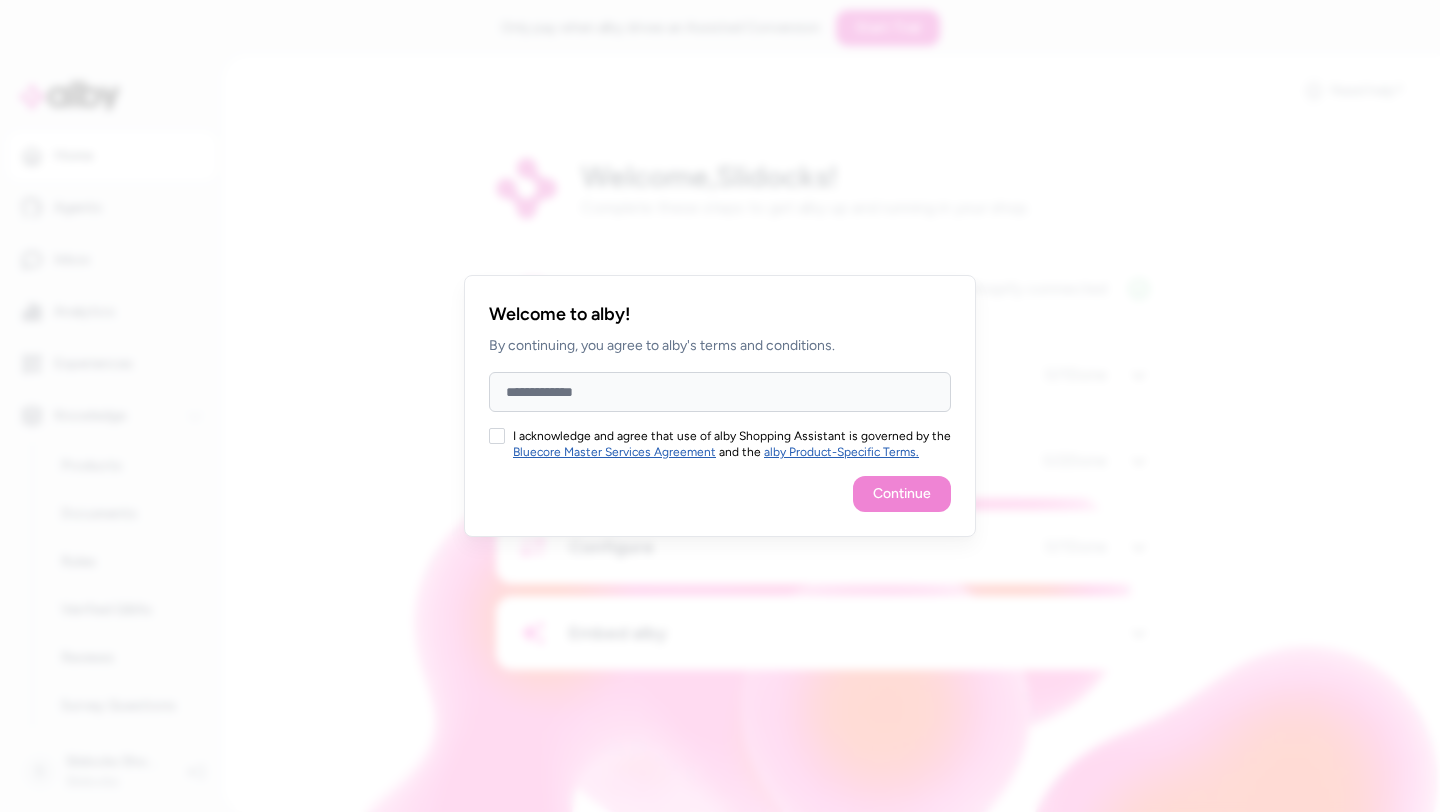 click on "Full Name" at bounding box center (720, 392) 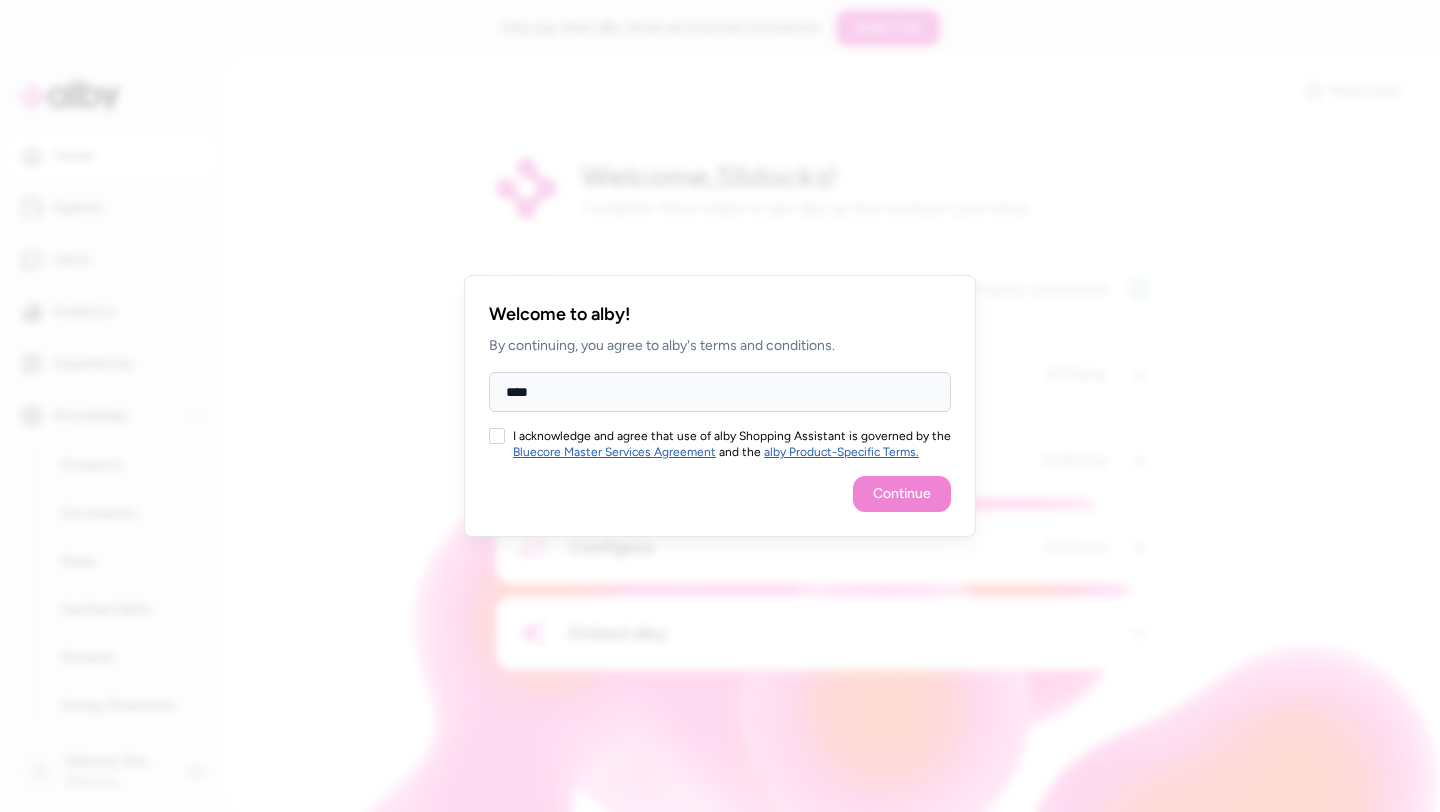 type on "****" 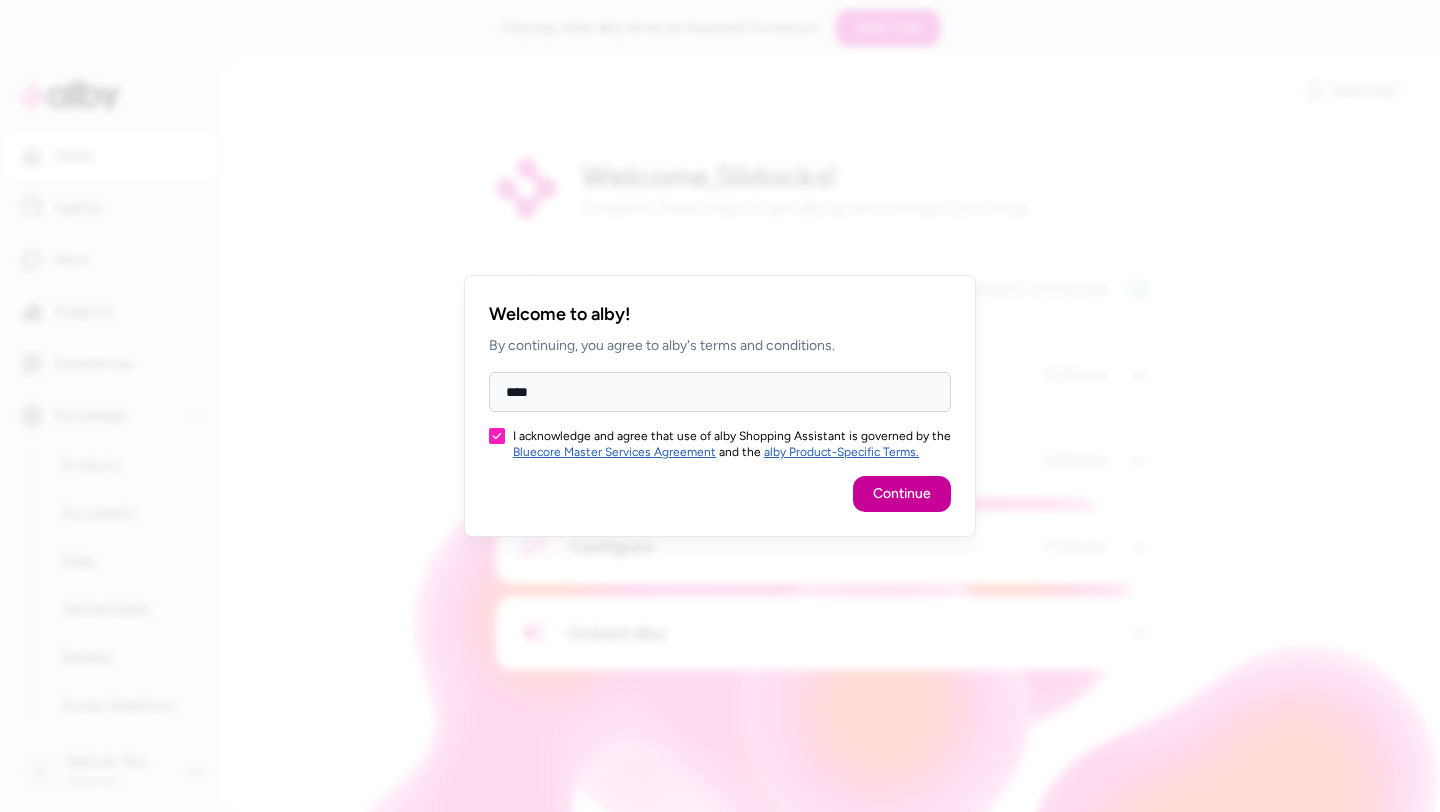 click on "Continue" at bounding box center [902, 494] 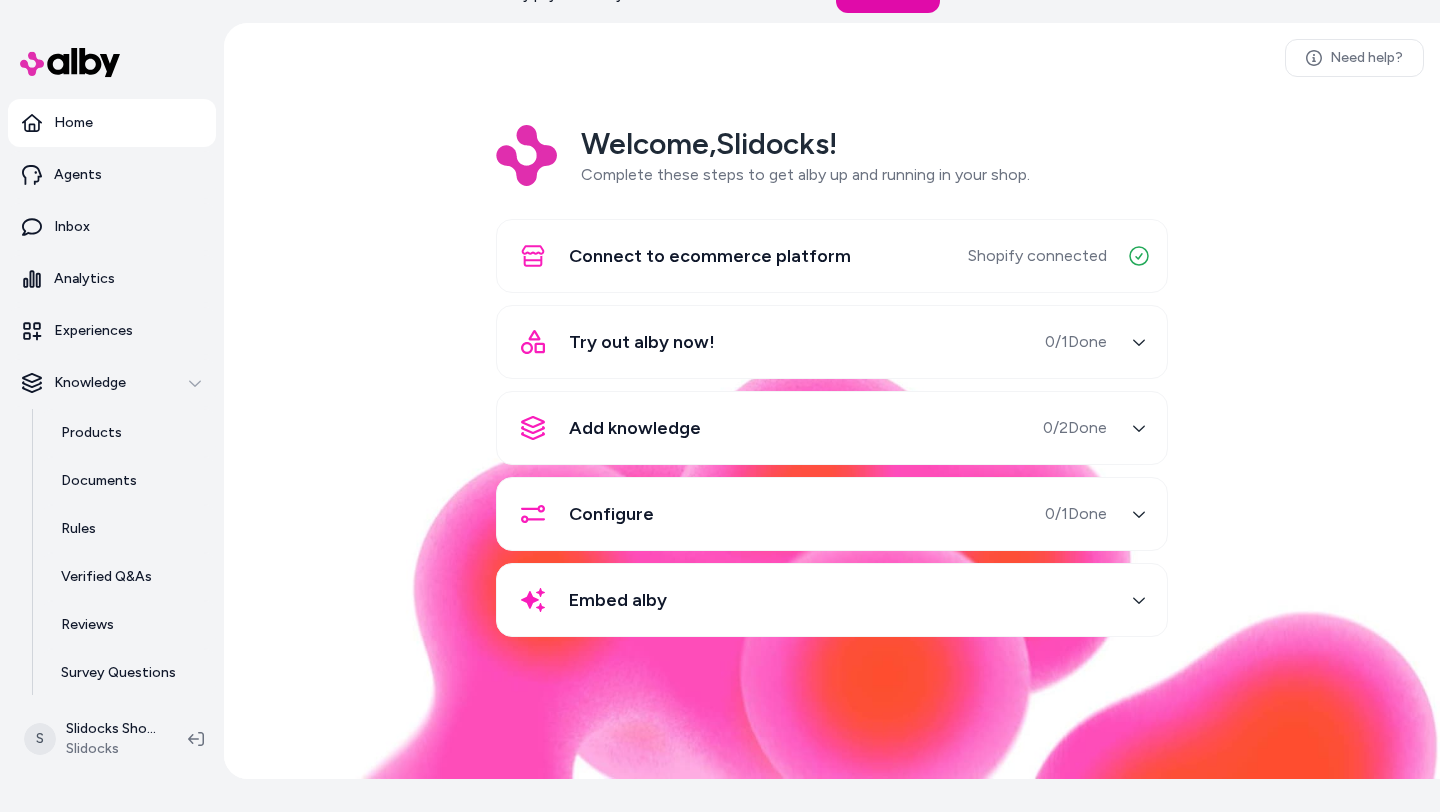 scroll, scrollTop: 0, scrollLeft: 0, axis: both 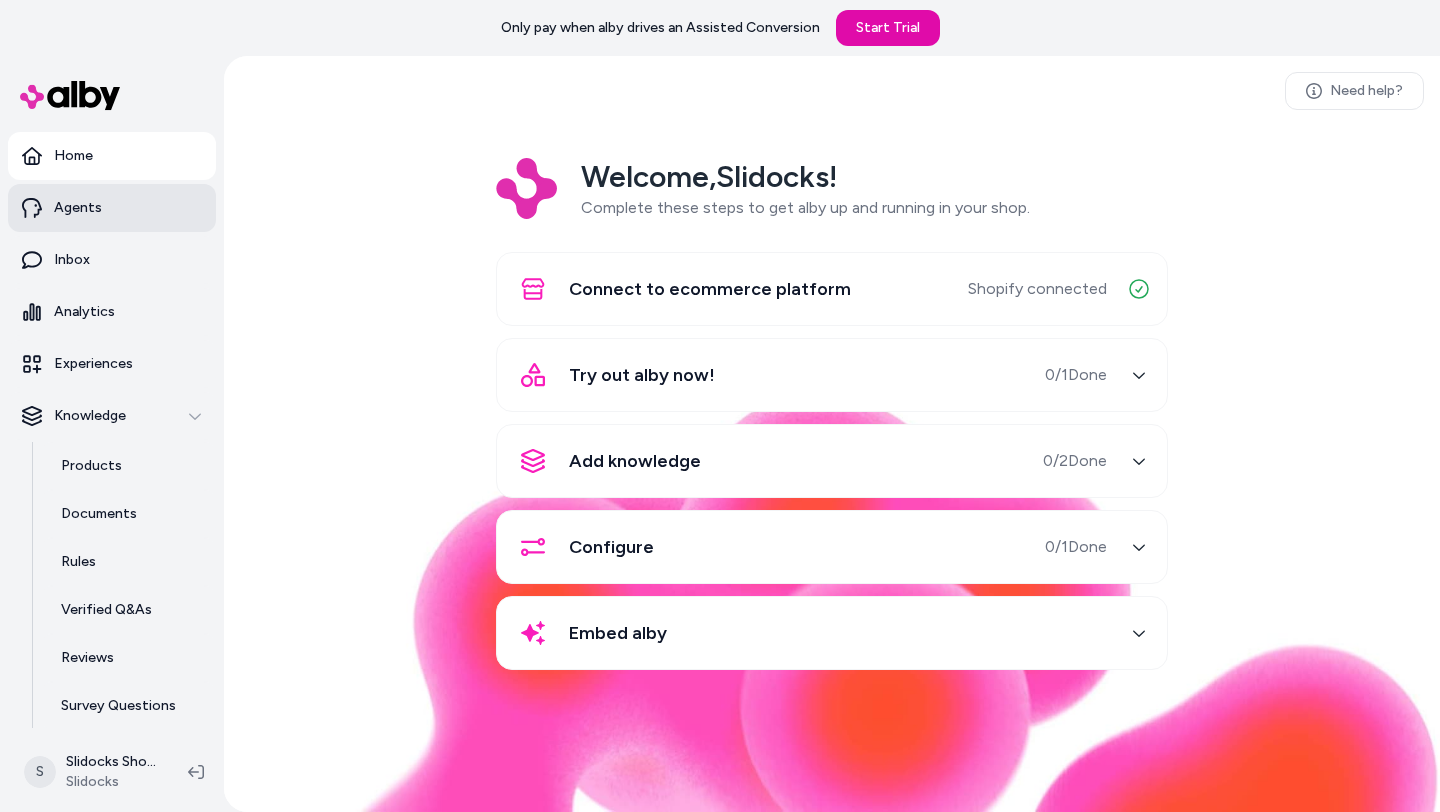 click on "Agents" at bounding box center [112, 208] 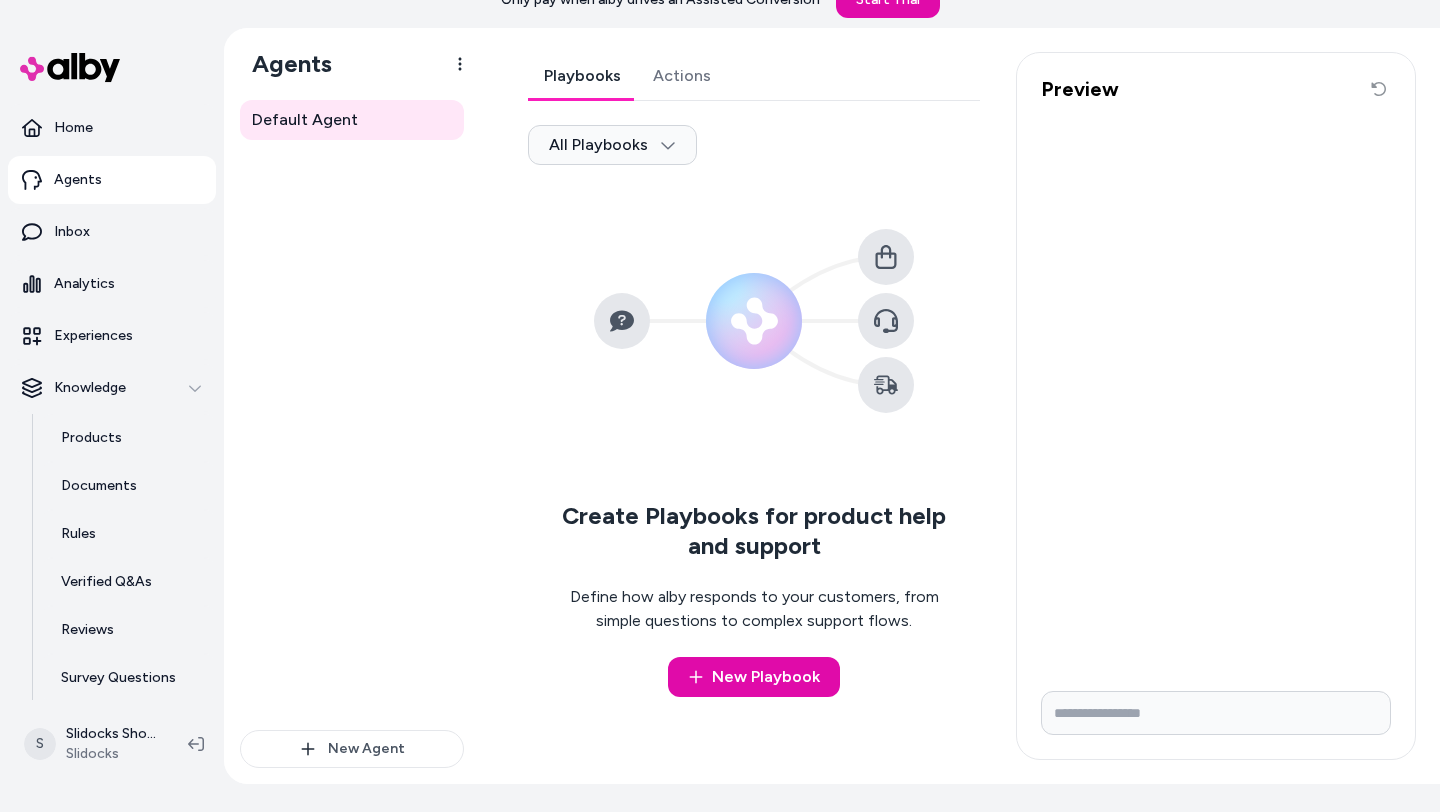 scroll, scrollTop: 0, scrollLeft: 0, axis: both 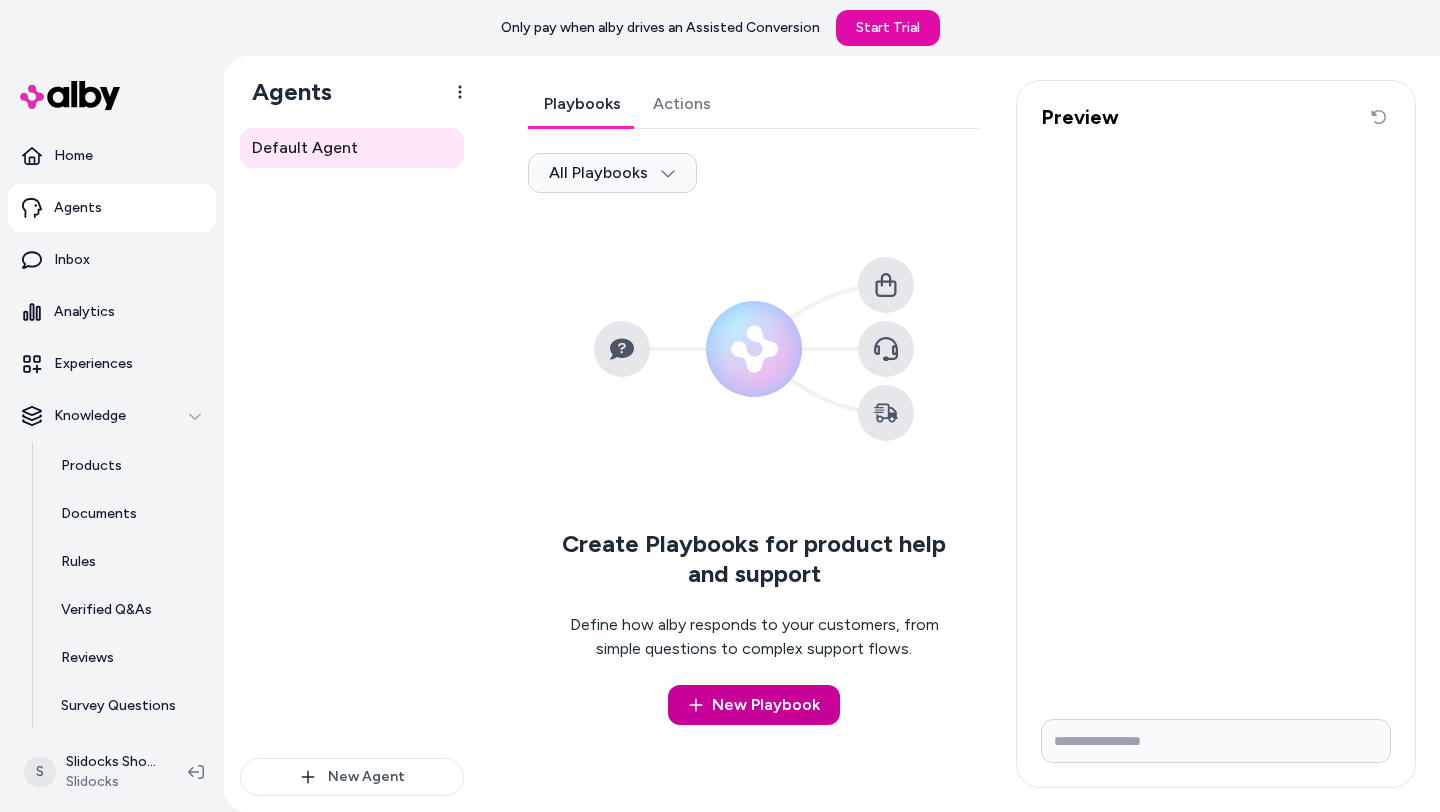click on "New Playbook" at bounding box center (754, 705) 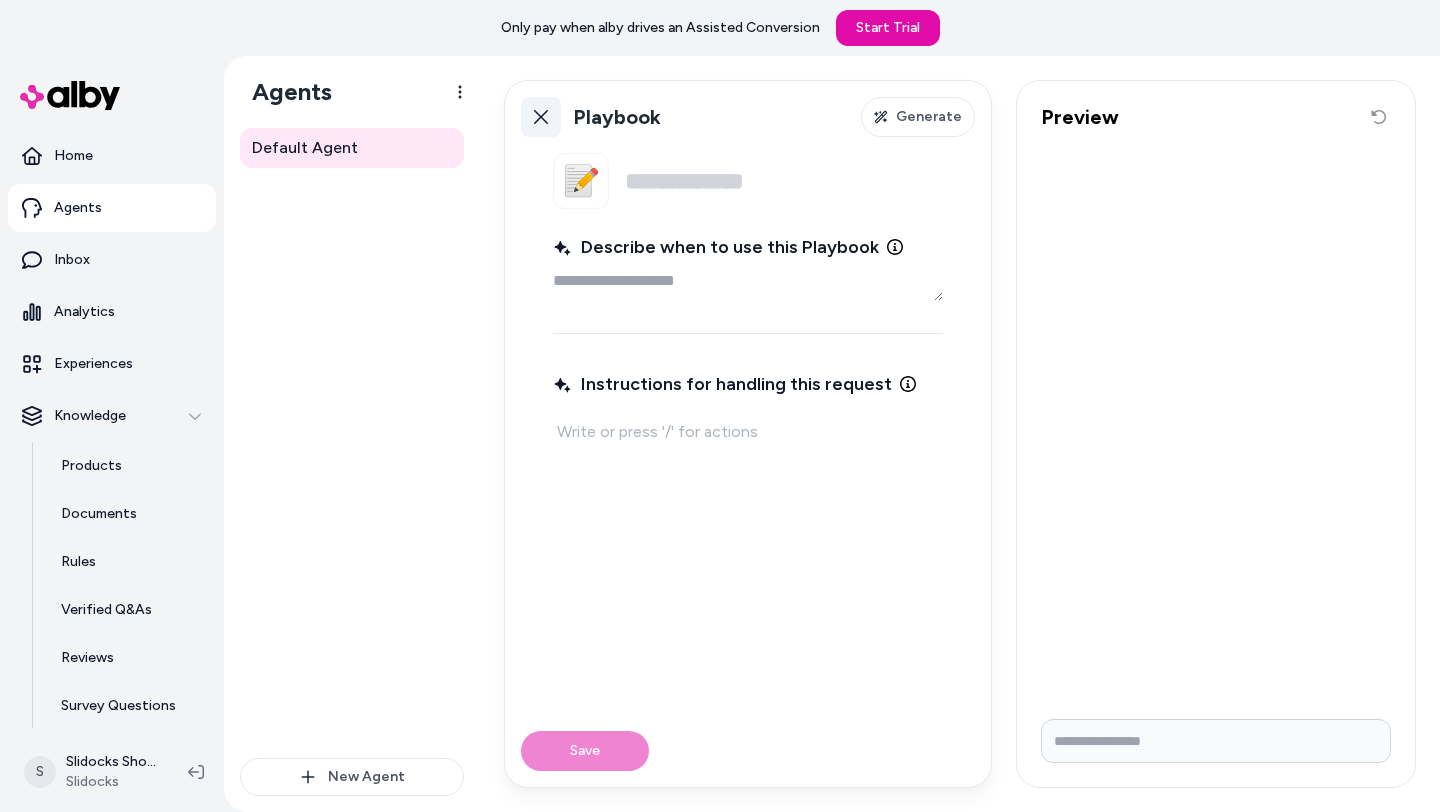 click 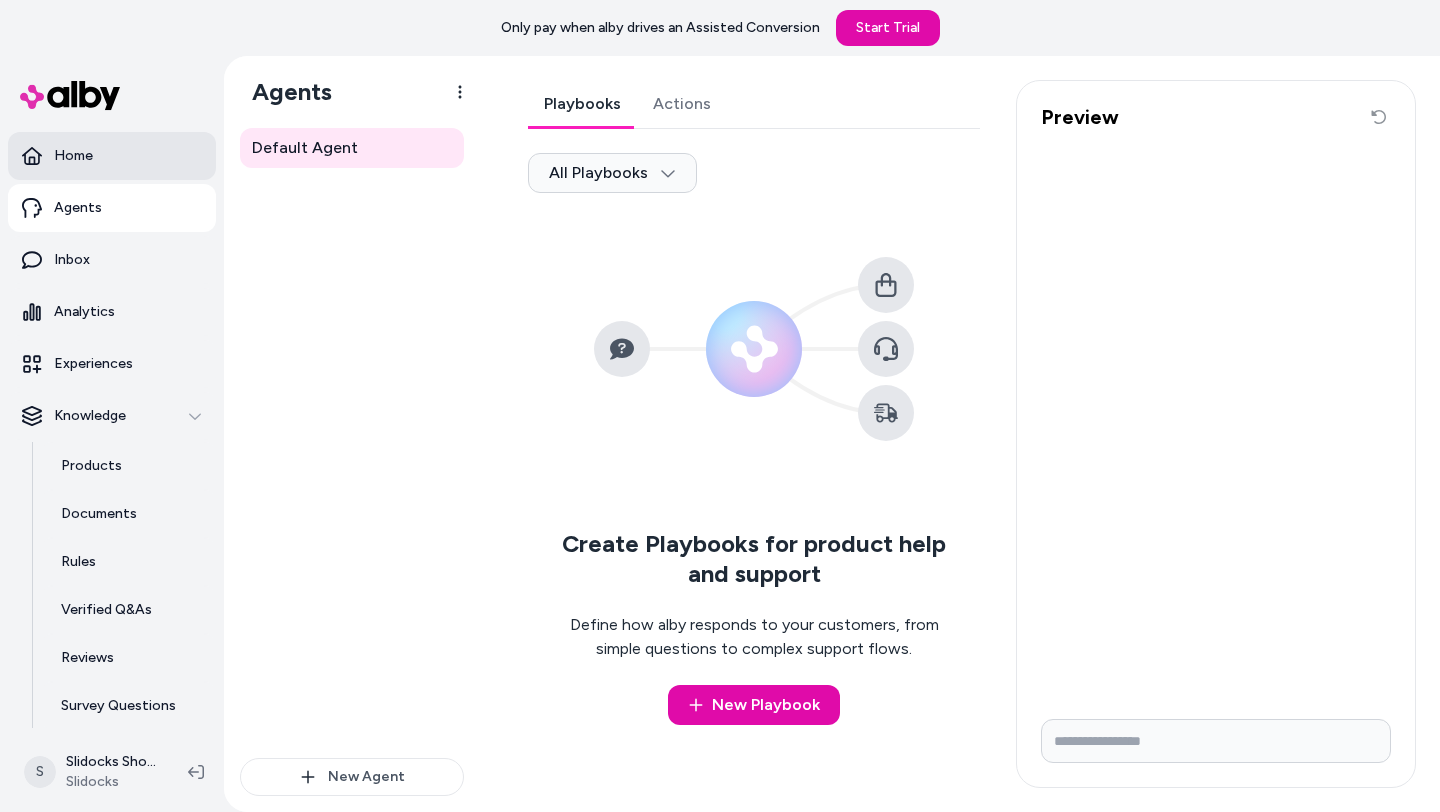 click on "Home" at bounding box center (112, 156) 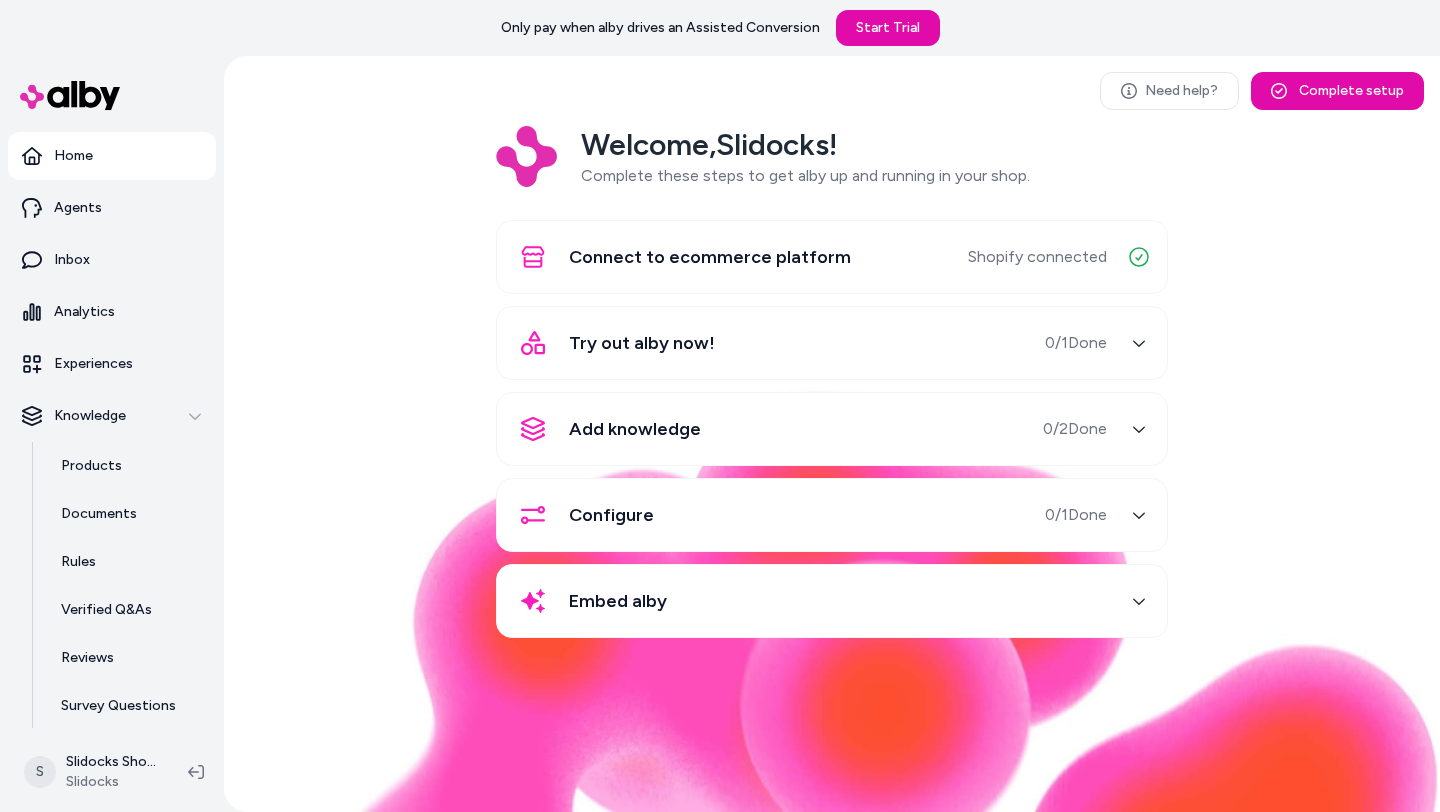 click on "Home" at bounding box center [112, 156] 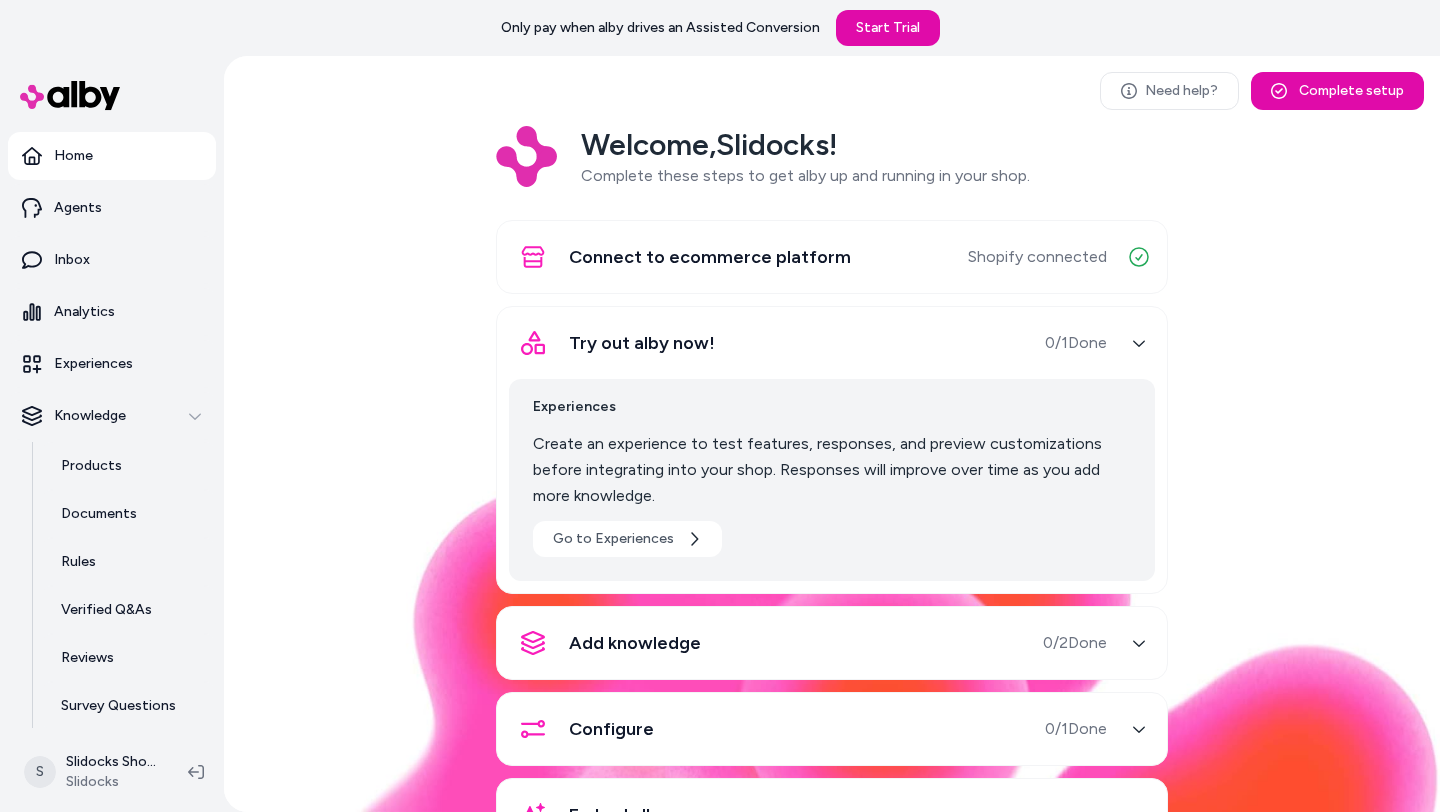 click at bounding box center (1139, 343) 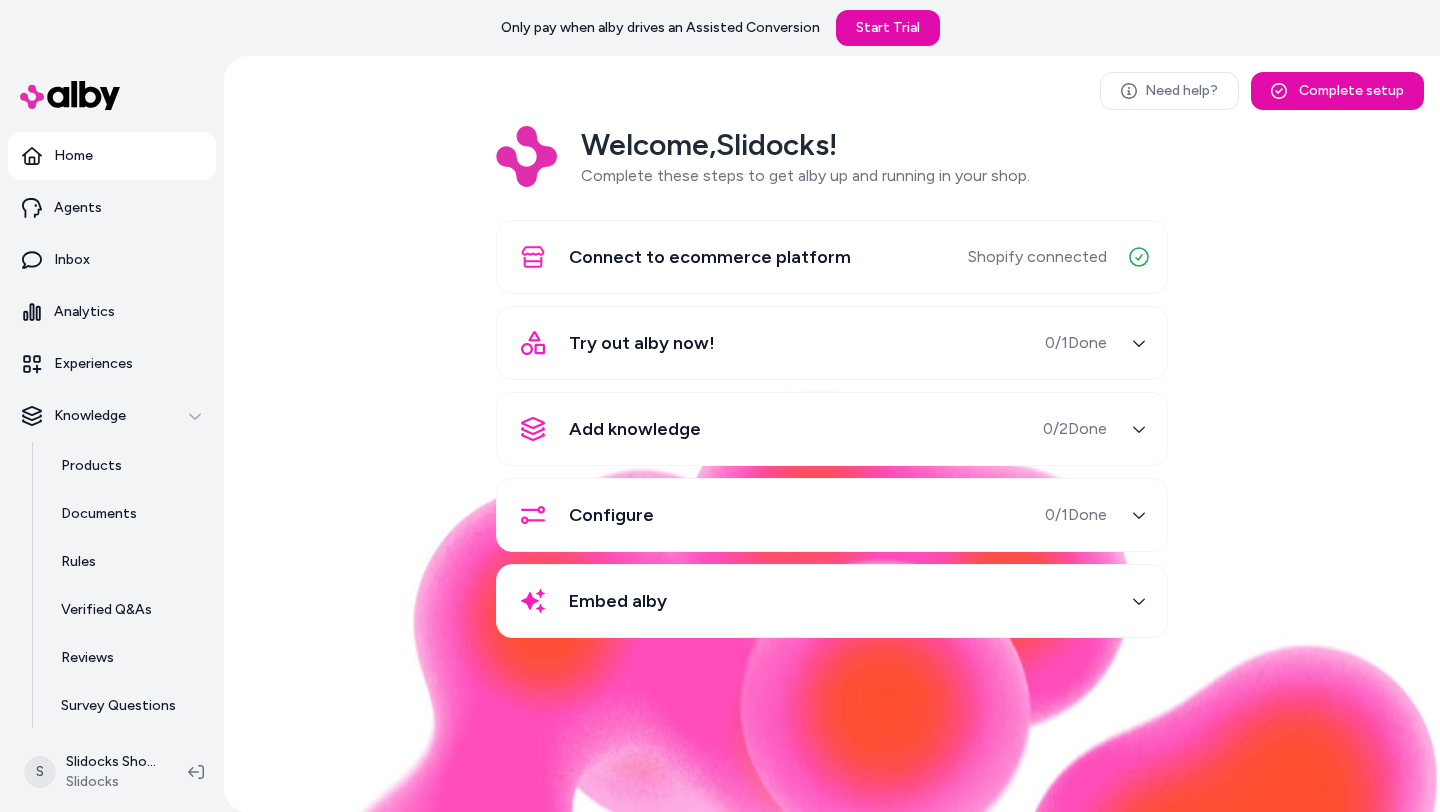 click 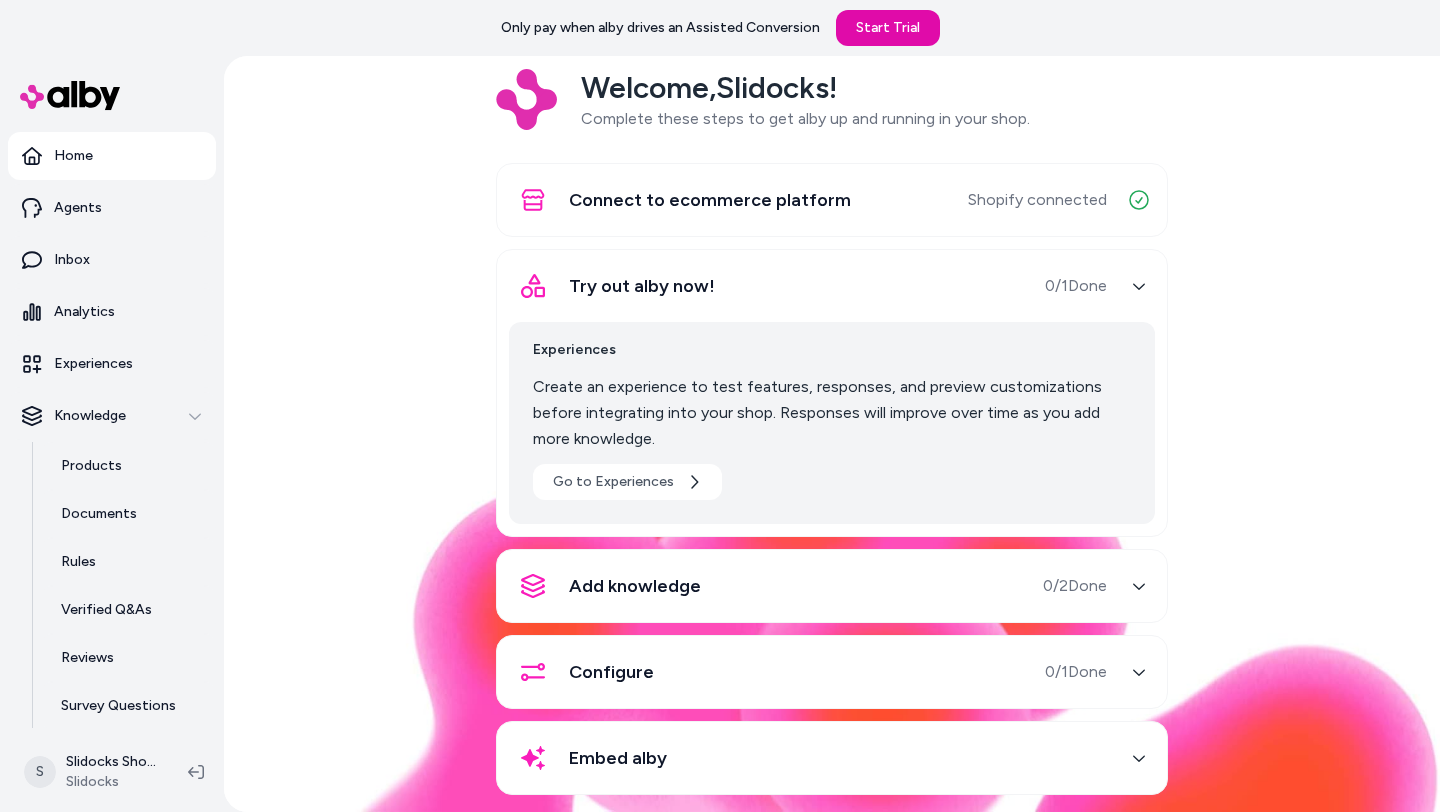 scroll, scrollTop: 83, scrollLeft: 0, axis: vertical 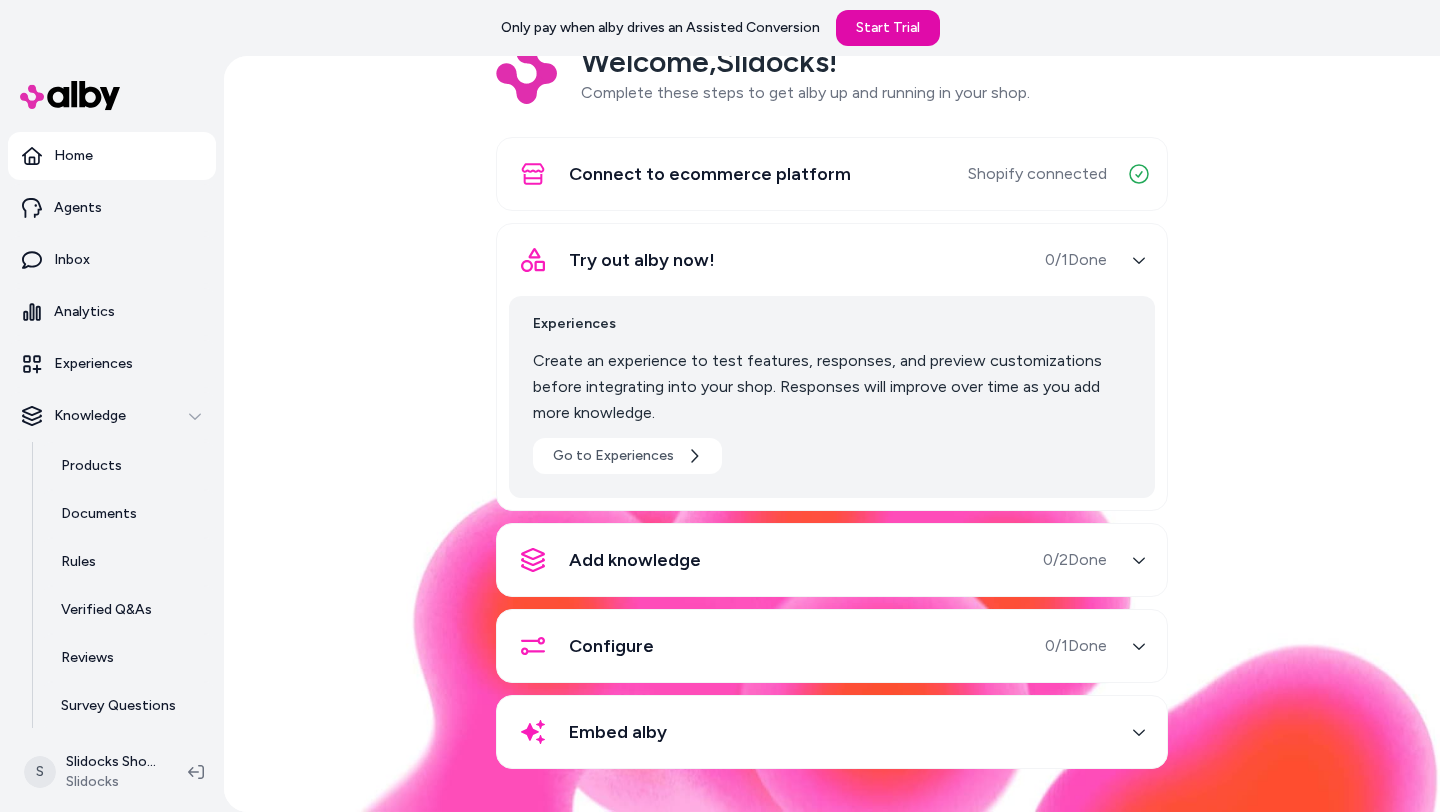 click on "Add knowledge 0 / 2  Done" at bounding box center (808, 560) 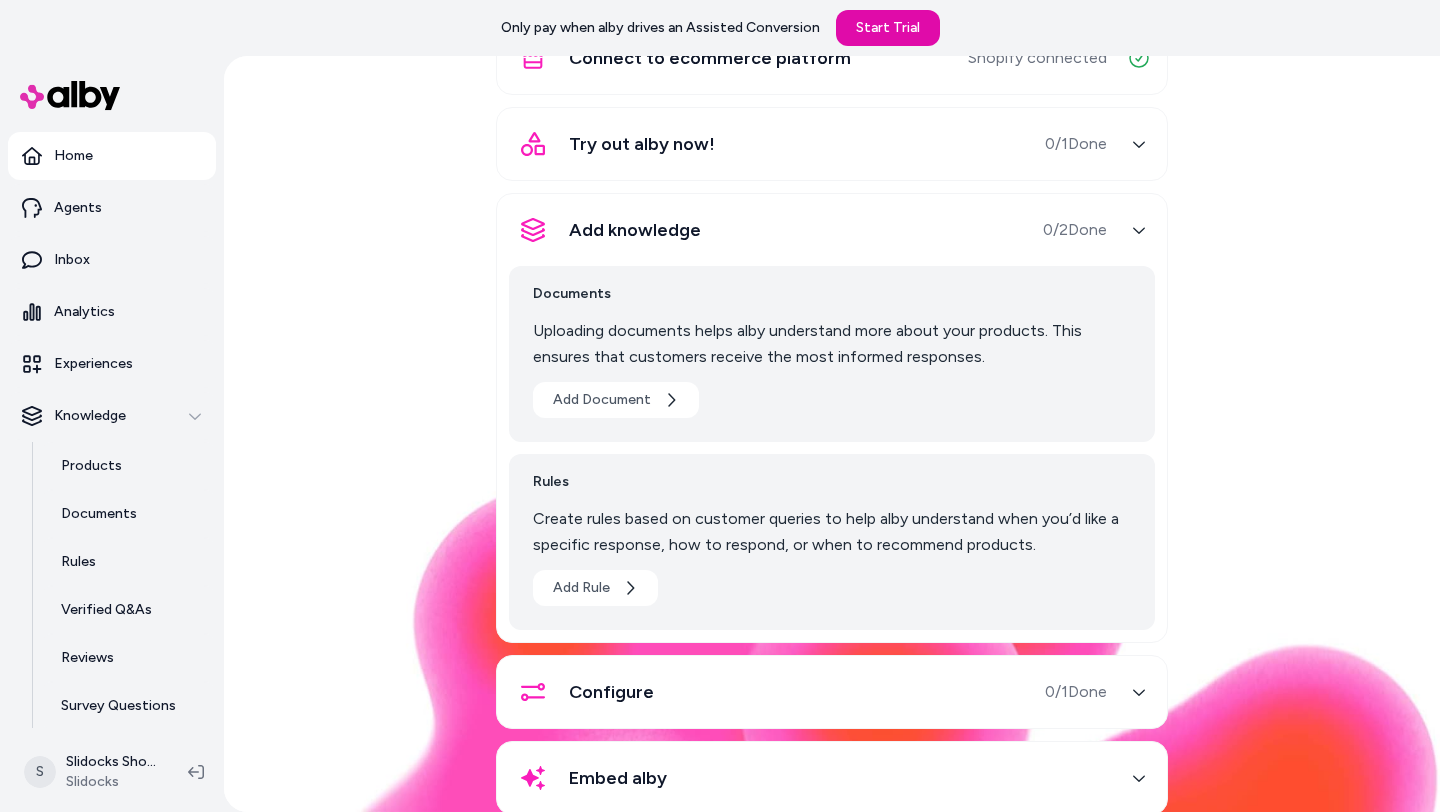 scroll, scrollTop: 245, scrollLeft: 0, axis: vertical 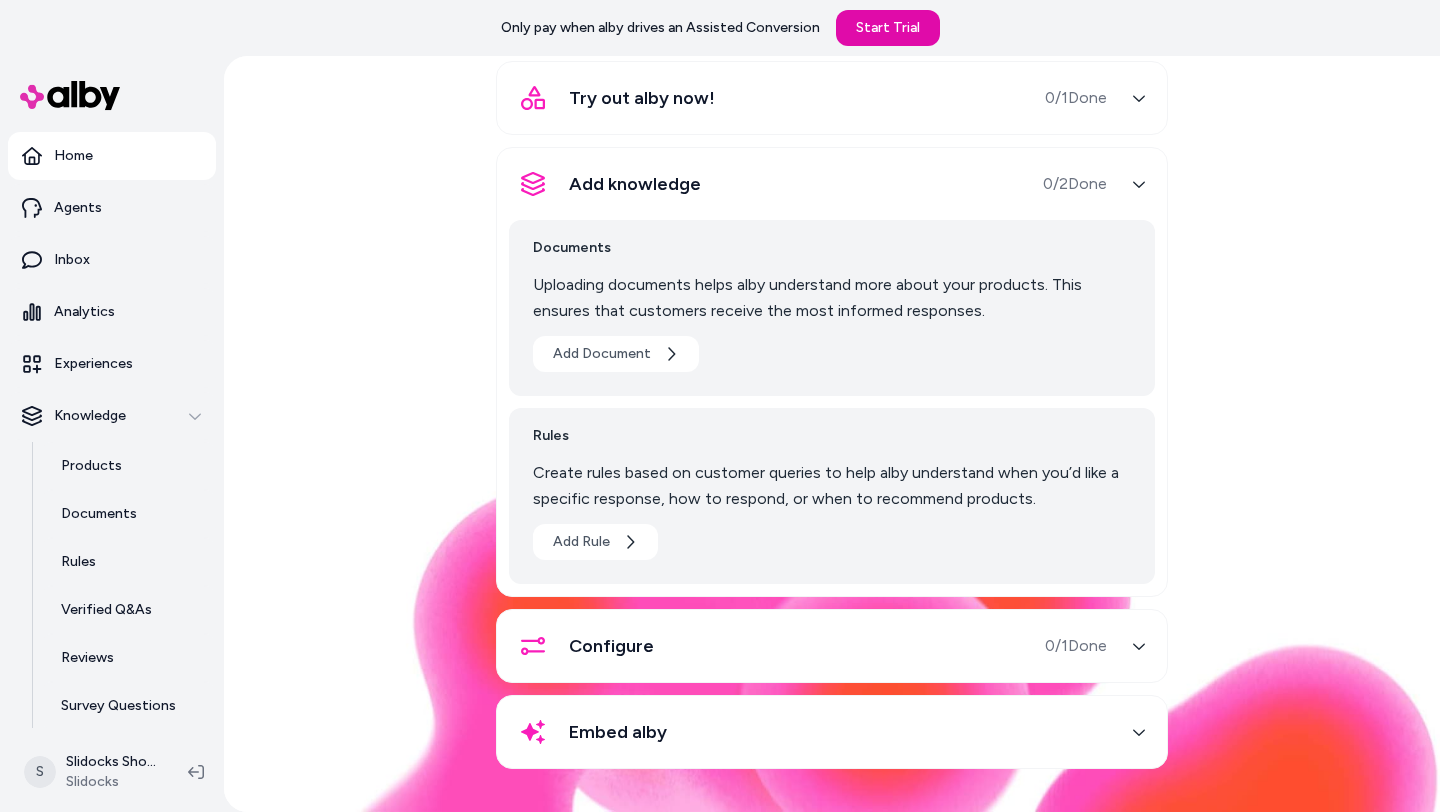 click on "Embed alby" at bounding box center [808, 732] 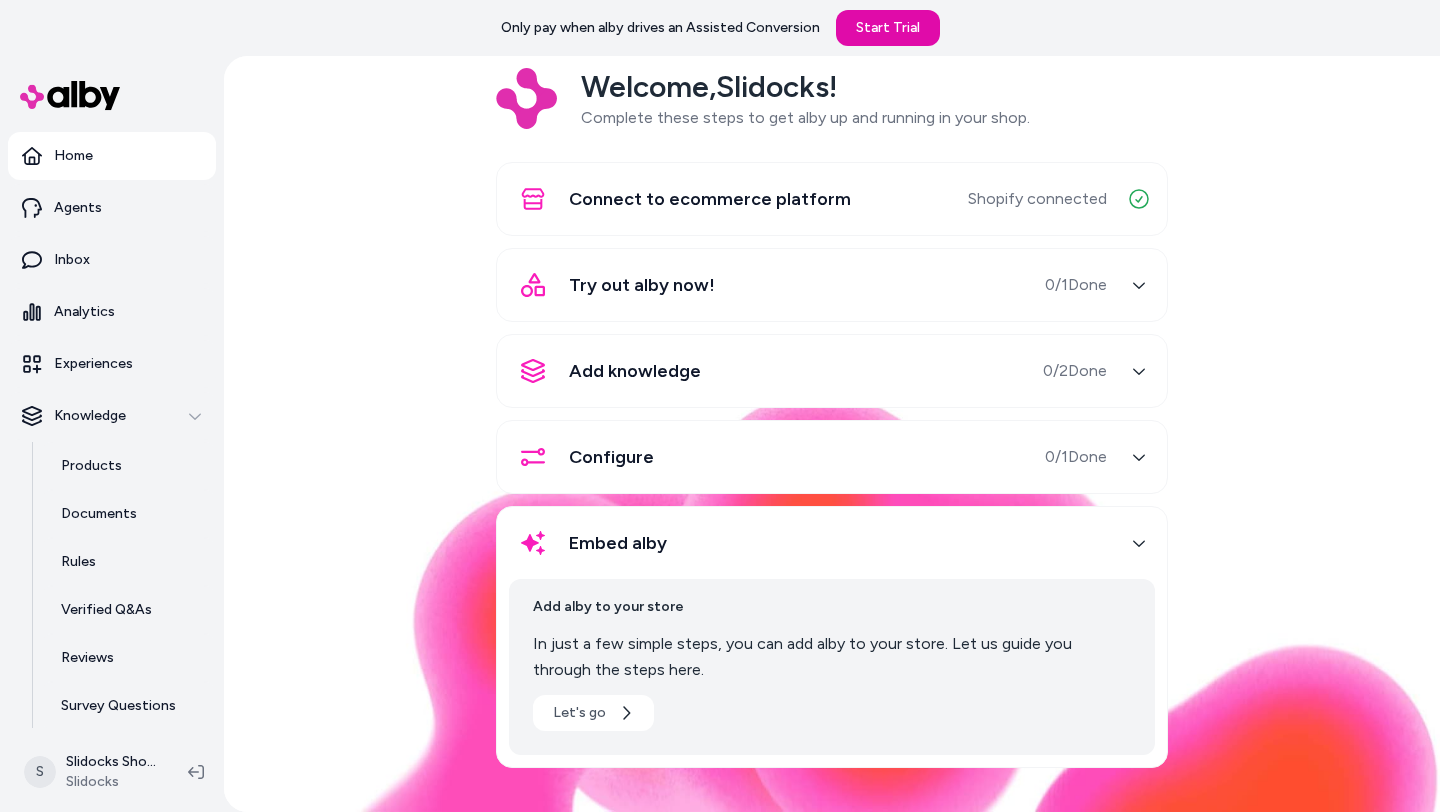 scroll, scrollTop: 57, scrollLeft: 0, axis: vertical 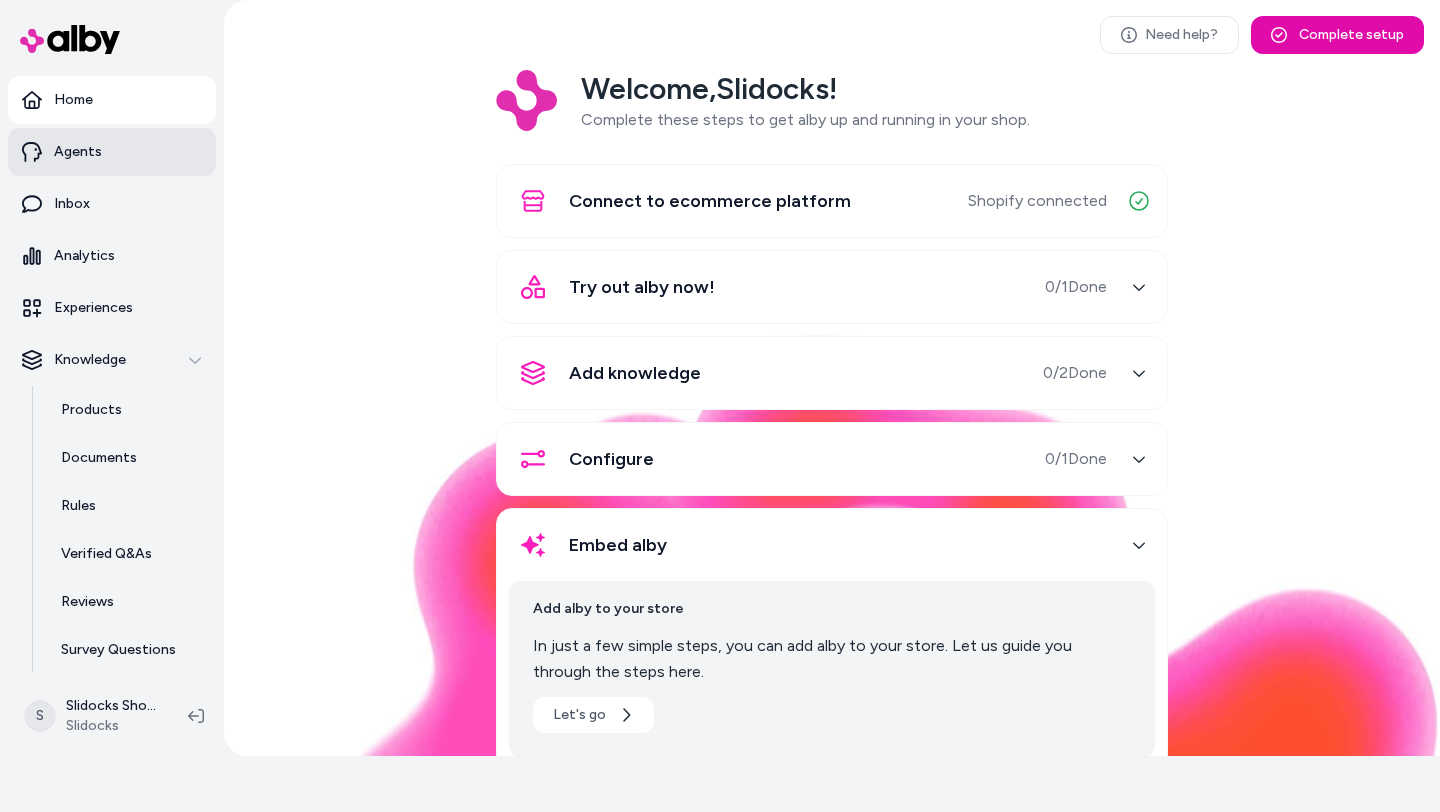 click on "Agents" at bounding box center [112, 152] 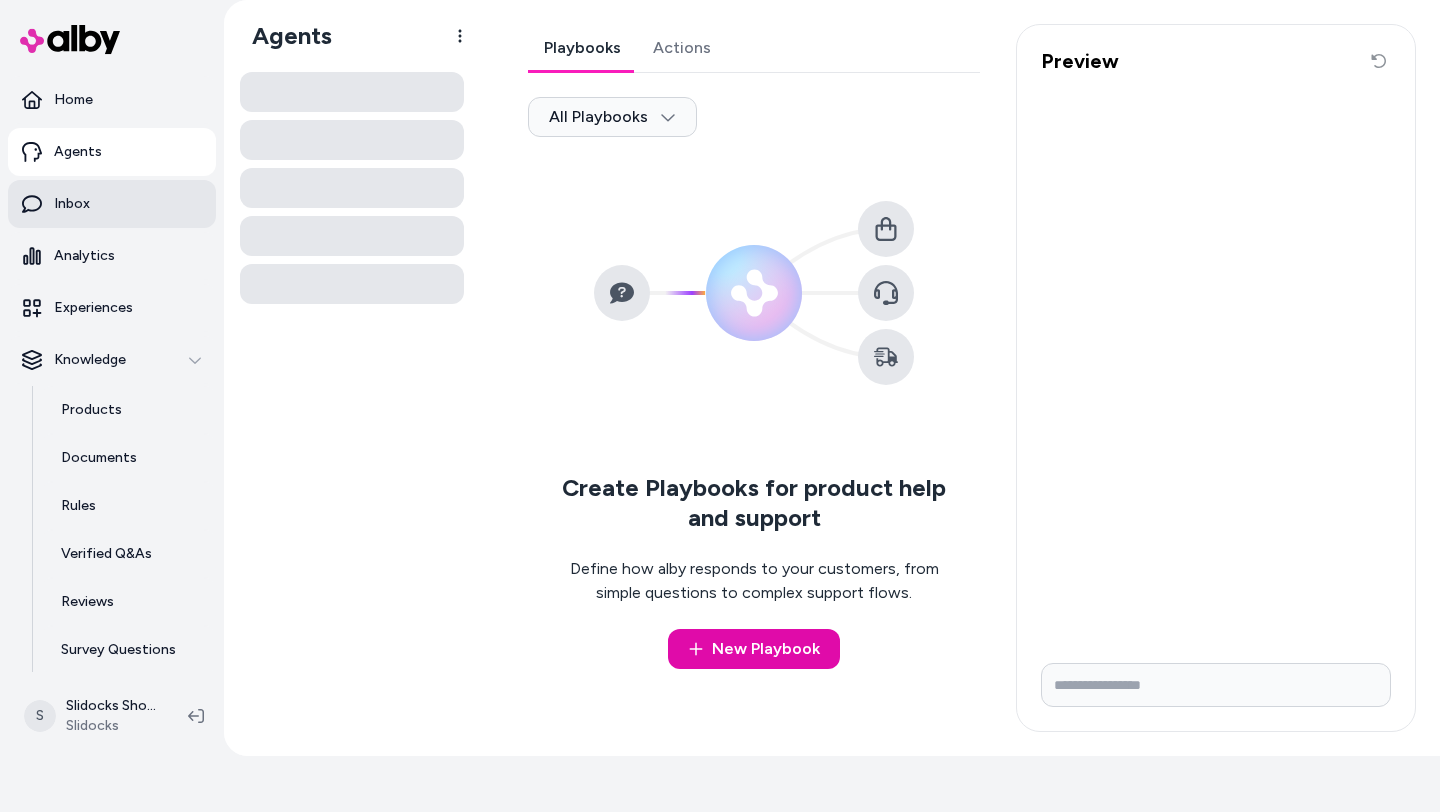 click on "Inbox" at bounding box center (112, 204) 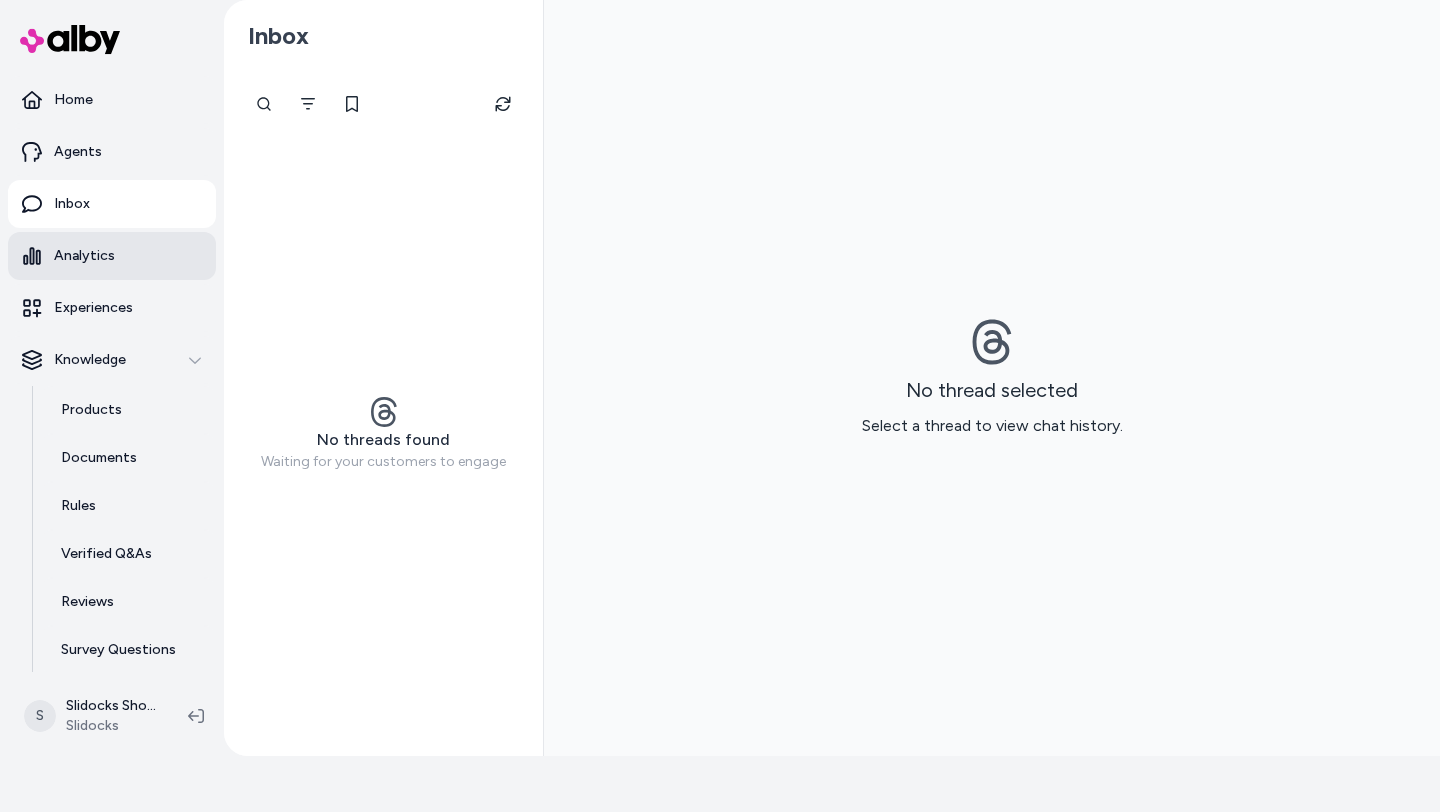 click on "Analytics" at bounding box center [112, 256] 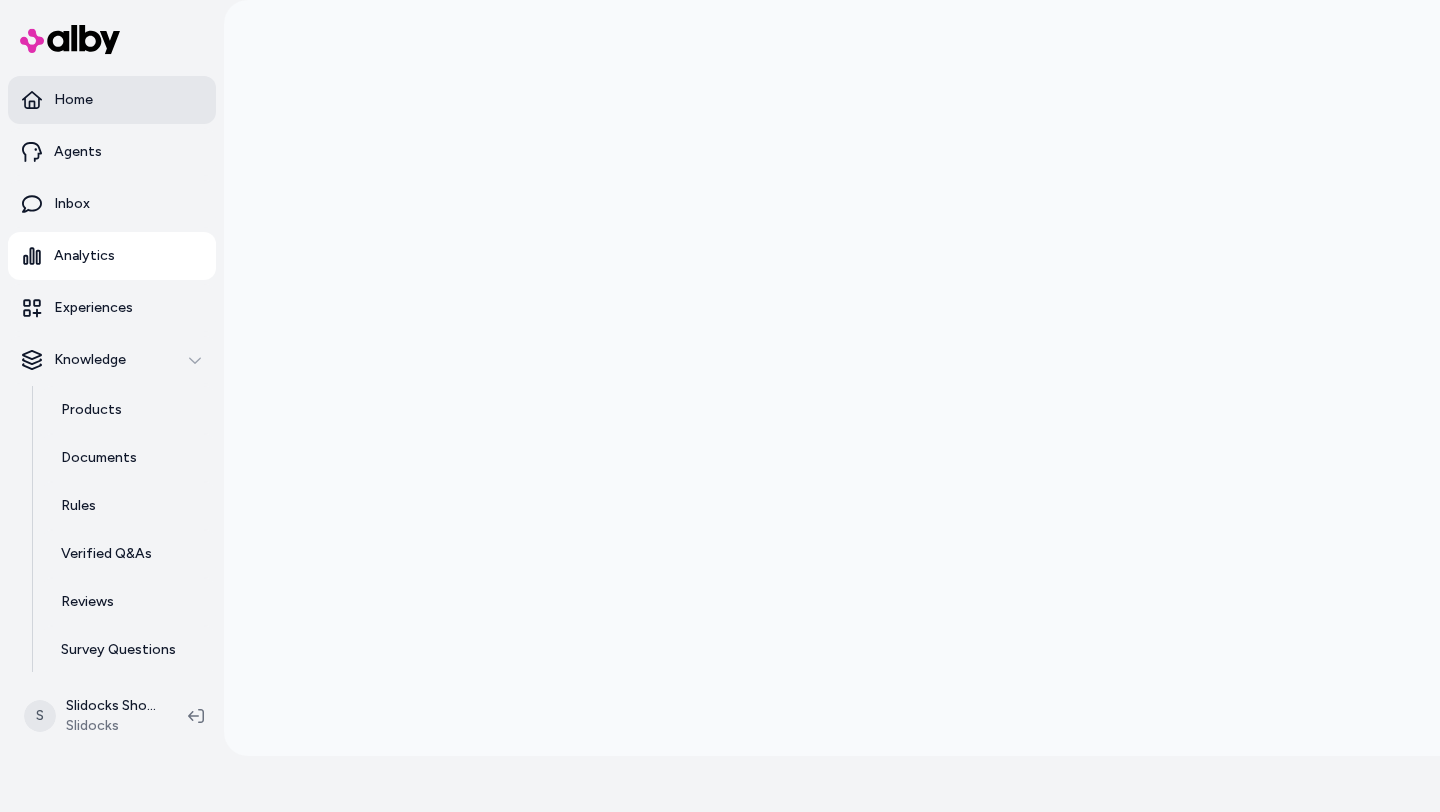 click on "Home" at bounding box center [112, 100] 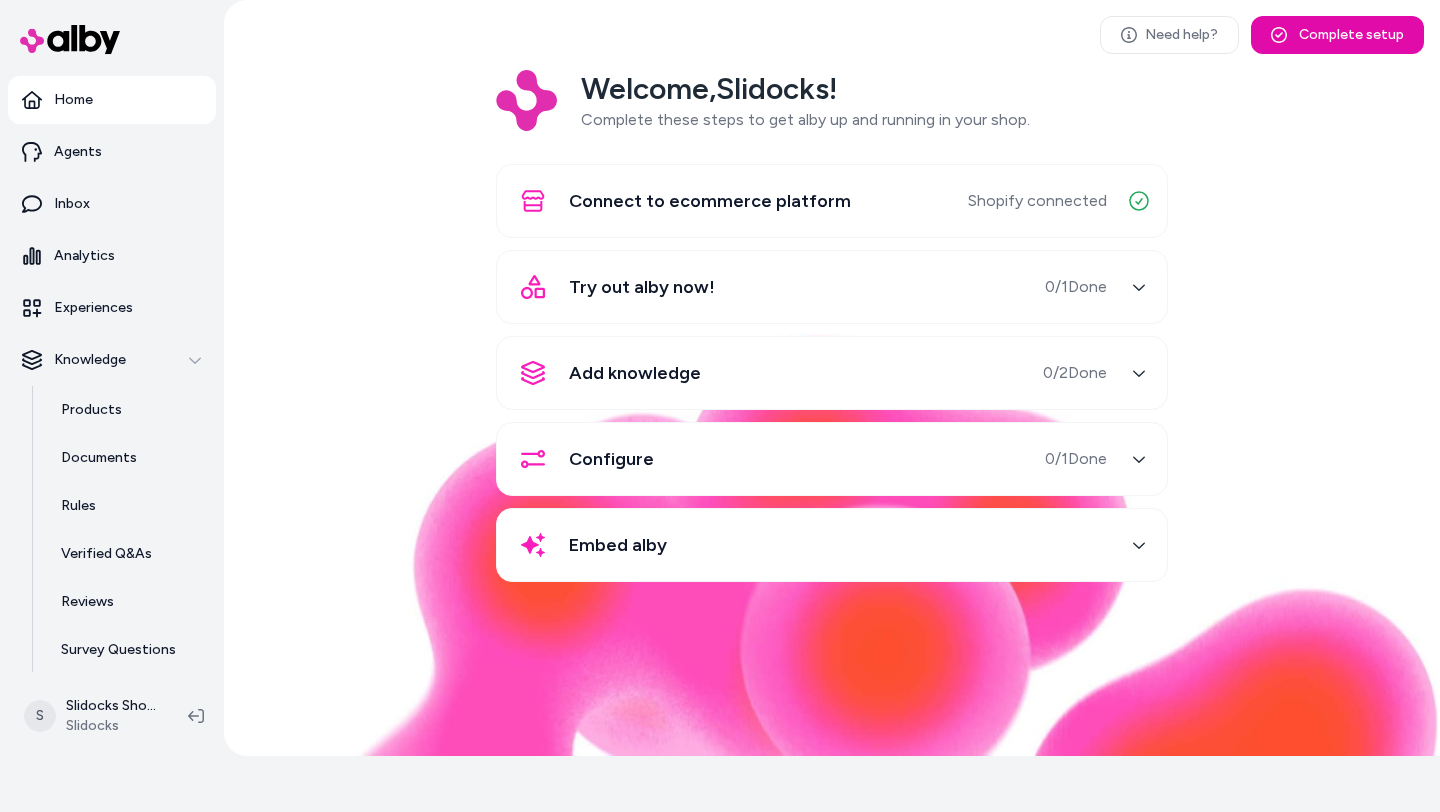 click on "0 / 1  Done" at bounding box center [1076, 287] 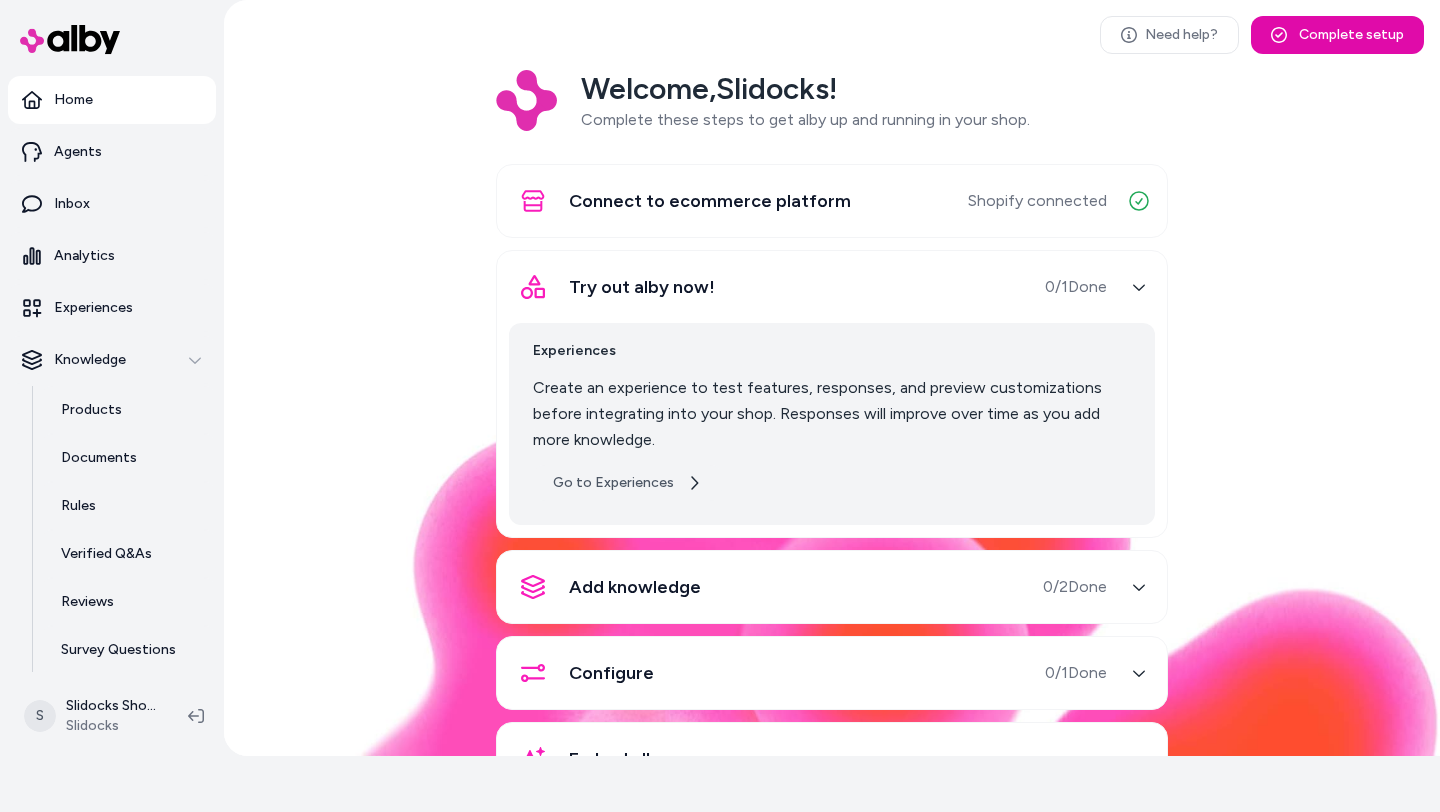click on "Go to Experiences" at bounding box center [627, 483] 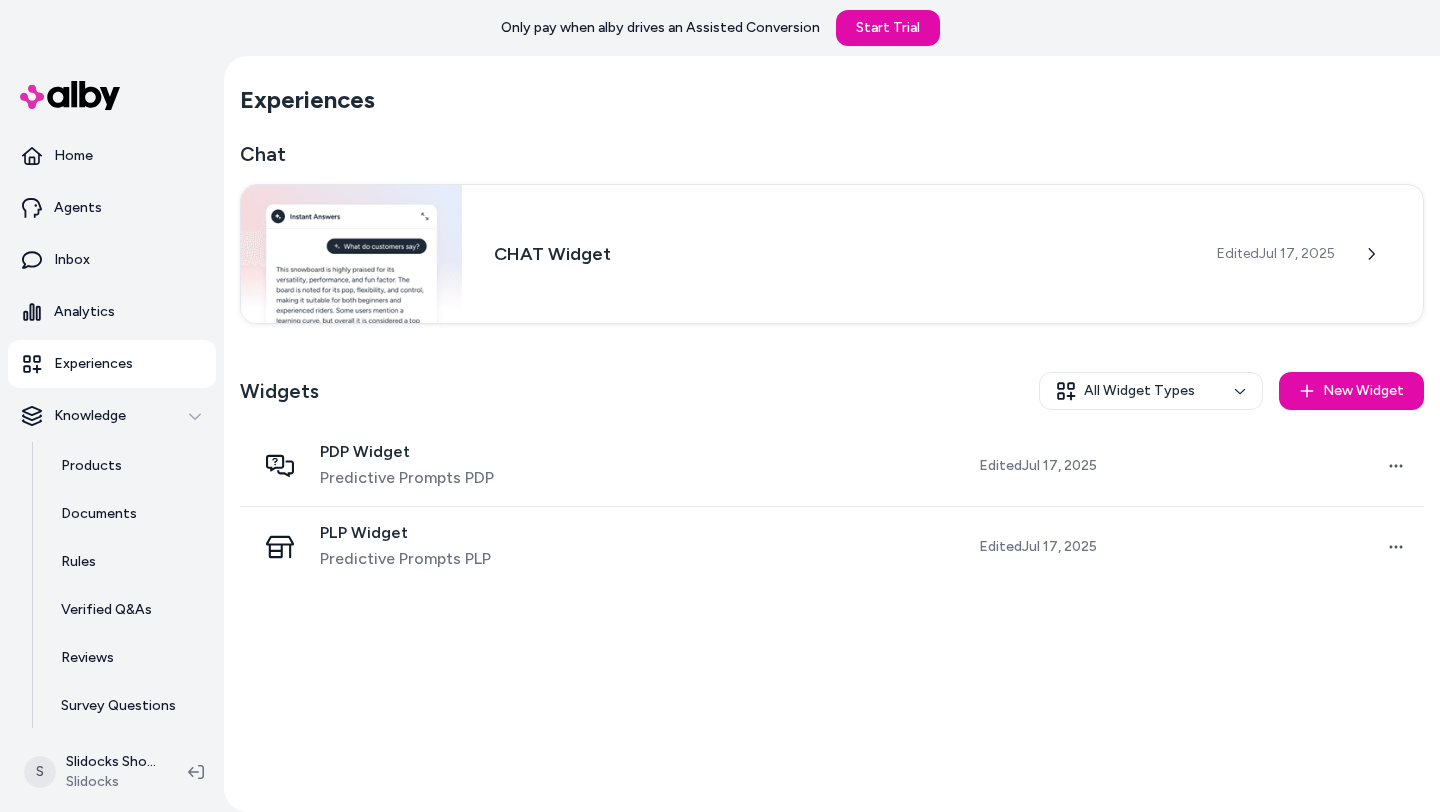 scroll, scrollTop: 0, scrollLeft: 0, axis: both 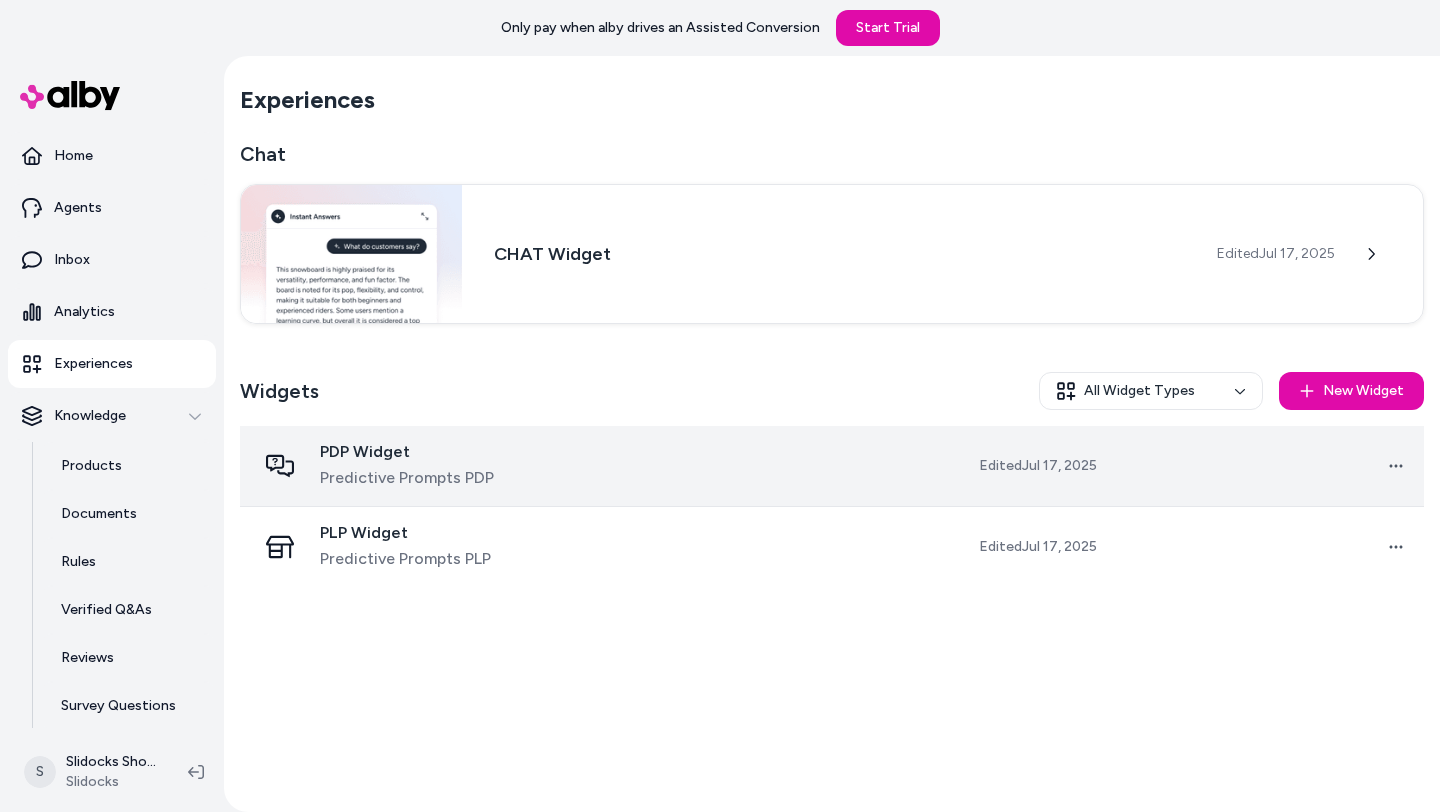 click on "PDP Widget Predictive Prompts PDP" at bounding box center [417, 466] 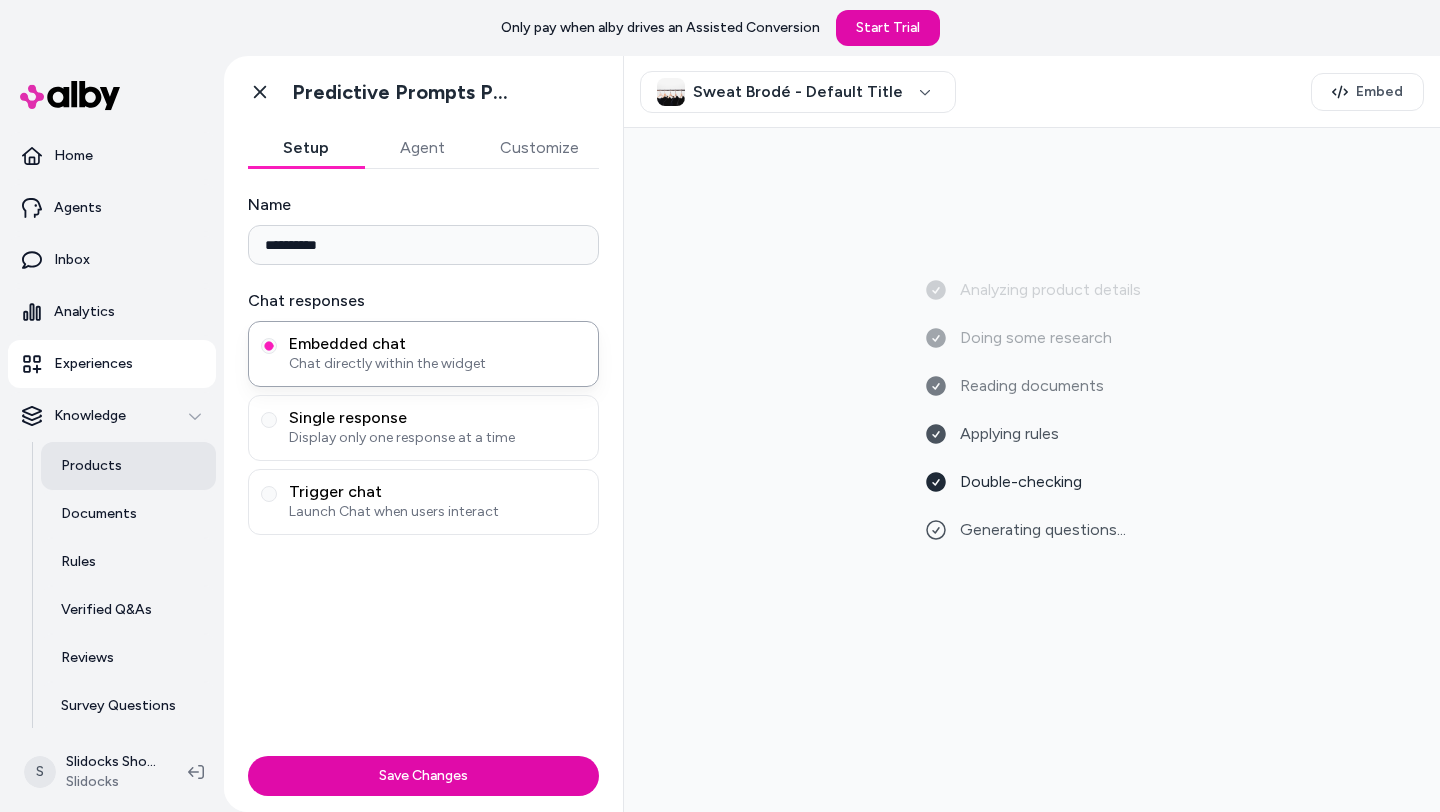 scroll, scrollTop: 54, scrollLeft: 0, axis: vertical 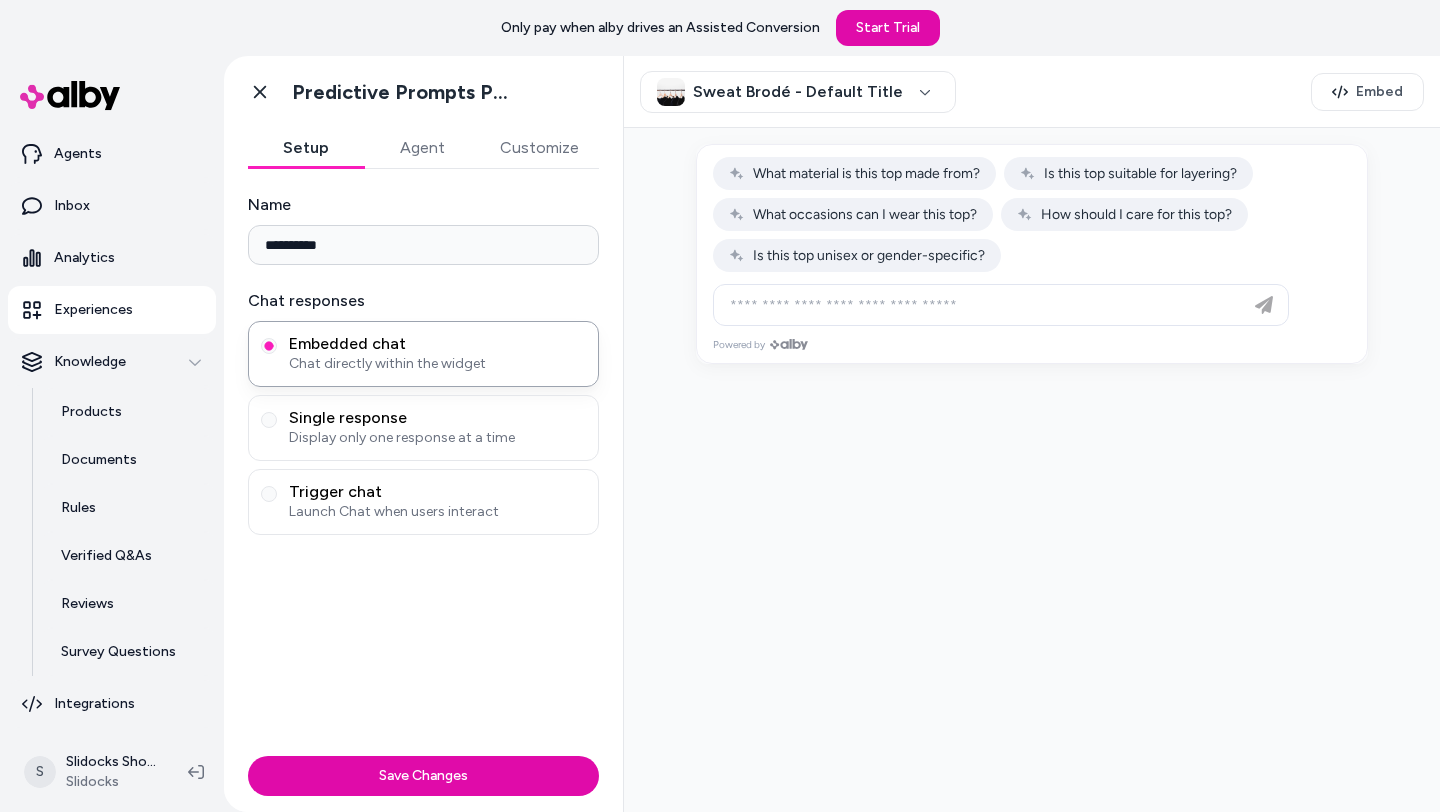 click on "Agent" at bounding box center [422, 148] 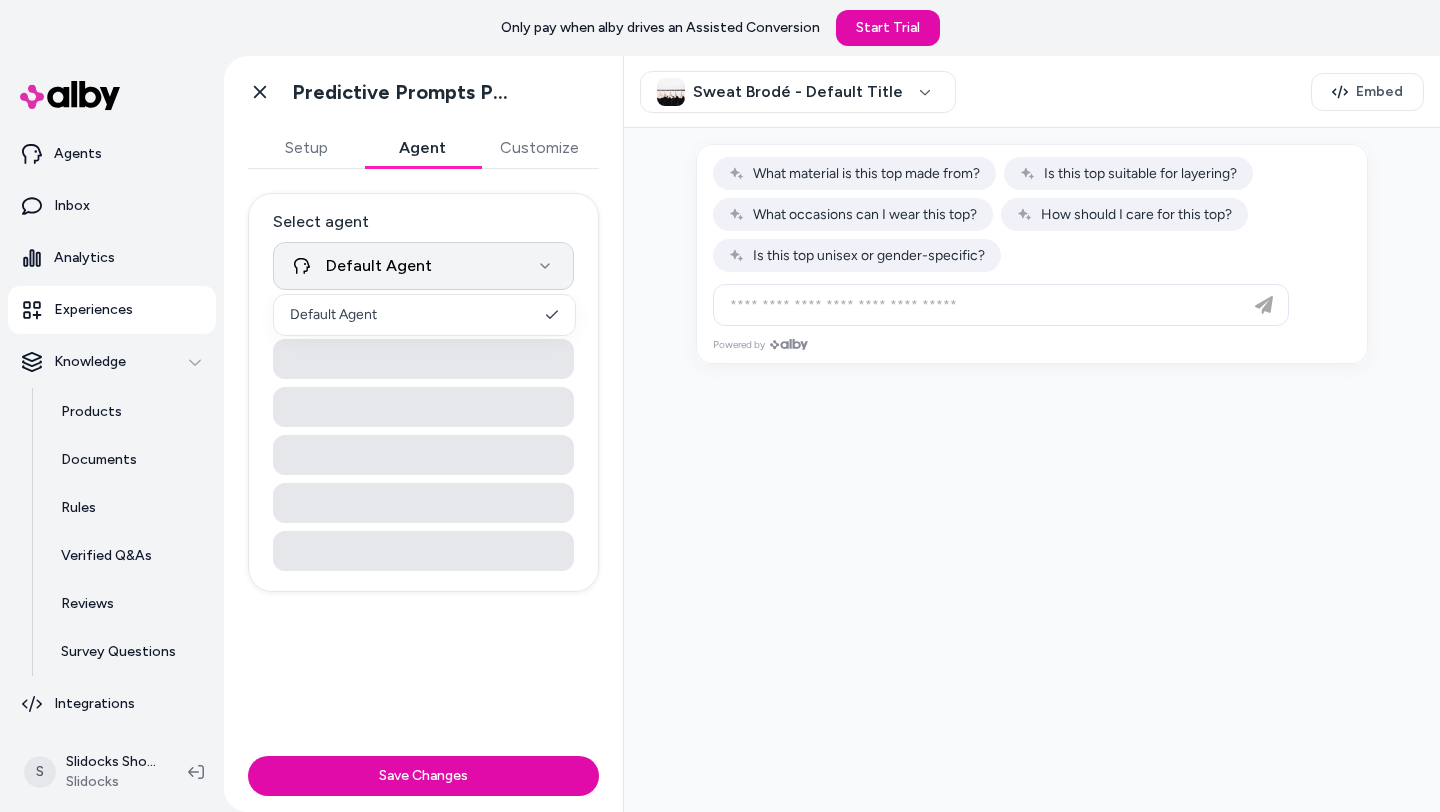 click on "**********" at bounding box center (720, 406) 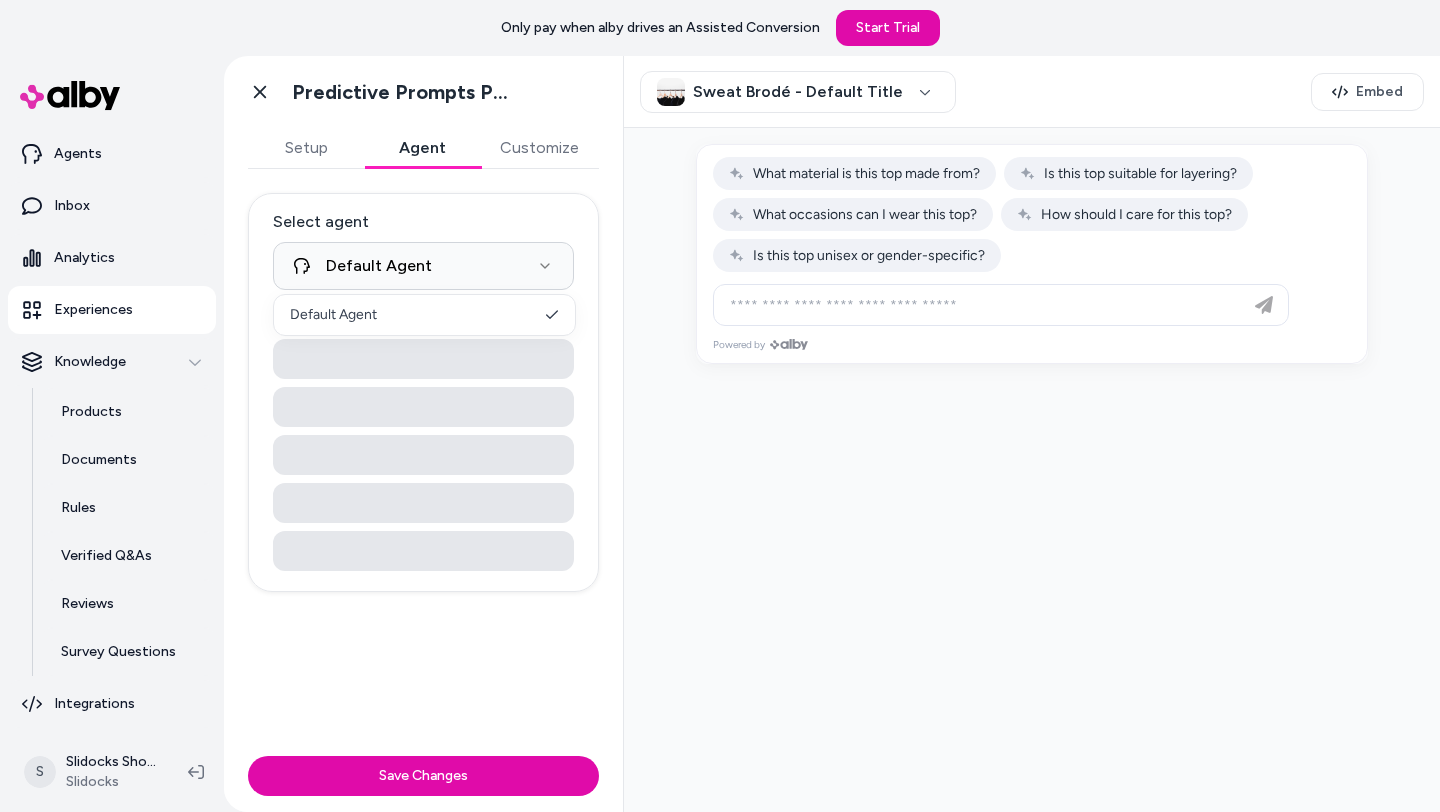 click on "**********" at bounding box center (720, 406) 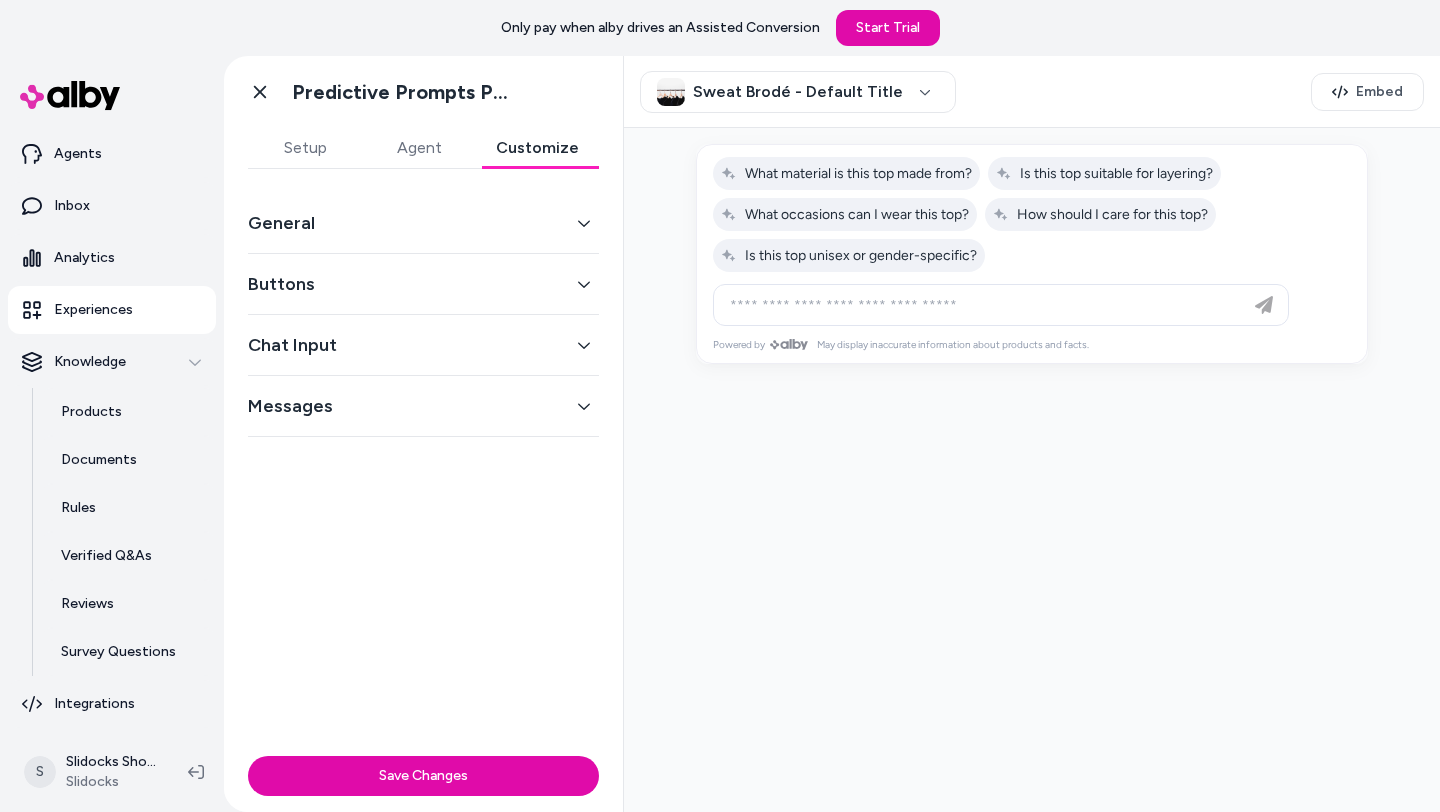 click on "Customize" at bounding box center [537, 148] 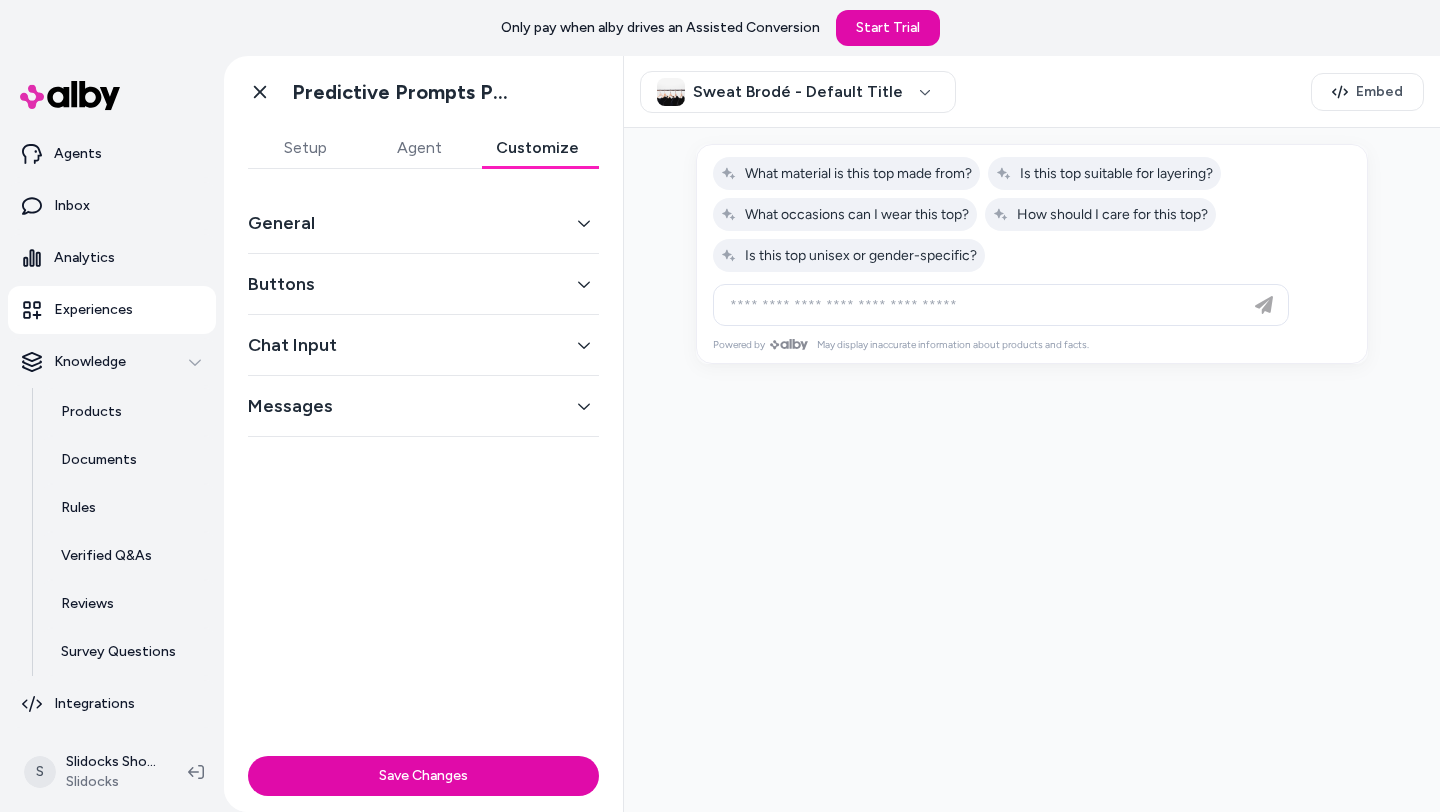 click on "General" at bounding box center [423, 223] 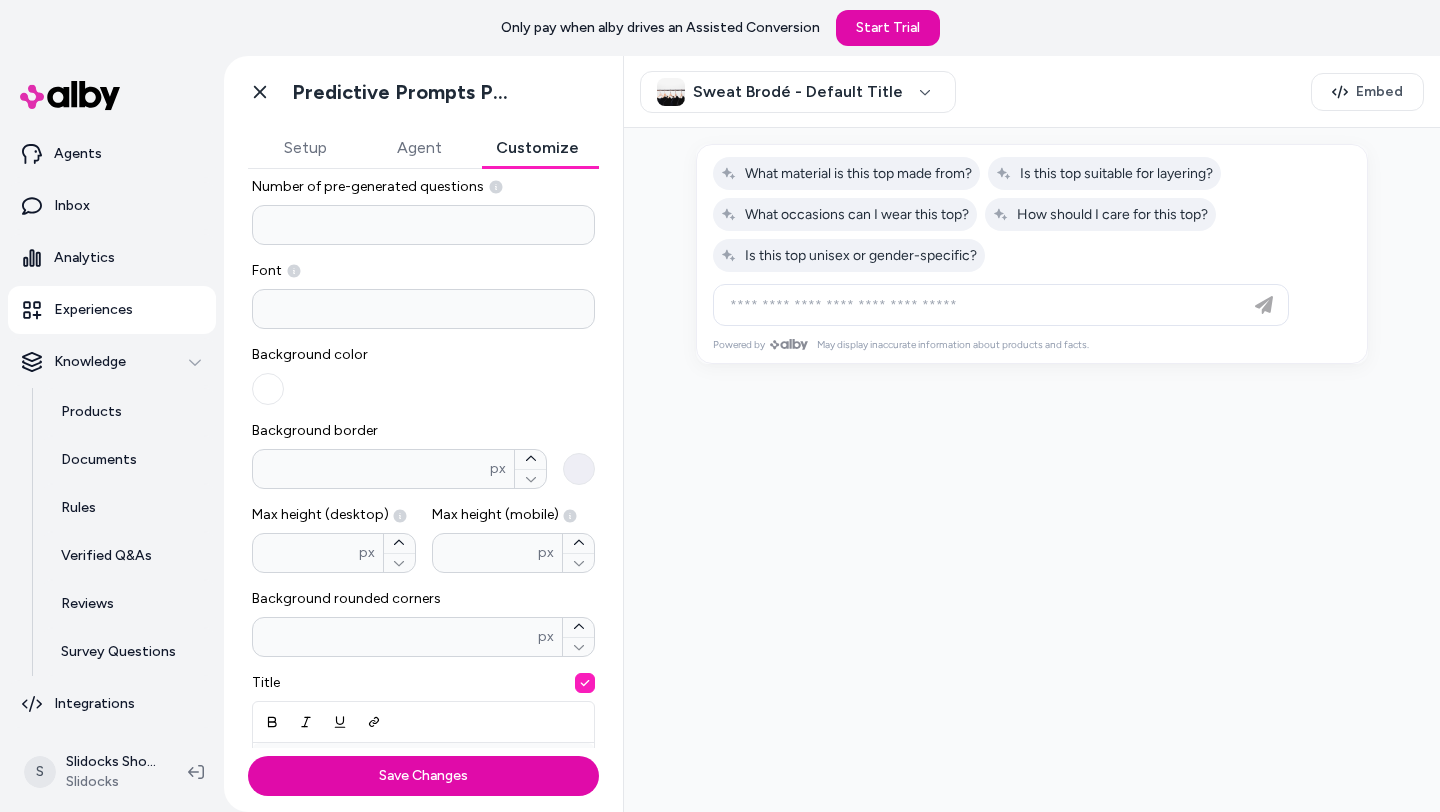 scroll, scrollTop: 0, scrollLeft: 0, axis: both 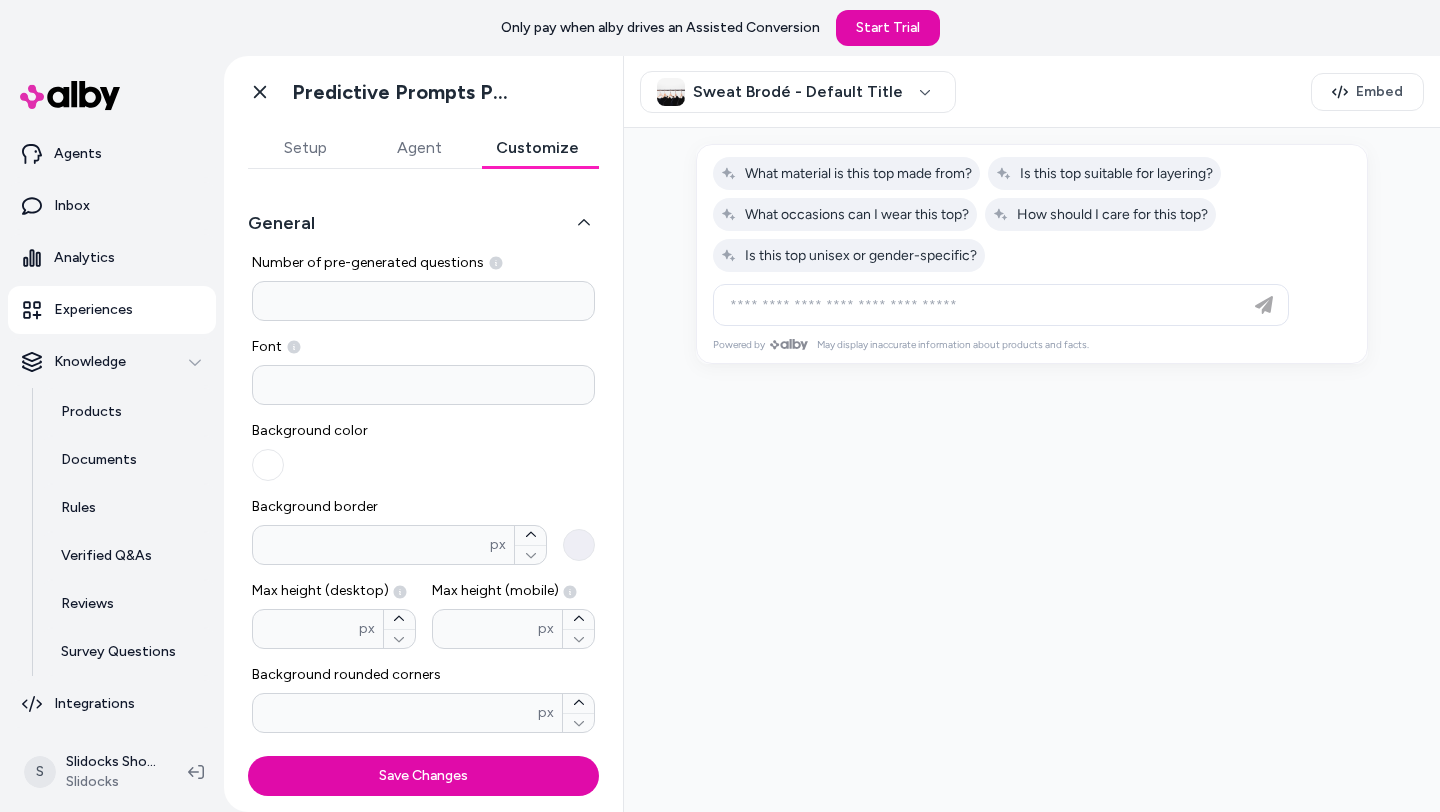 click on "Setup" at bounding box center [305, 148] 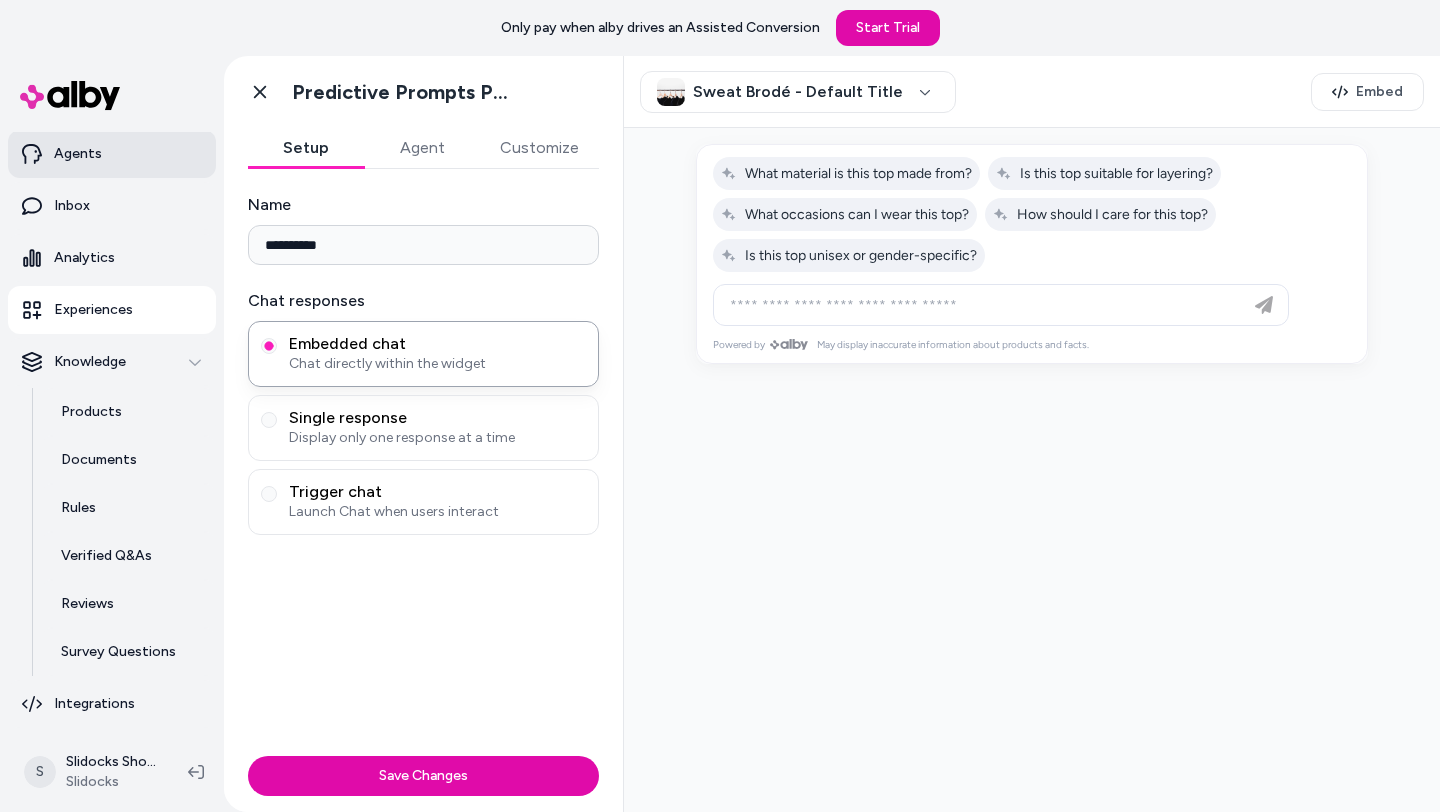 click on "Agents" at bounding box center (112, 154) 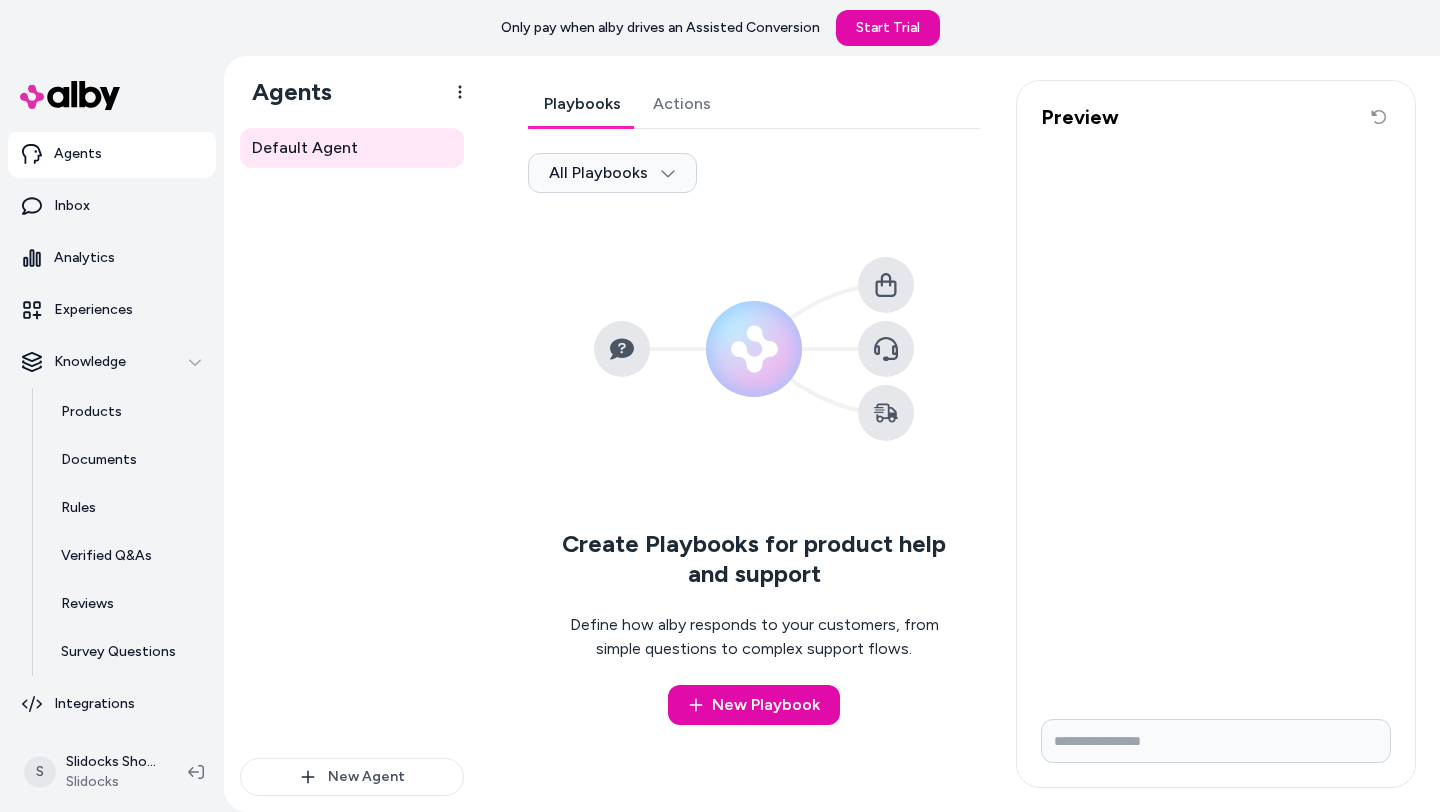 click at bounding box center (70, 95) 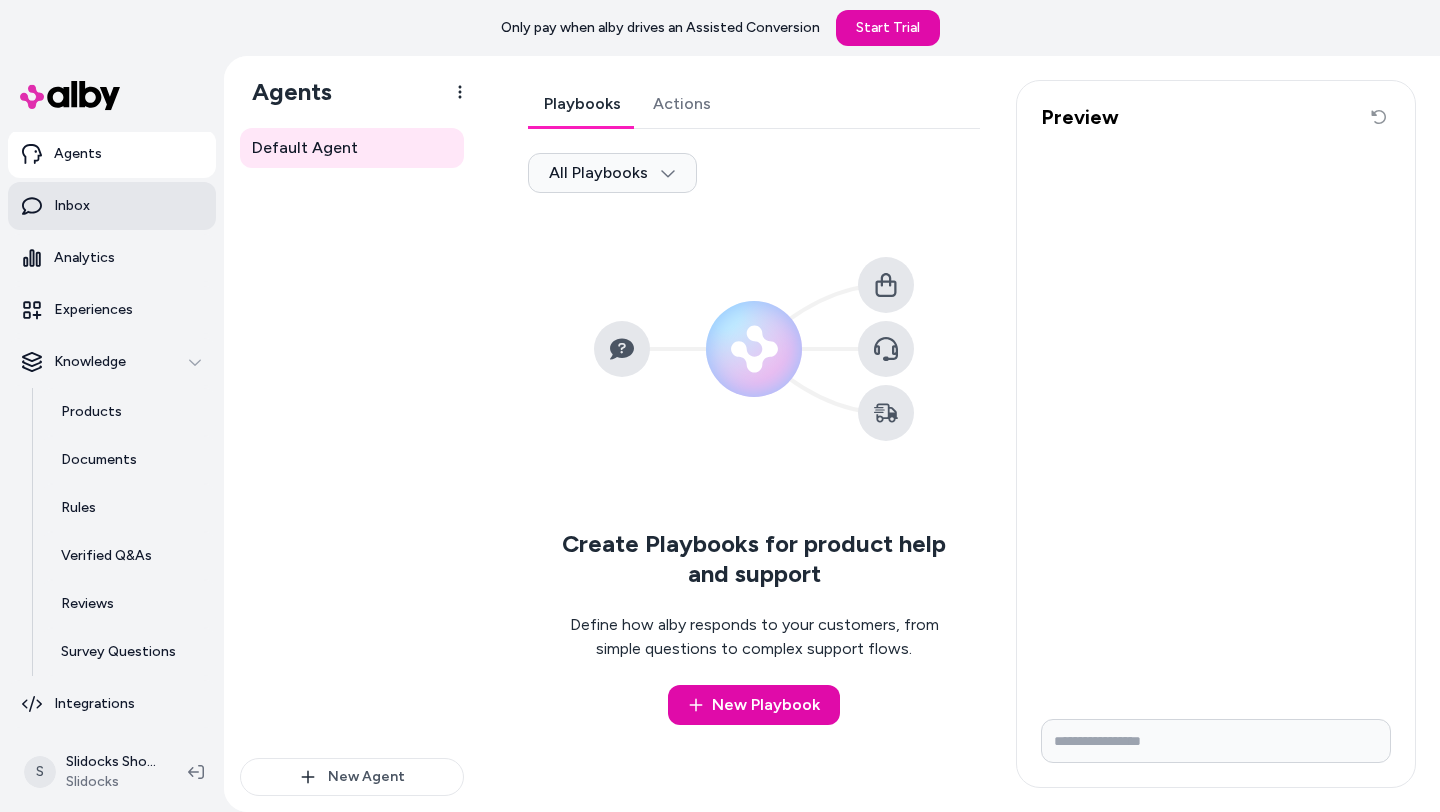 click on "Inbox" at bounding box center (112, 206) 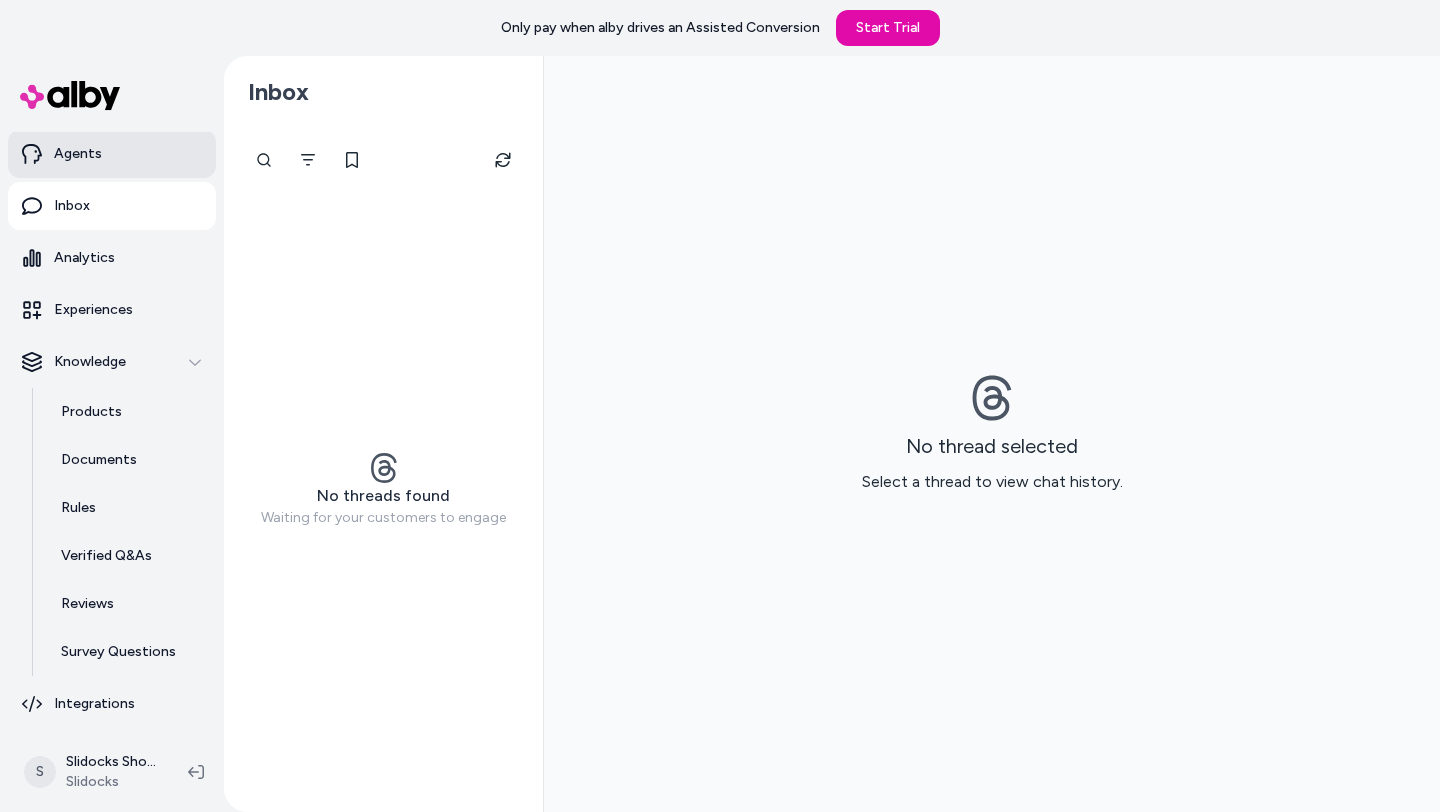 click on "Agents" at bounding box center [112, 154] 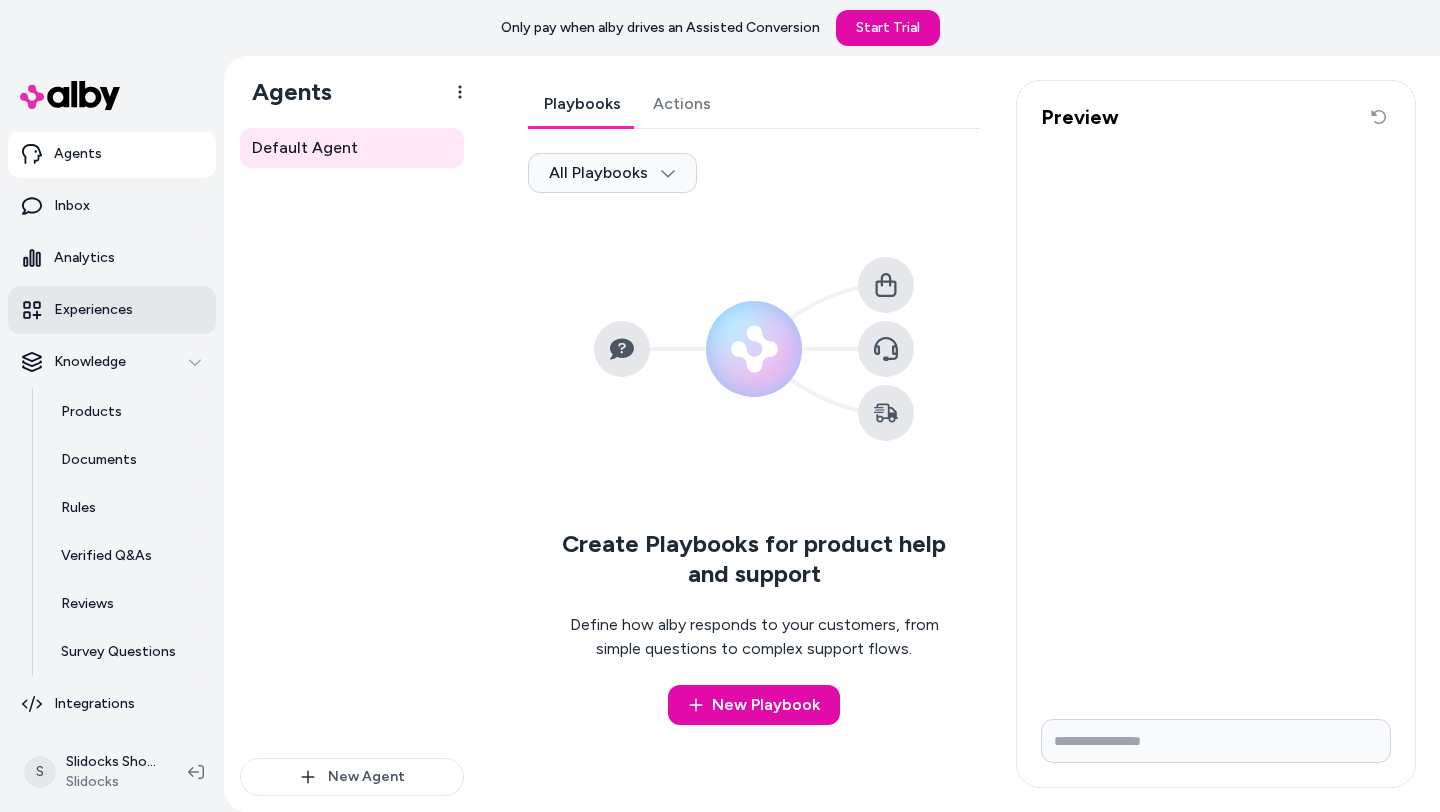 click on "Experiences" at bounding box center [93, 310] 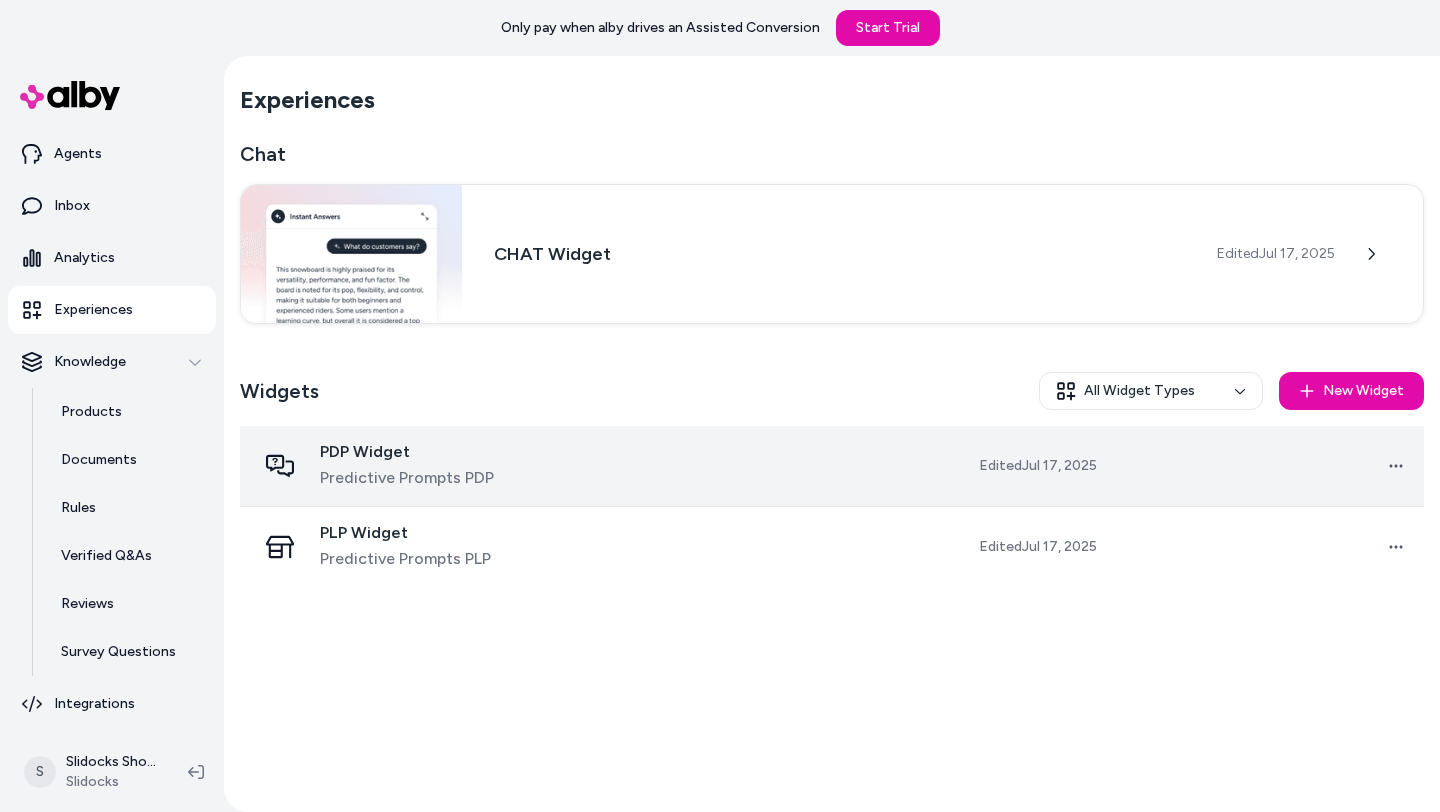 click on "PDP Widget Predictive Prompts PDP" at bounding box center (407, 466) 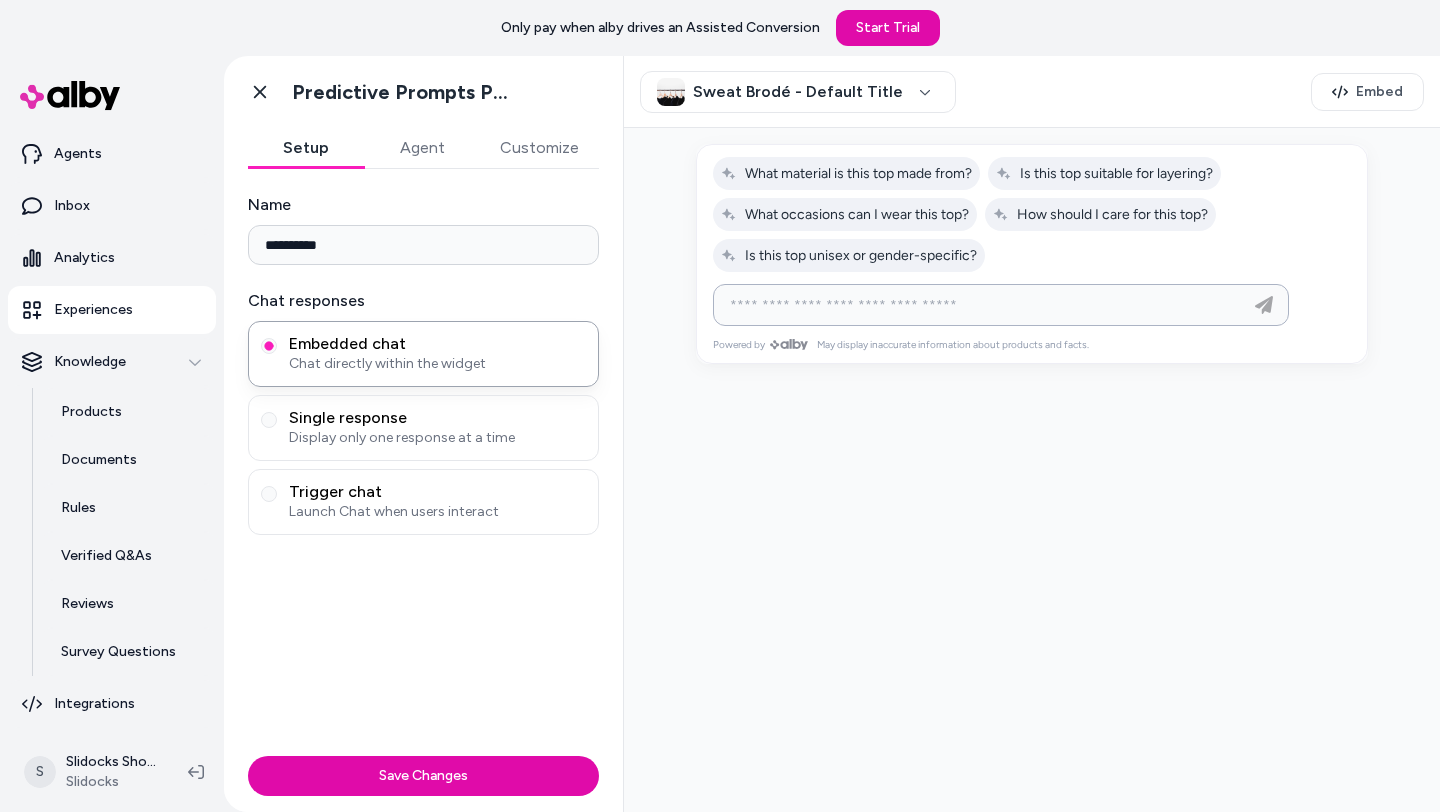 click at bounding box center [981, 305] 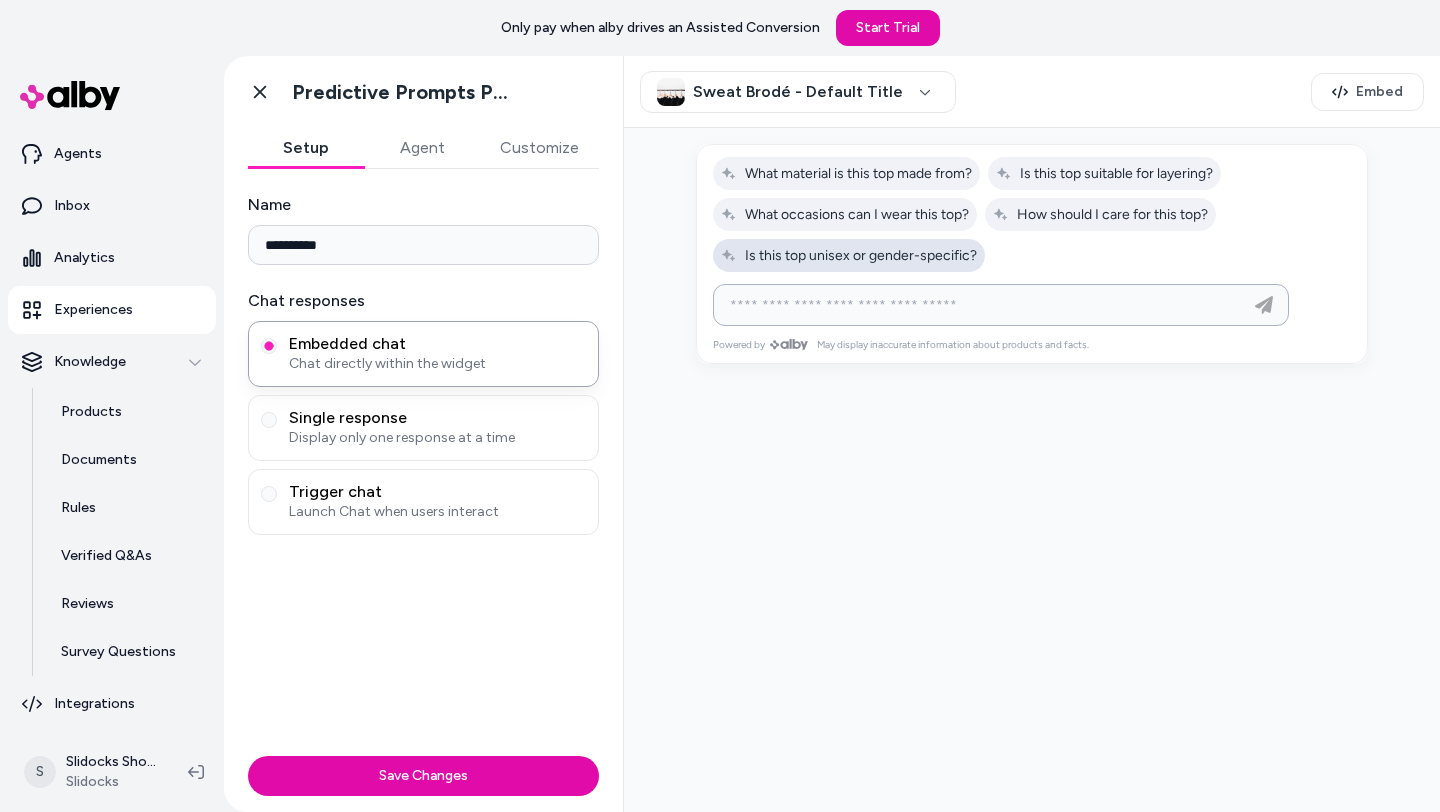 click on "Is this top unisex or gender-specific?" at bounding box center (849, 255) 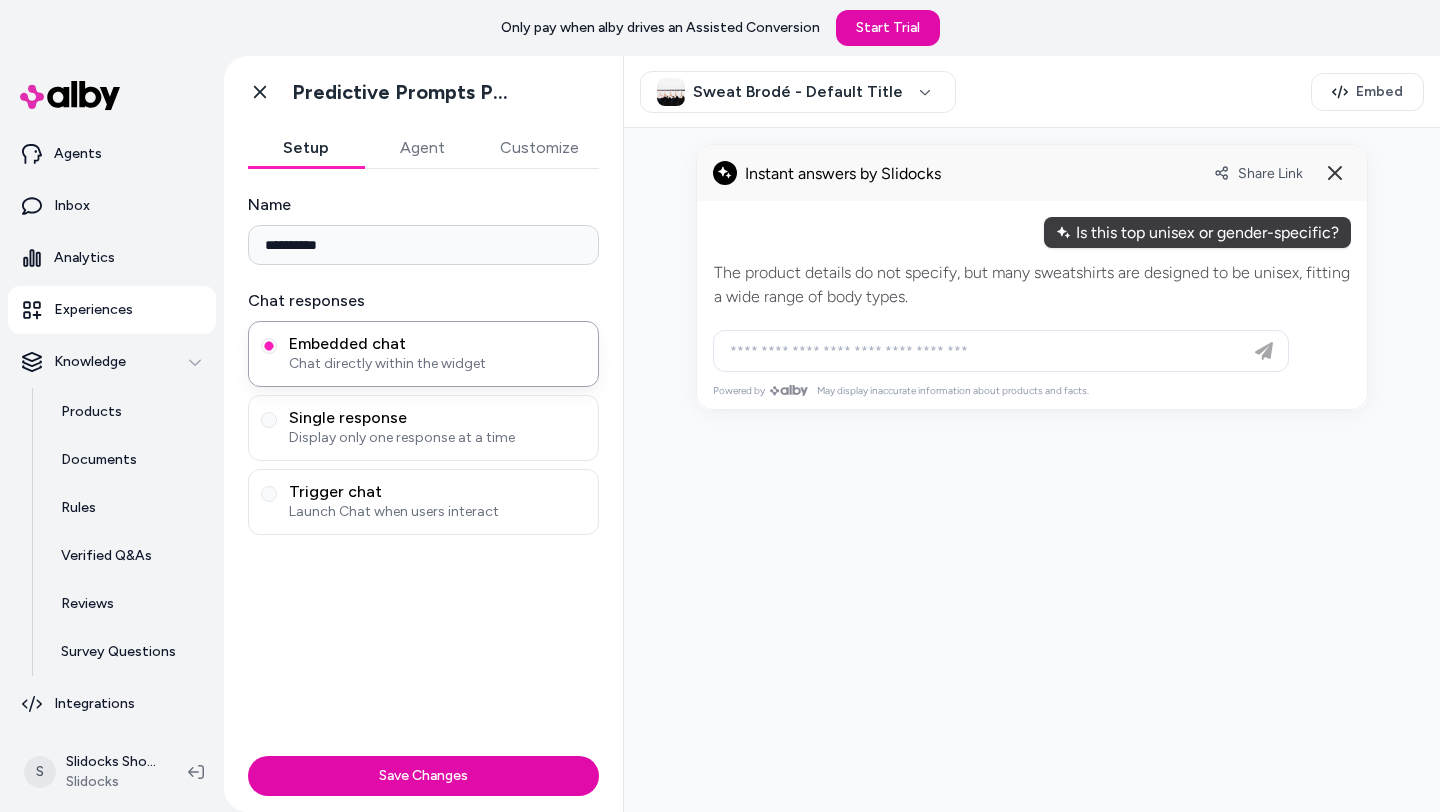 type 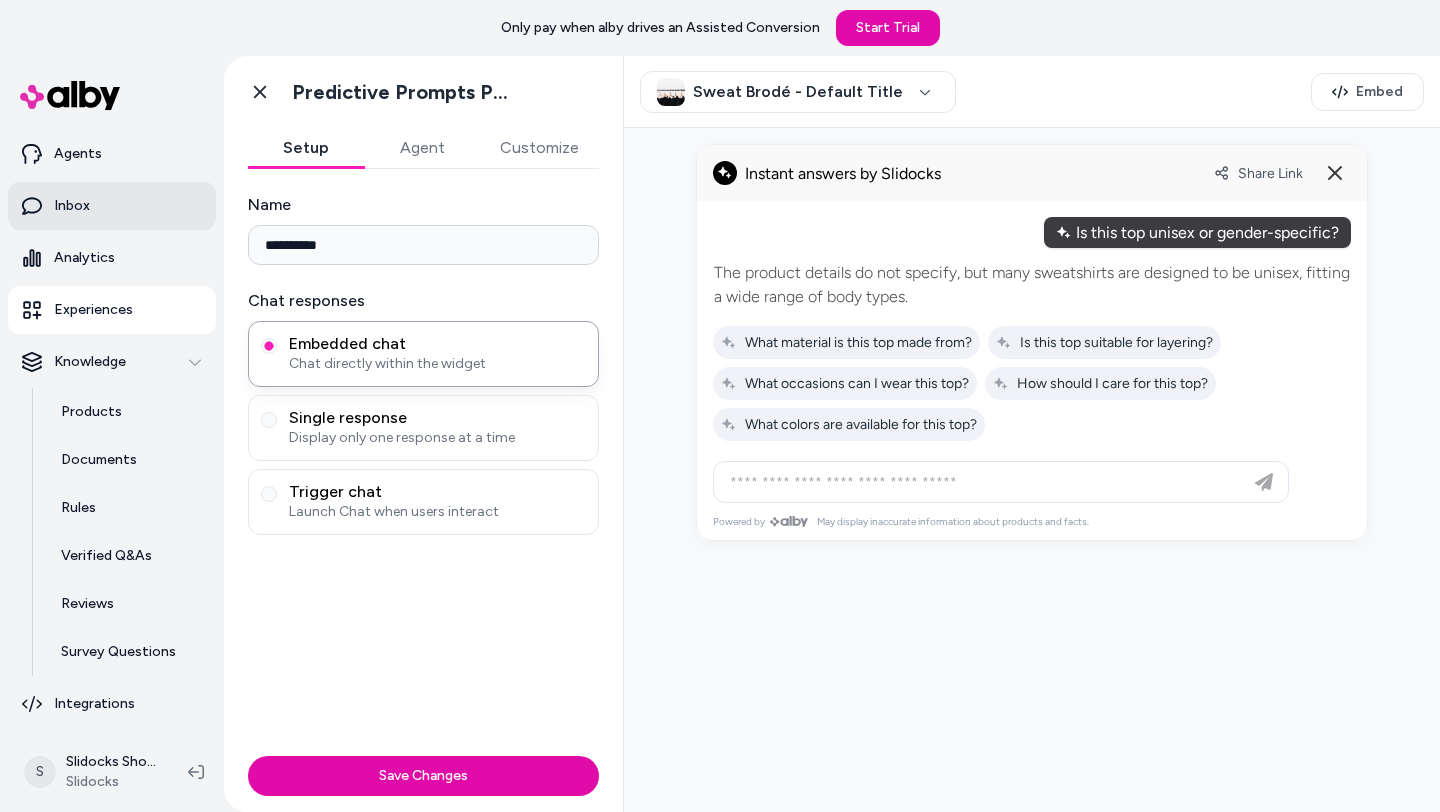 click on "Inbox" at bounding box center (72, 206) 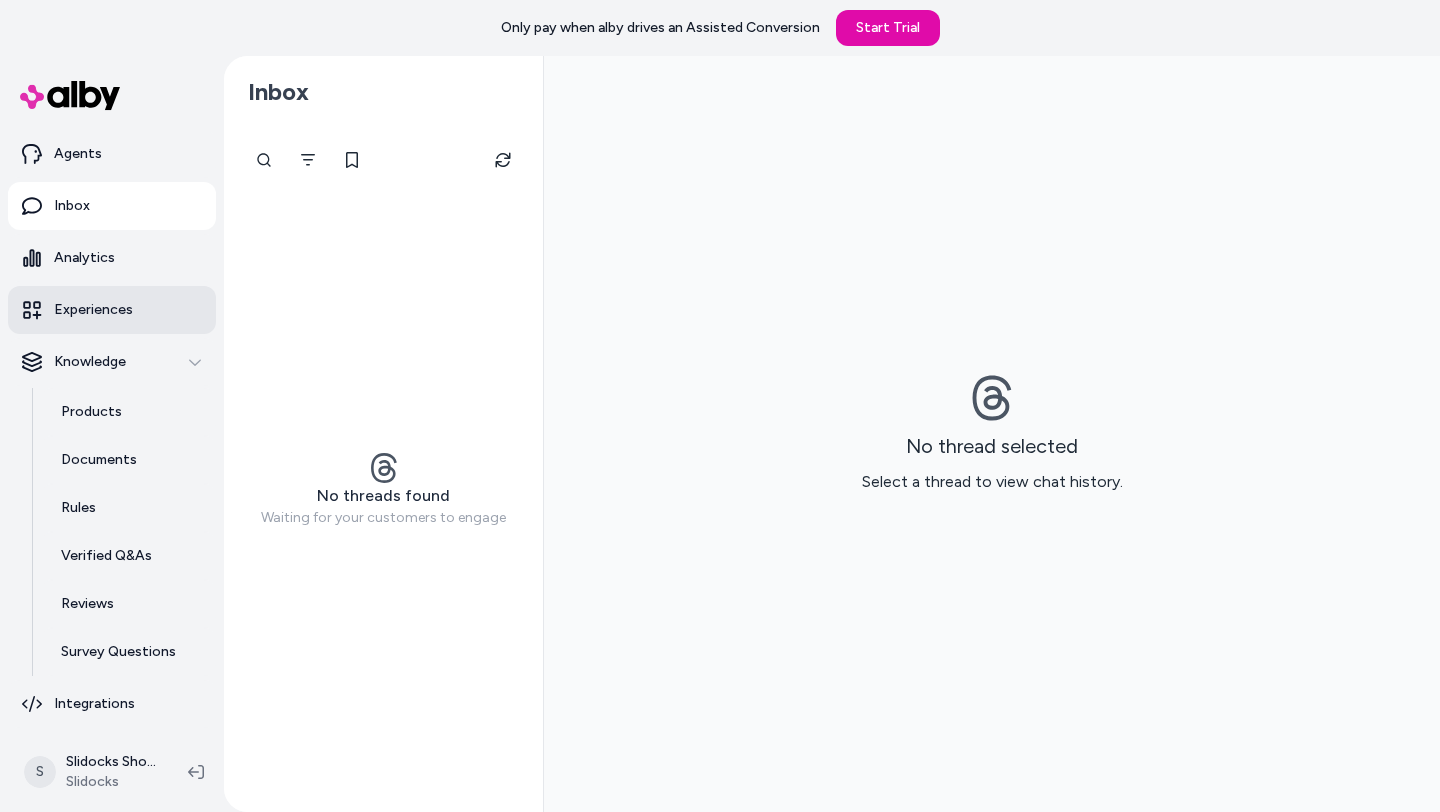 click on "Experiences" at bounding box center [112, 310] 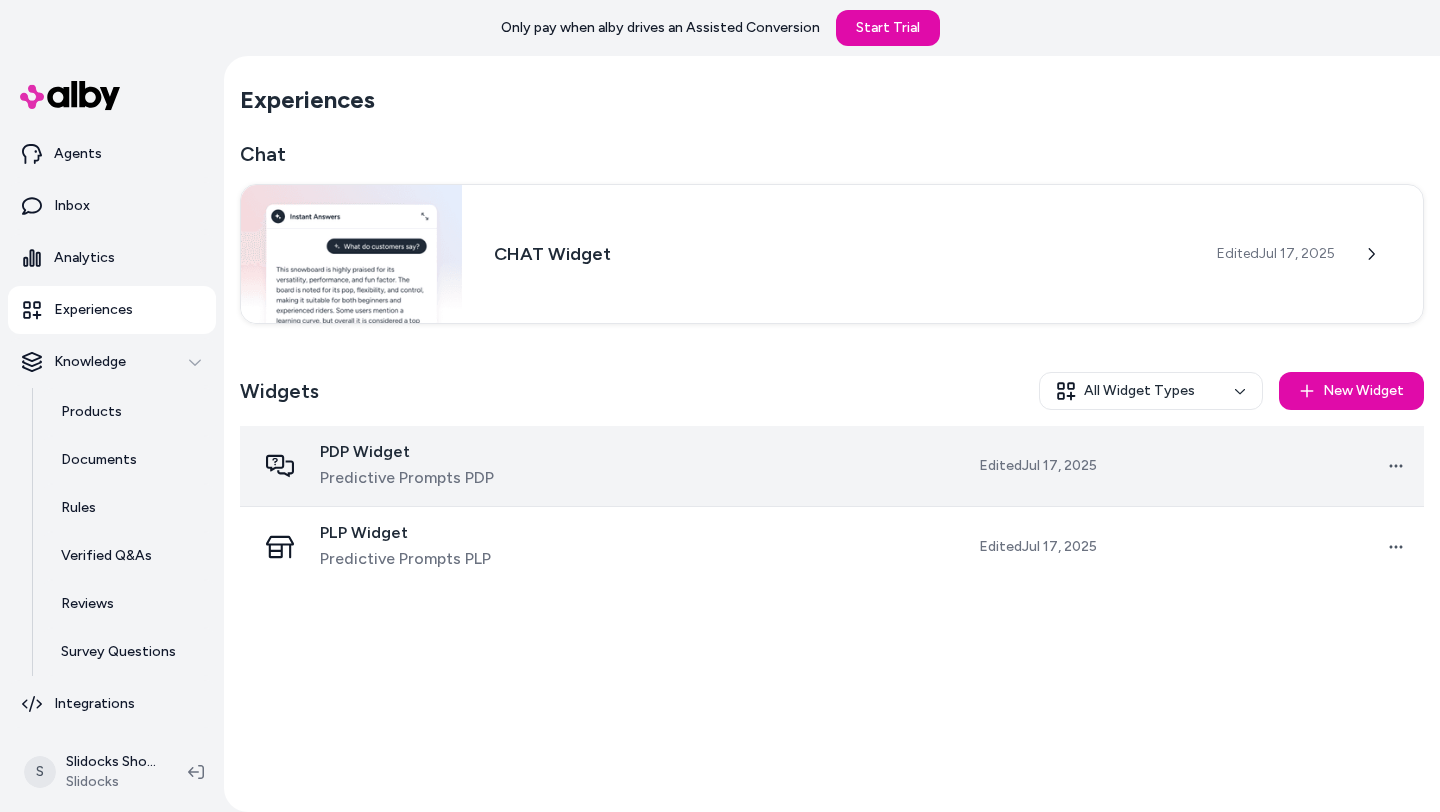 click on "PDP Widget Predictive Prompts PDP" at bounding box center (417, 466) 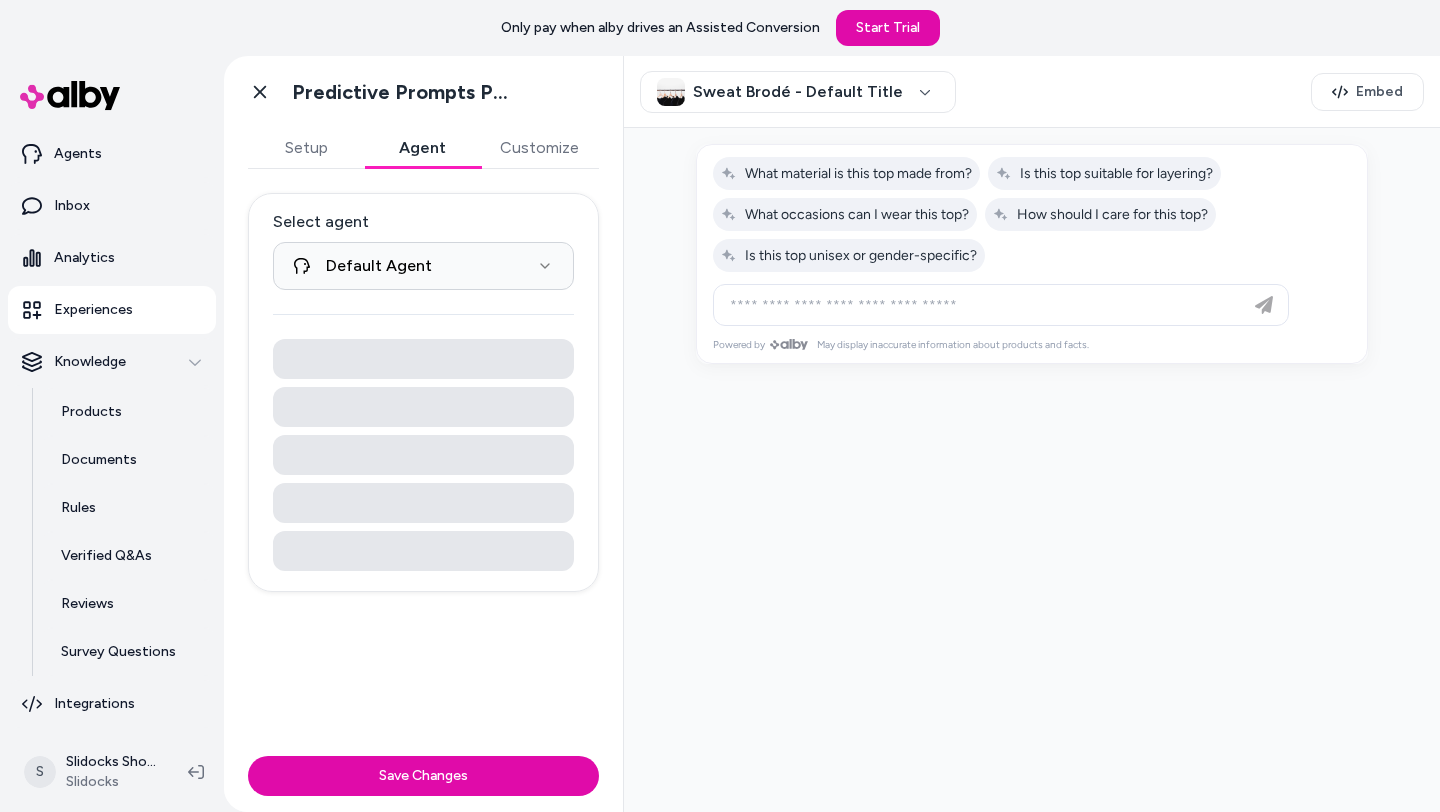click on "Agent" at bounding box center [422, 148] 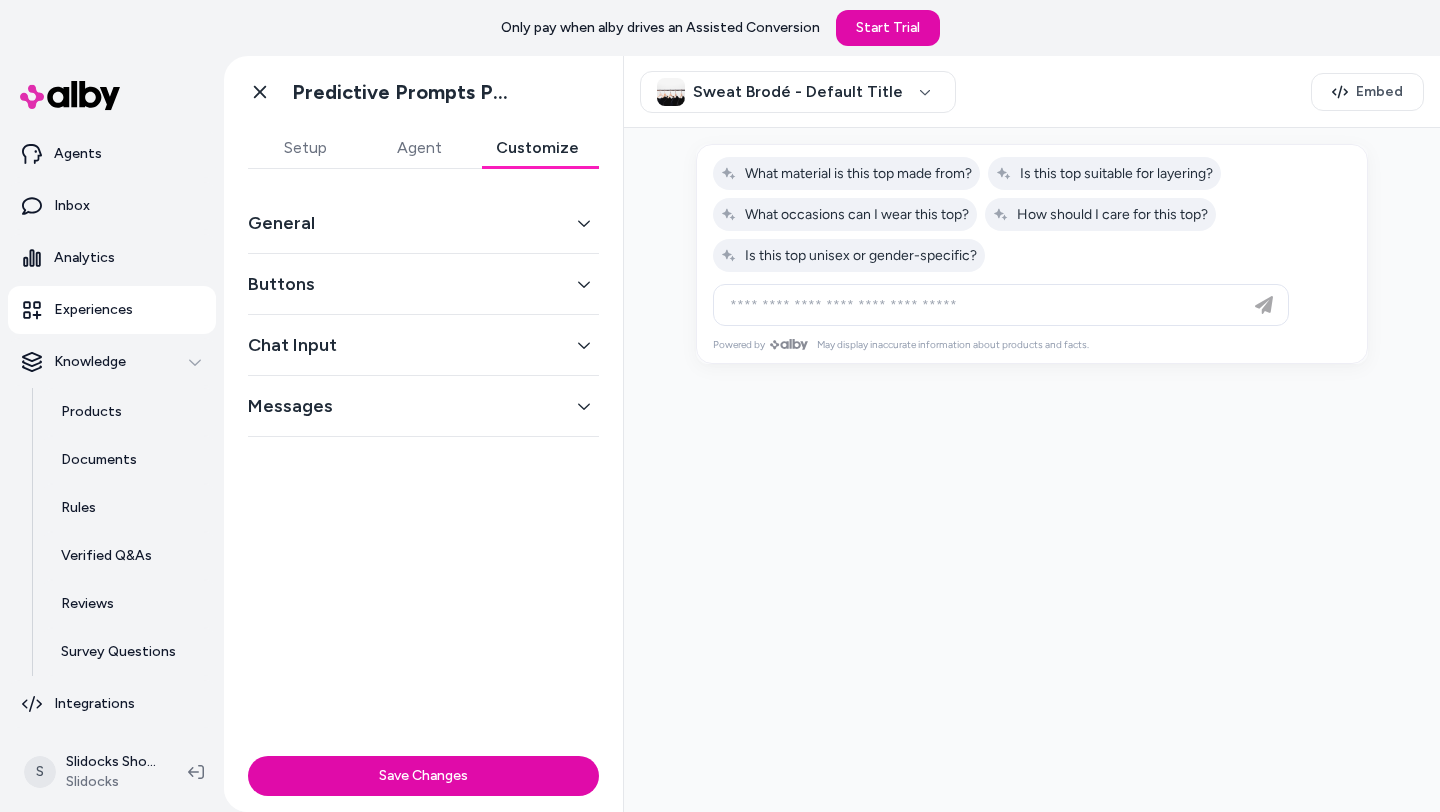 click on "Customize" at bounding box center [537, 148] 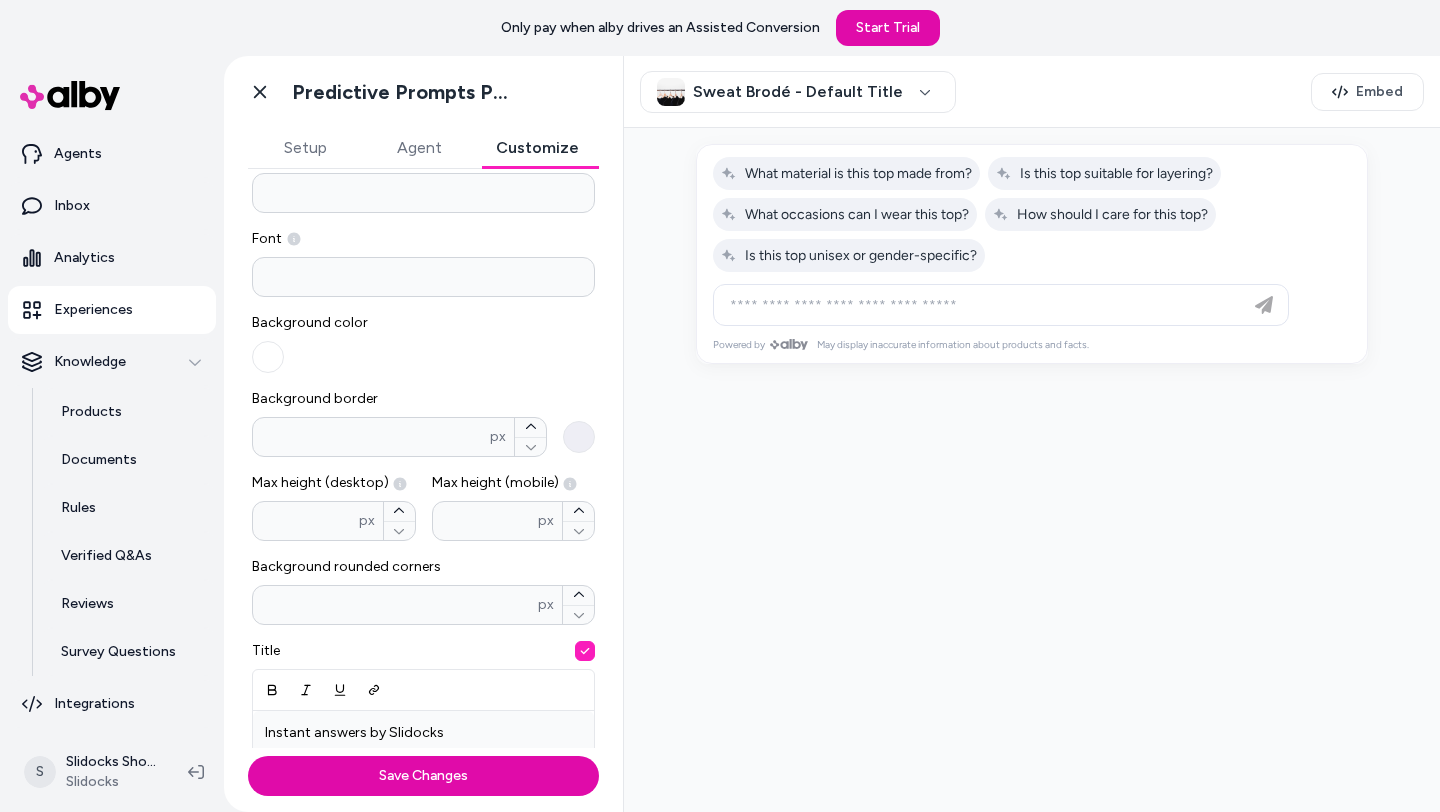 scroll, scrollTop: 128, scrollLeft: 0, axis: vertical 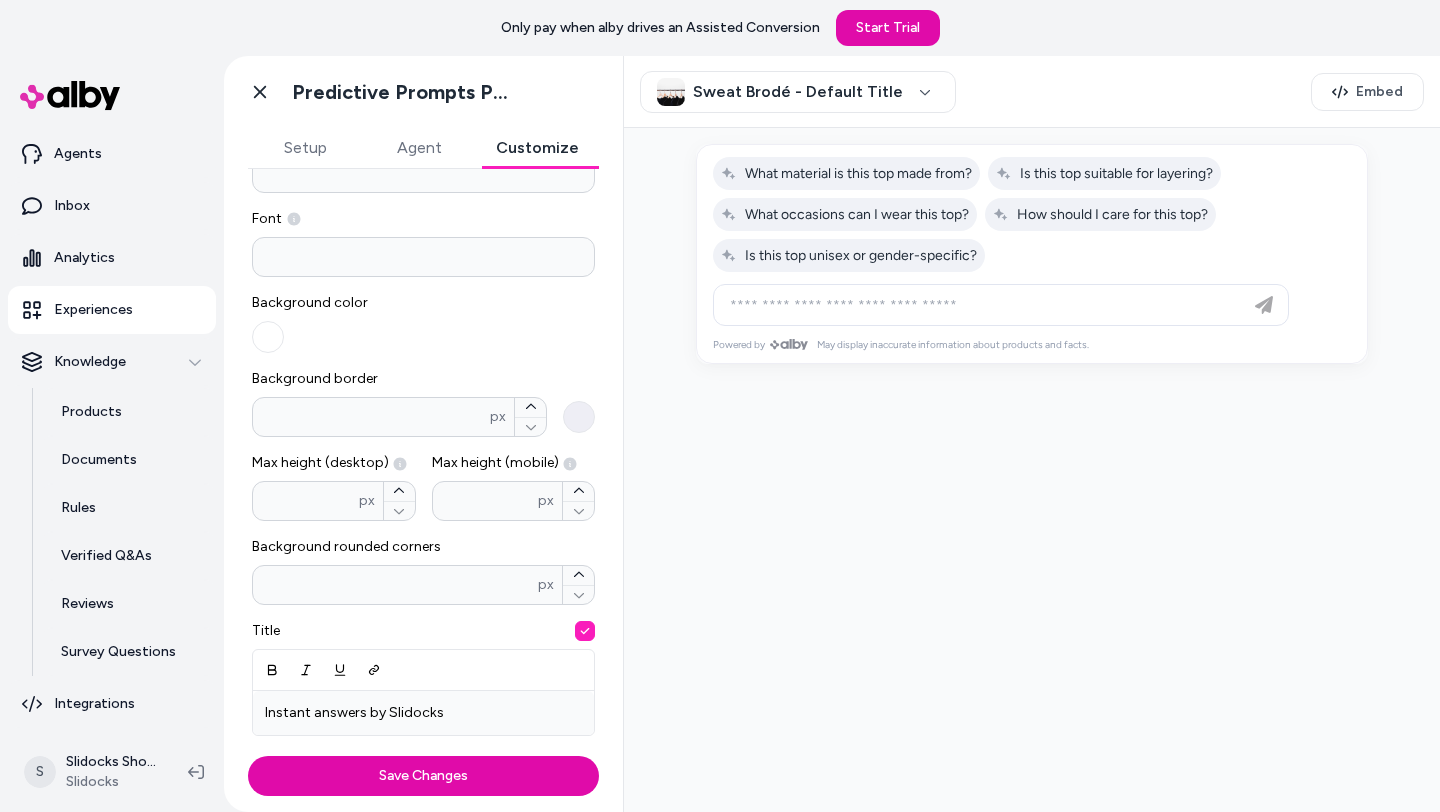 click on "Background color" at bounding box center (334, 323) 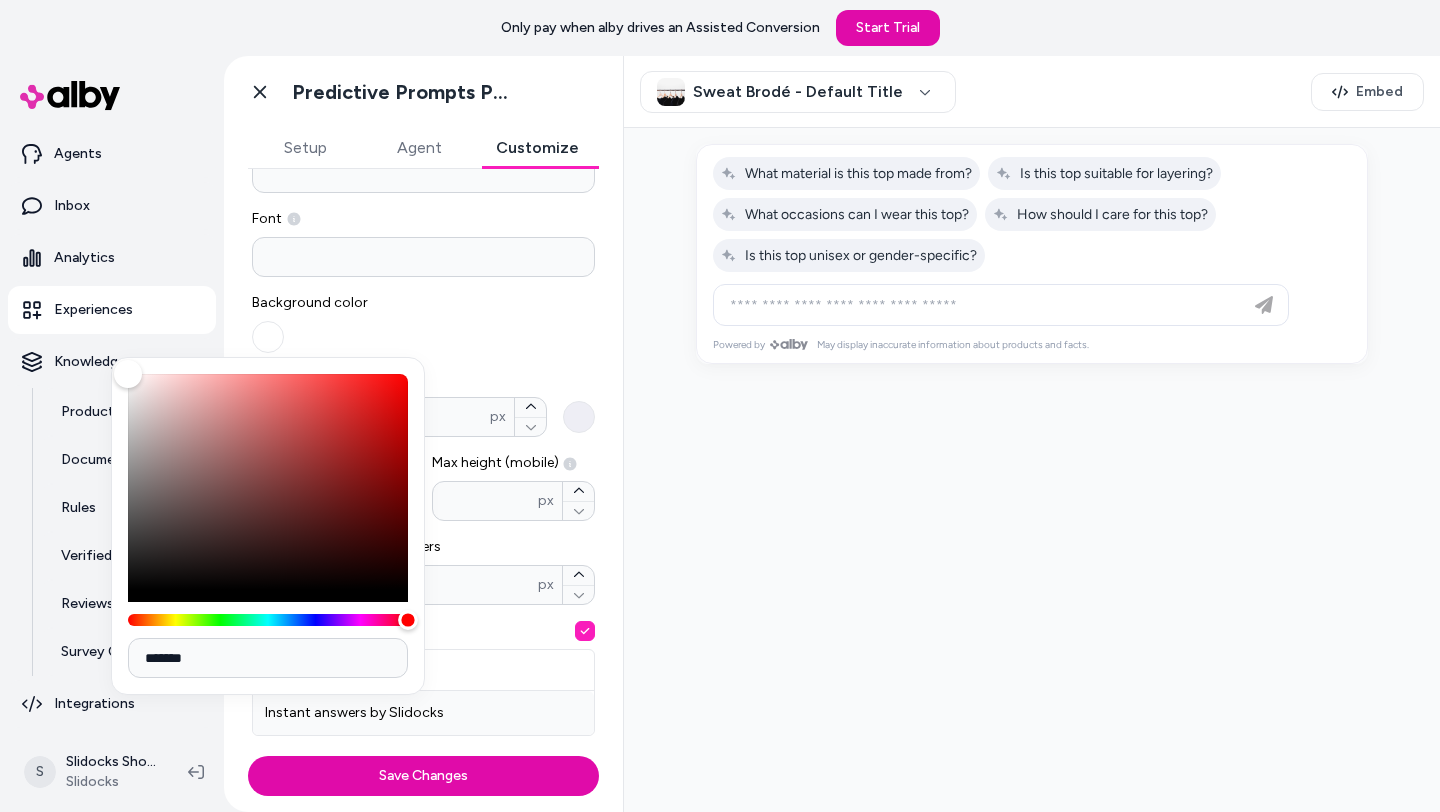 drag, startPoint x: 342, startPoint y: 625, endPoint x: 416, endPoint y: 623, distance: 74.02702 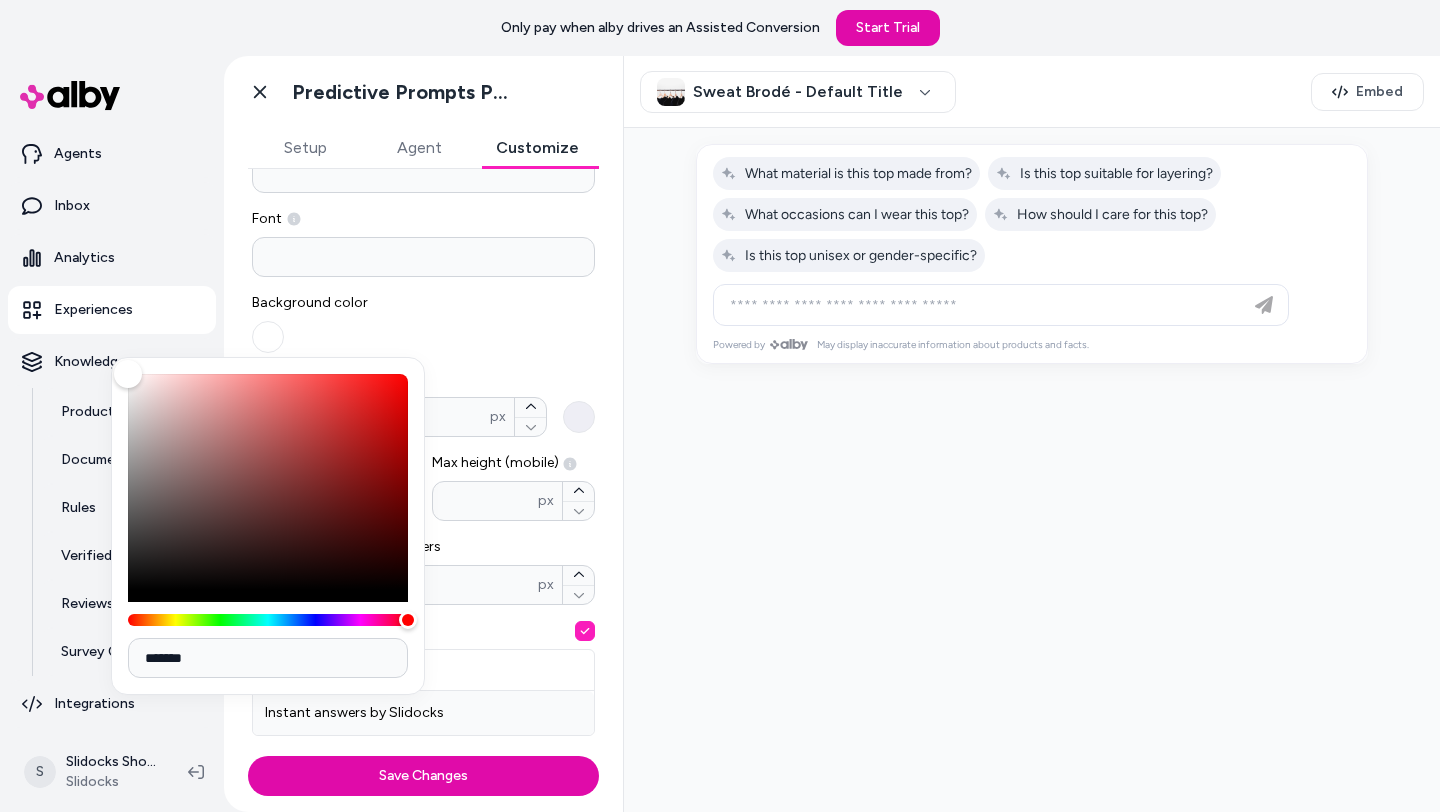 click on "Number of pre-generated questions   * Font Background color Background border * px Max height (desktop)   px Max height (mobile)   px Background rounded corners ** px Title Instant answers by Slidocks Show sparkle icon Disclaimer message May display inaccurate information about products and facts. Powered by/disclaimer color" at bounding box center (423, 582) 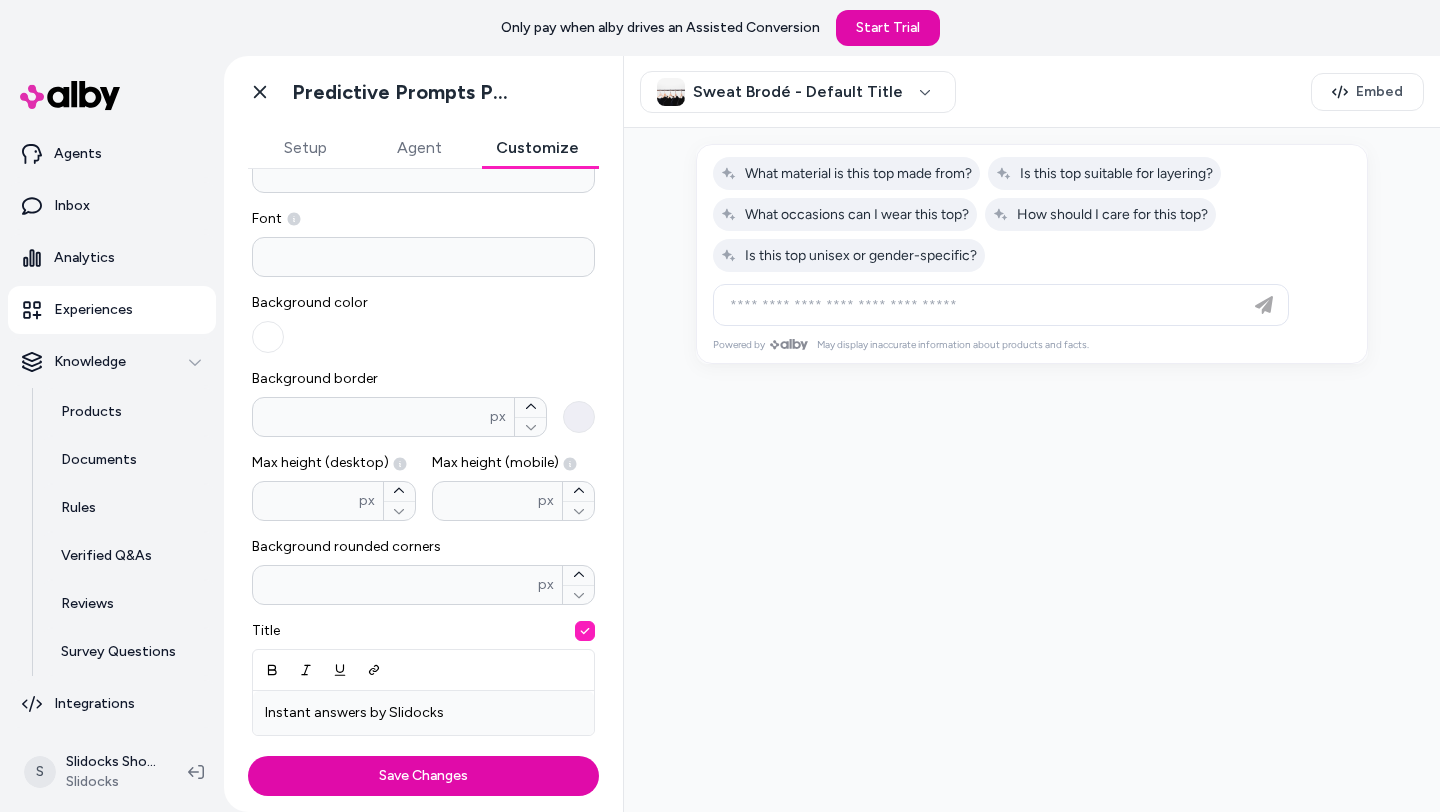 click at bounding box center (268, 337) 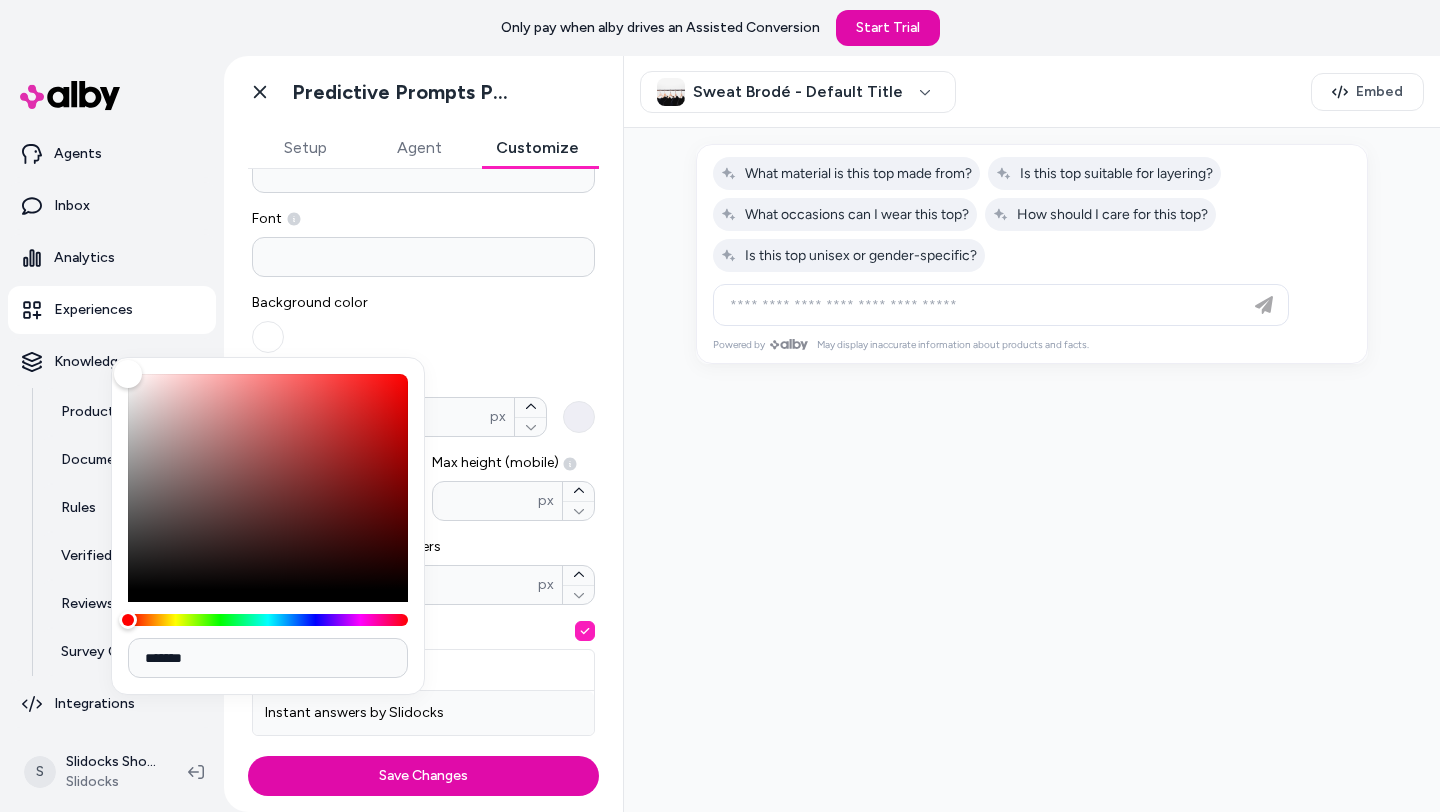 type on "*******" 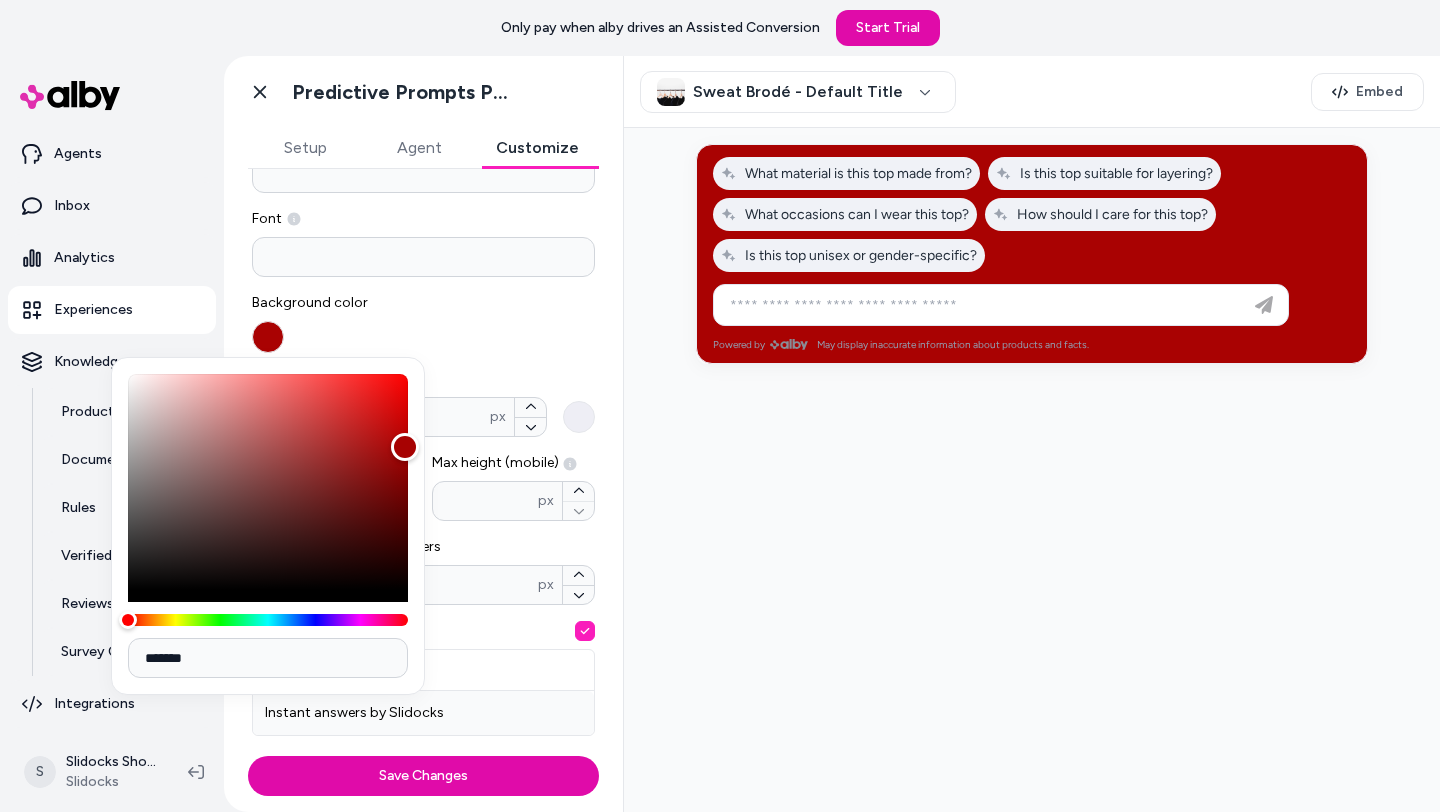 click at bounding box center (268, 482) 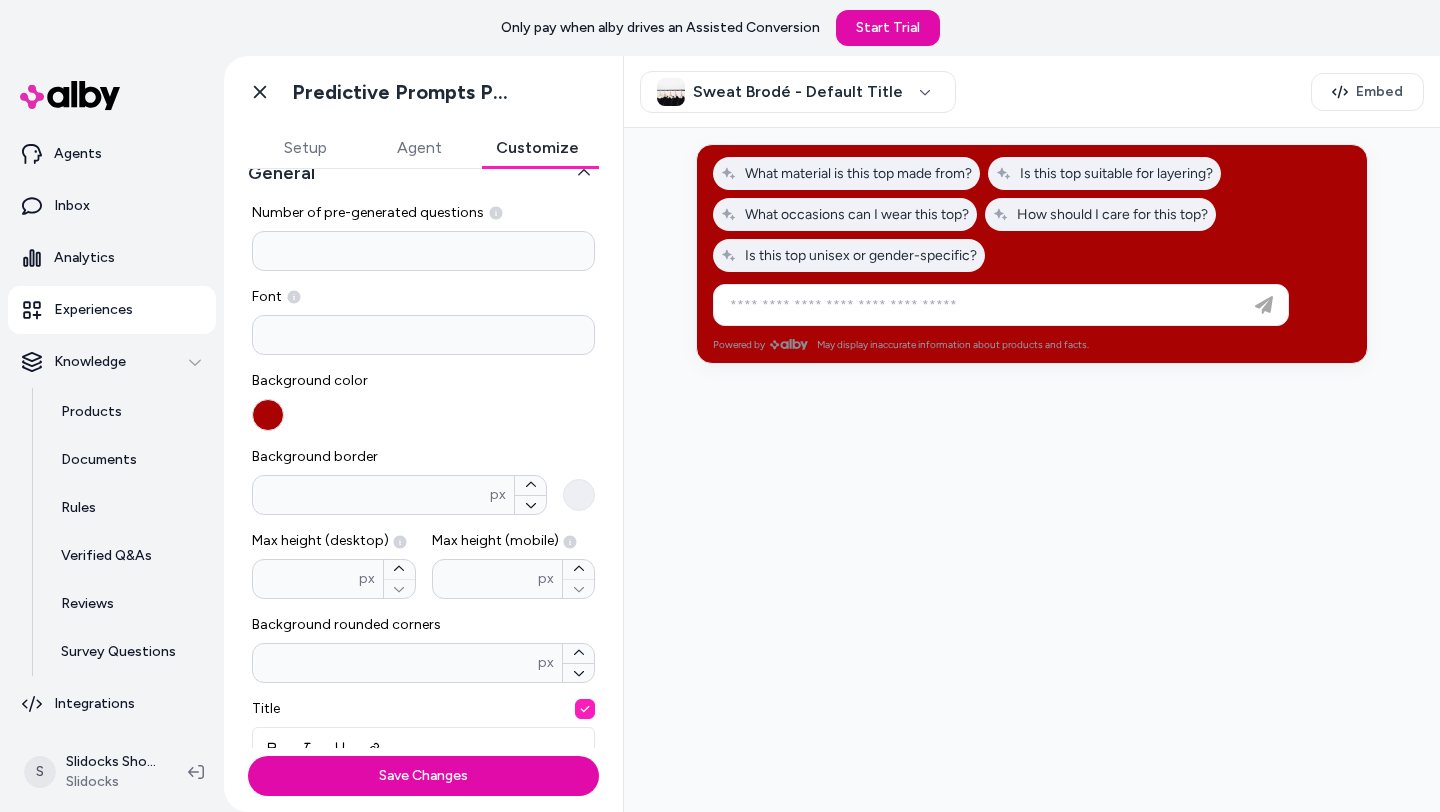 scroll, scrollTop: 0, scrollLeft: 0, axis: both 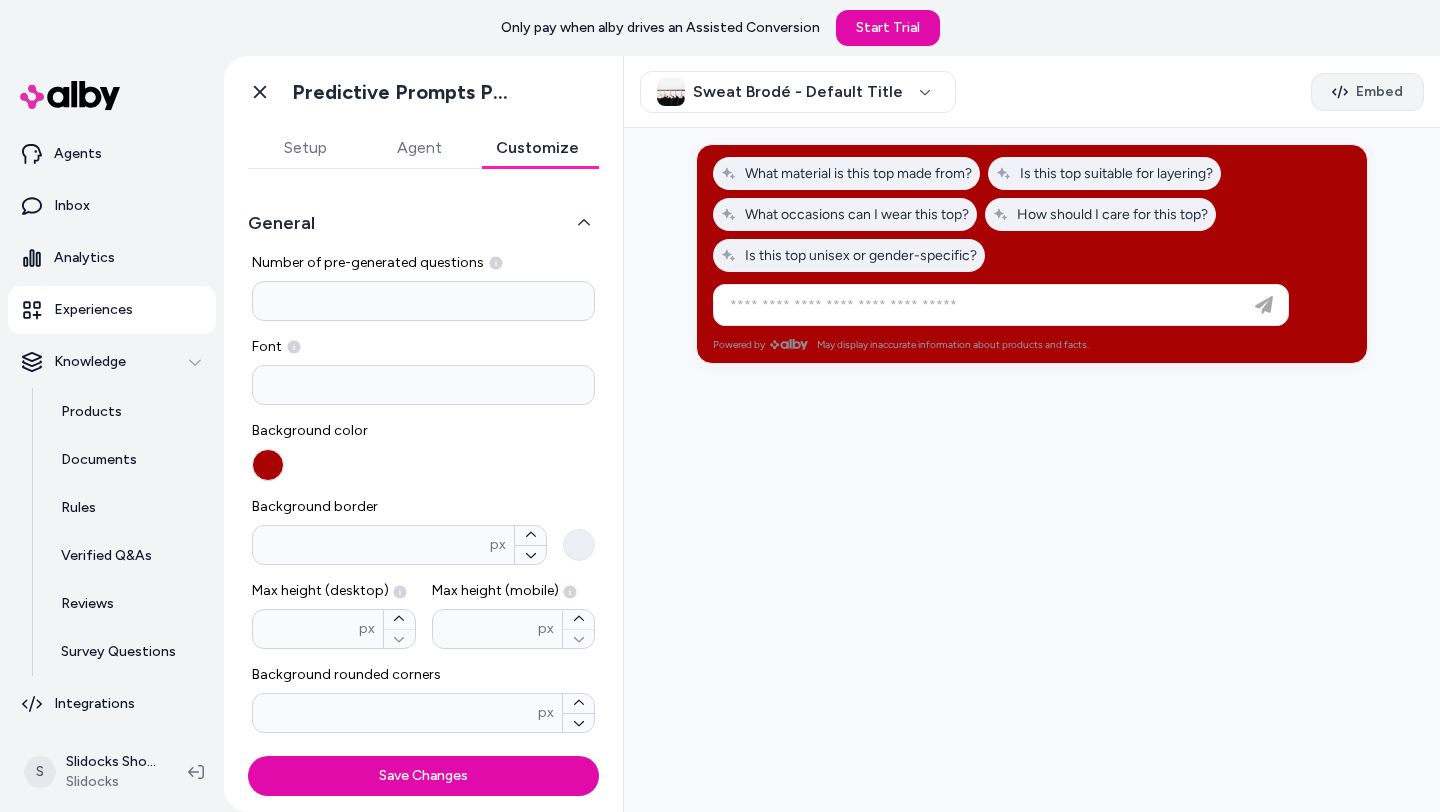 click on "Embed" at bounding box center (1367, 92) 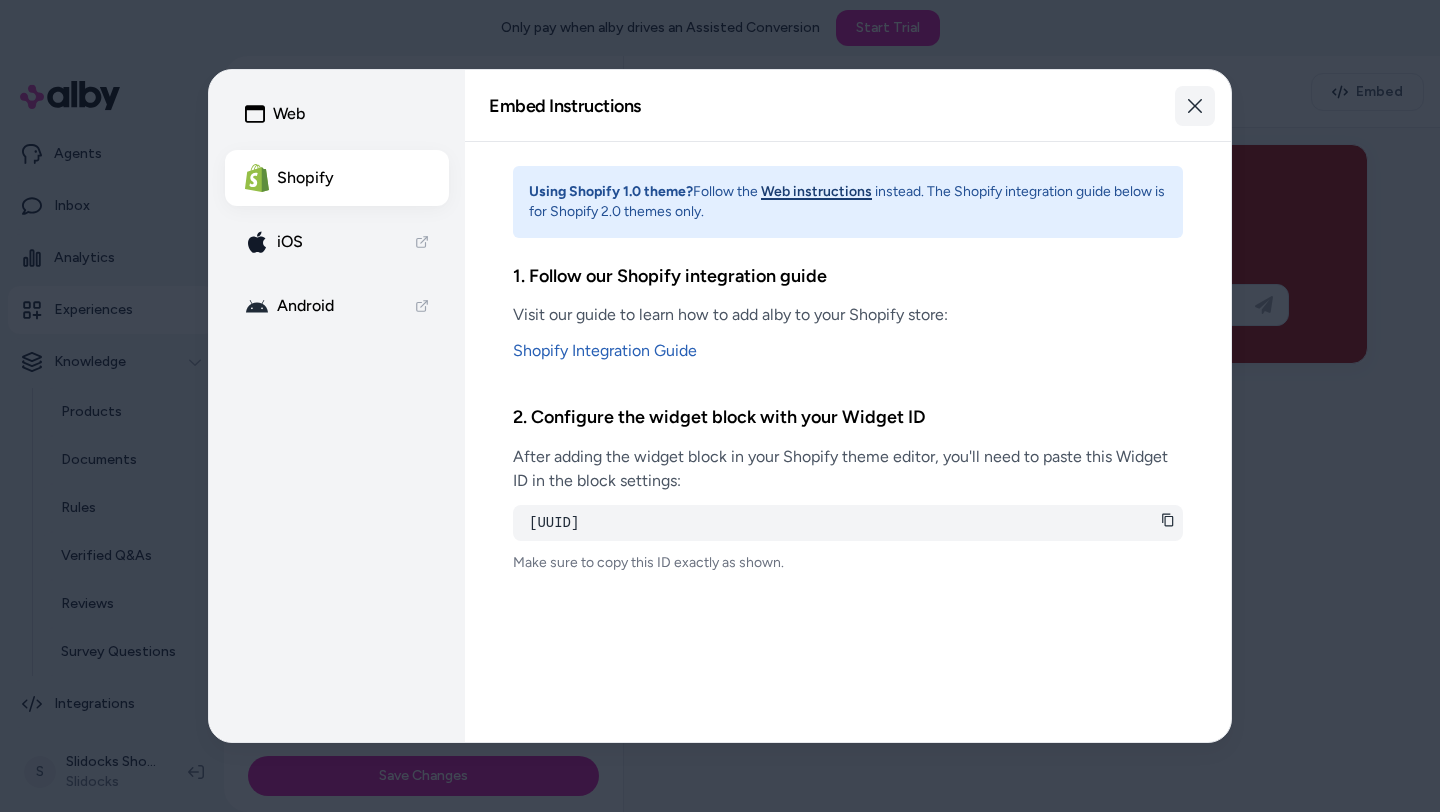 click 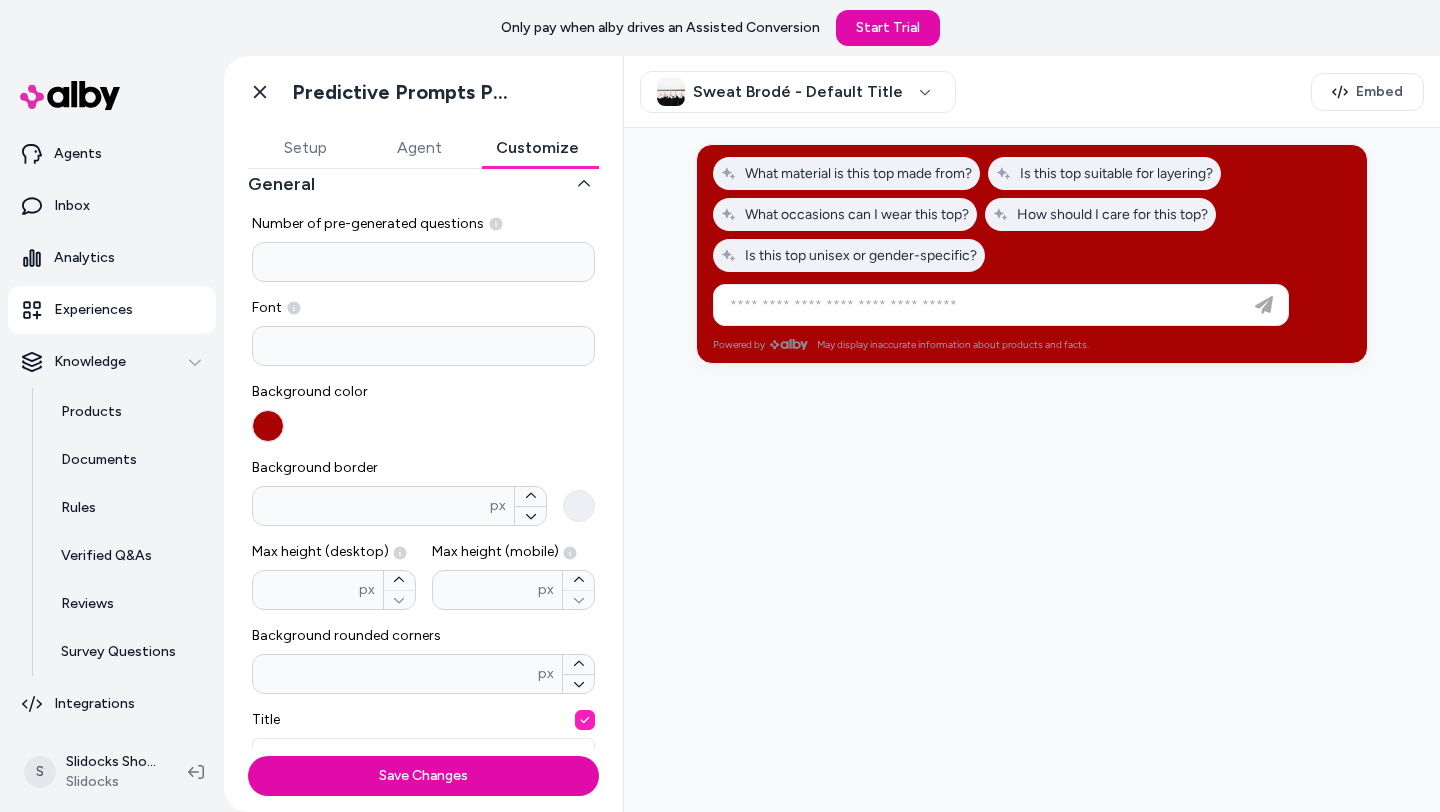 scroll, scrollTop: 40, scrollLeft: 0, axis: vertical 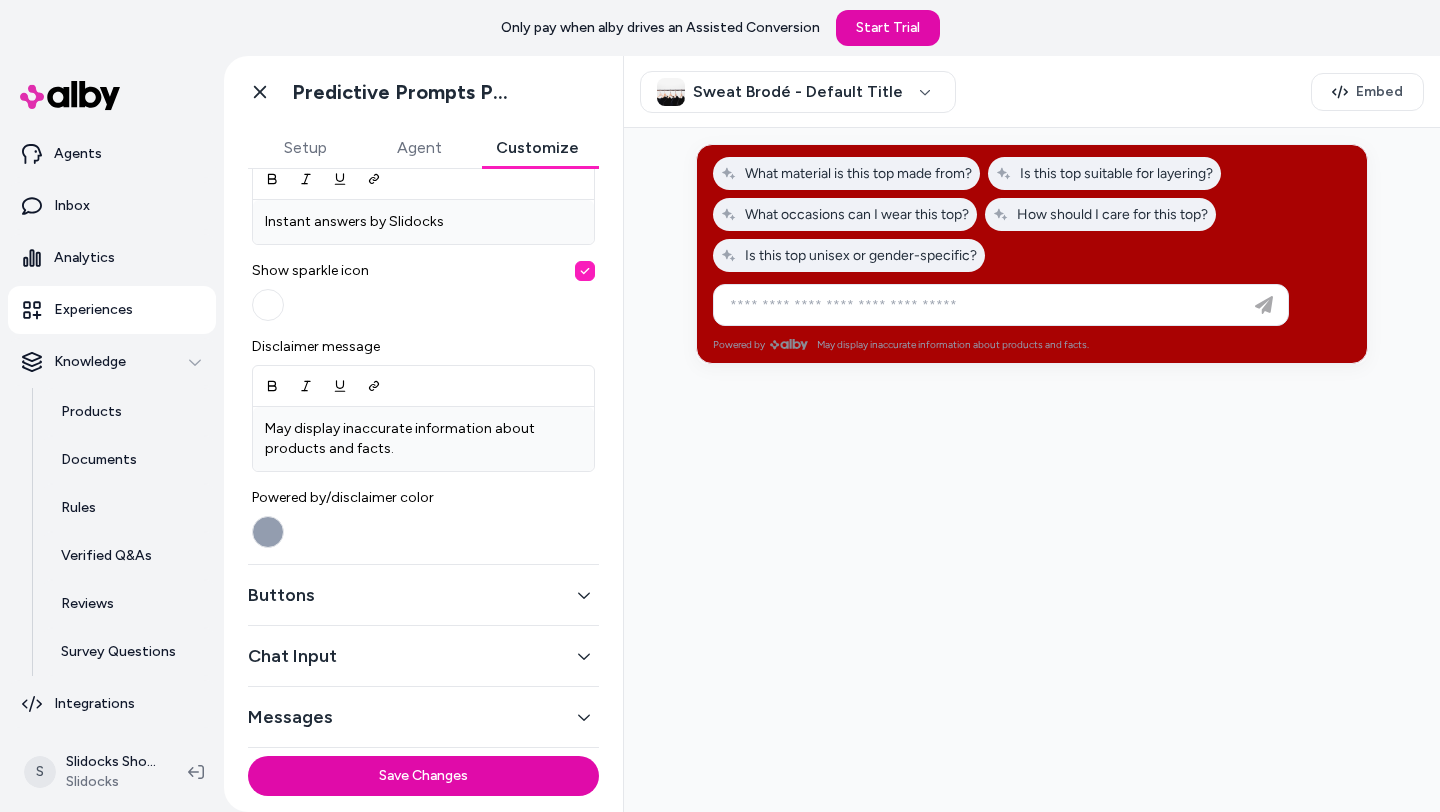 click on "Buttons" at bounding box center [423, 595] 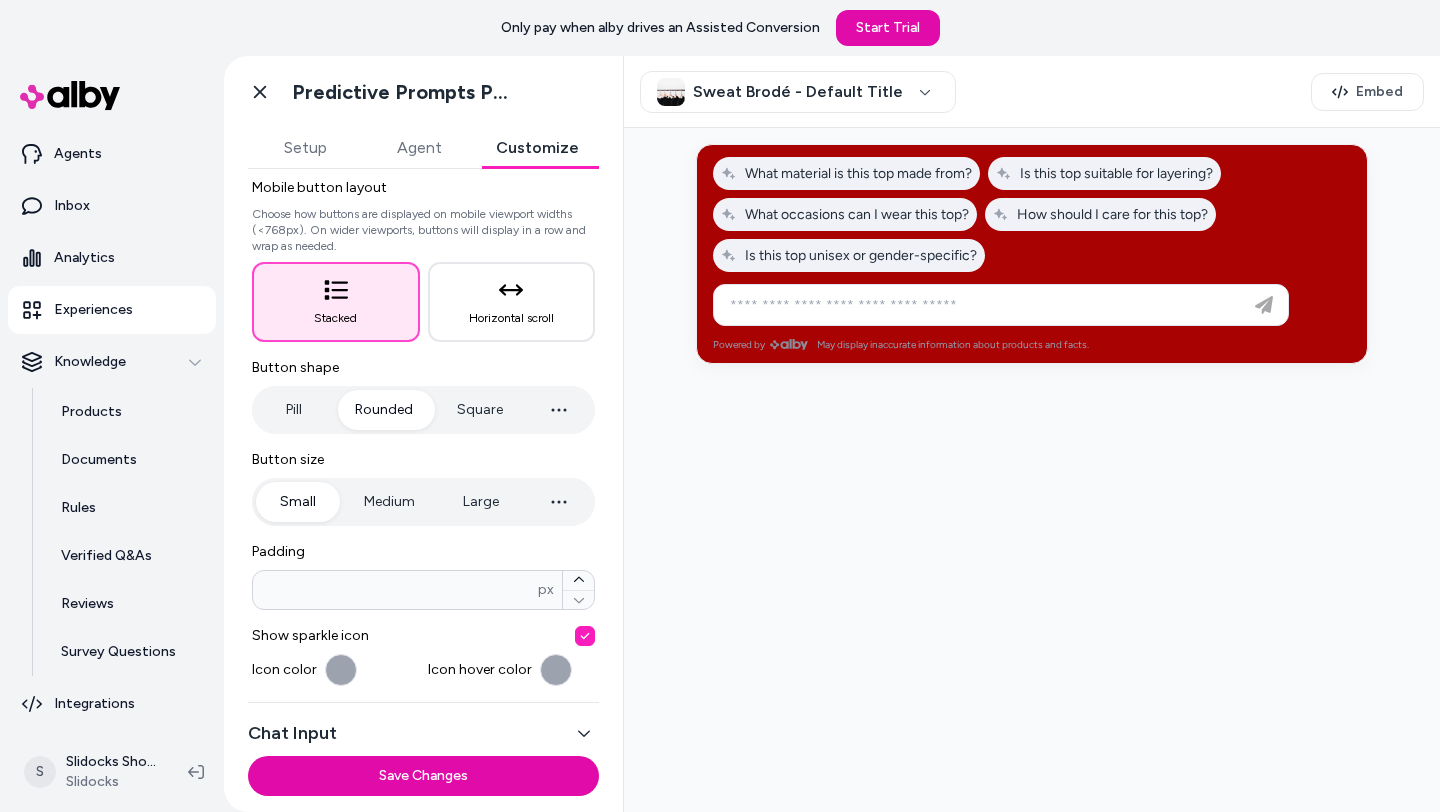 scroll, scrollTop: 196, scrollLeft: 0, axis: vertical 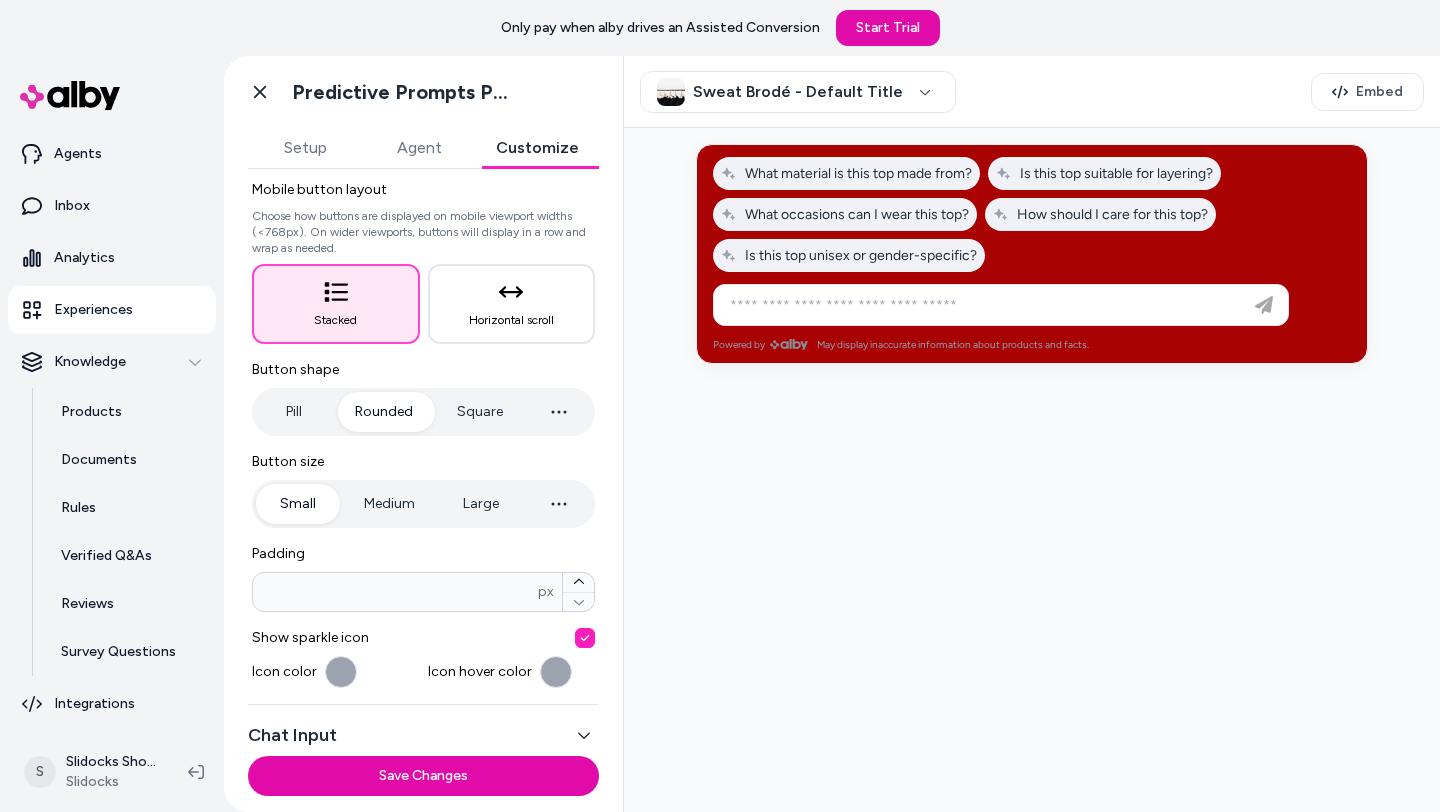 click on "Square" at bounding box center (480, 412) 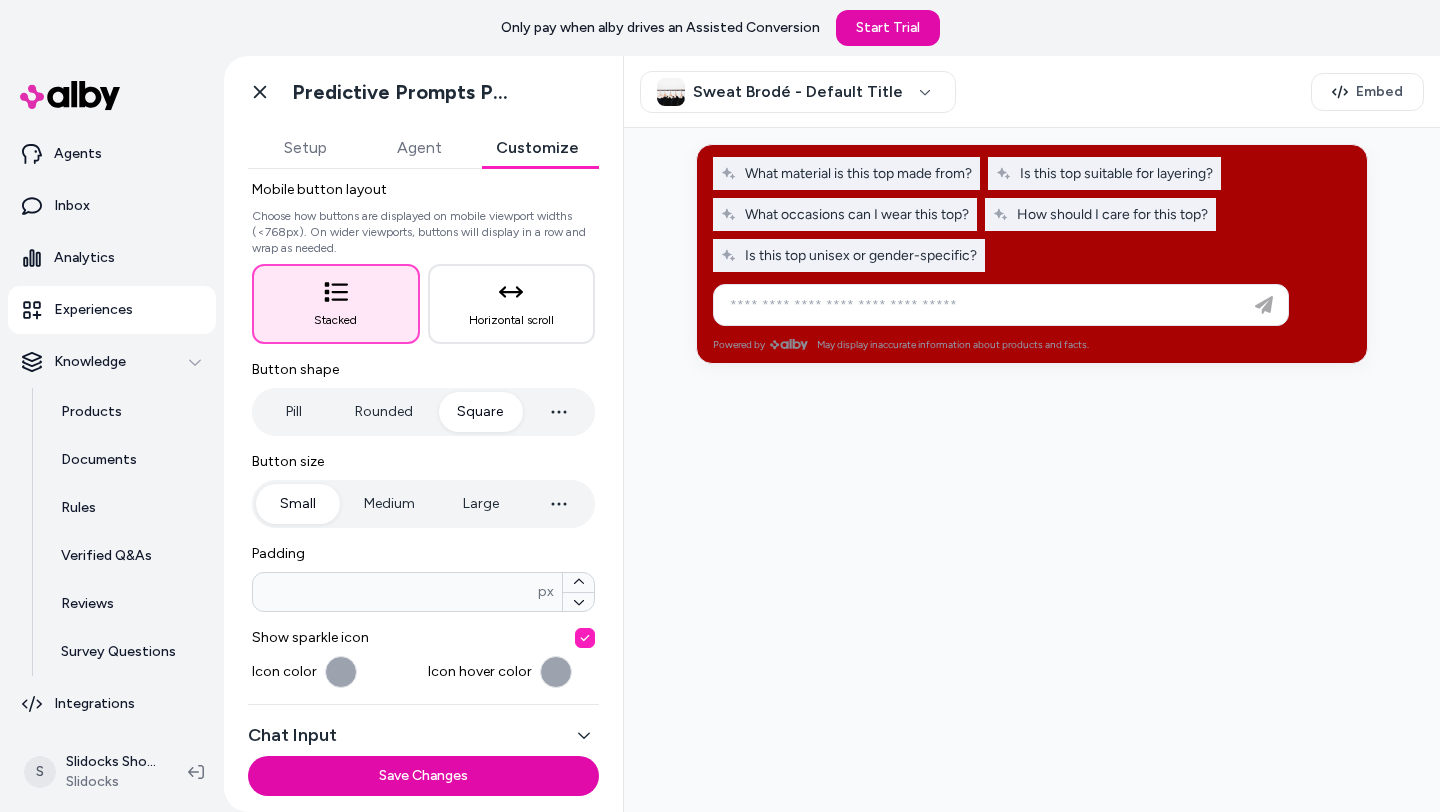 click on "Large" at bounding box center [481, 504] 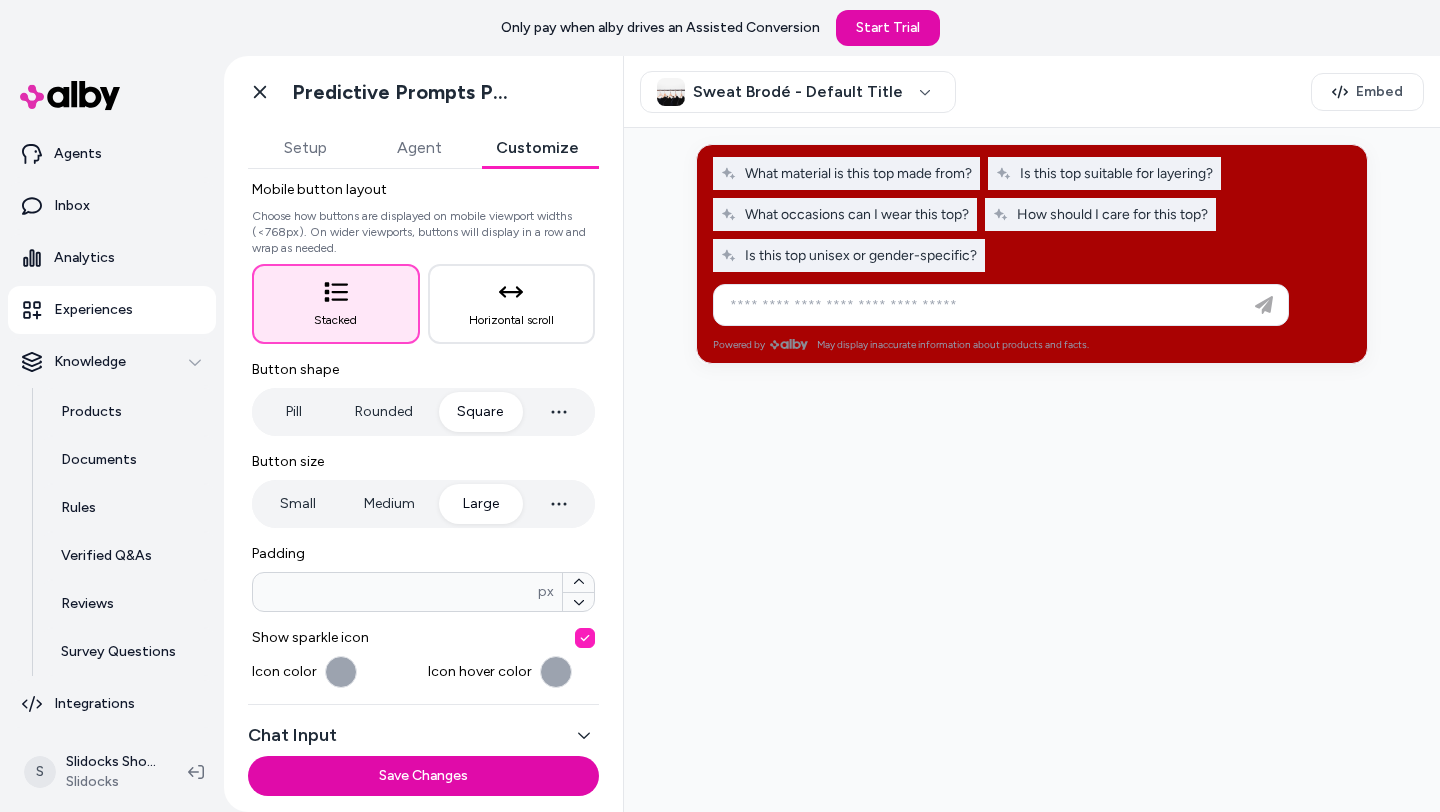 click on "Medium" at bounding box center [389, 504] 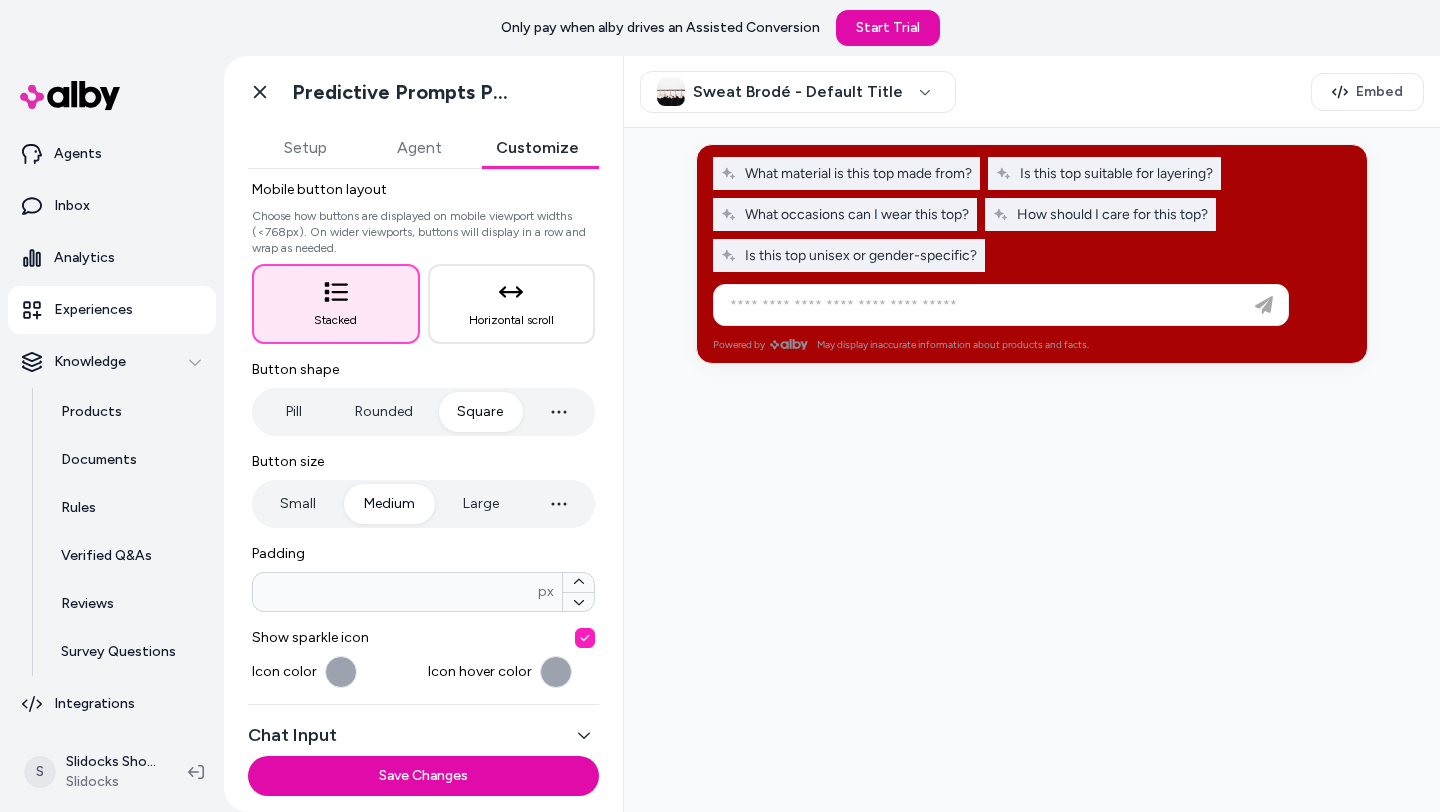 click on "Small" at bounding box center (298, 504) 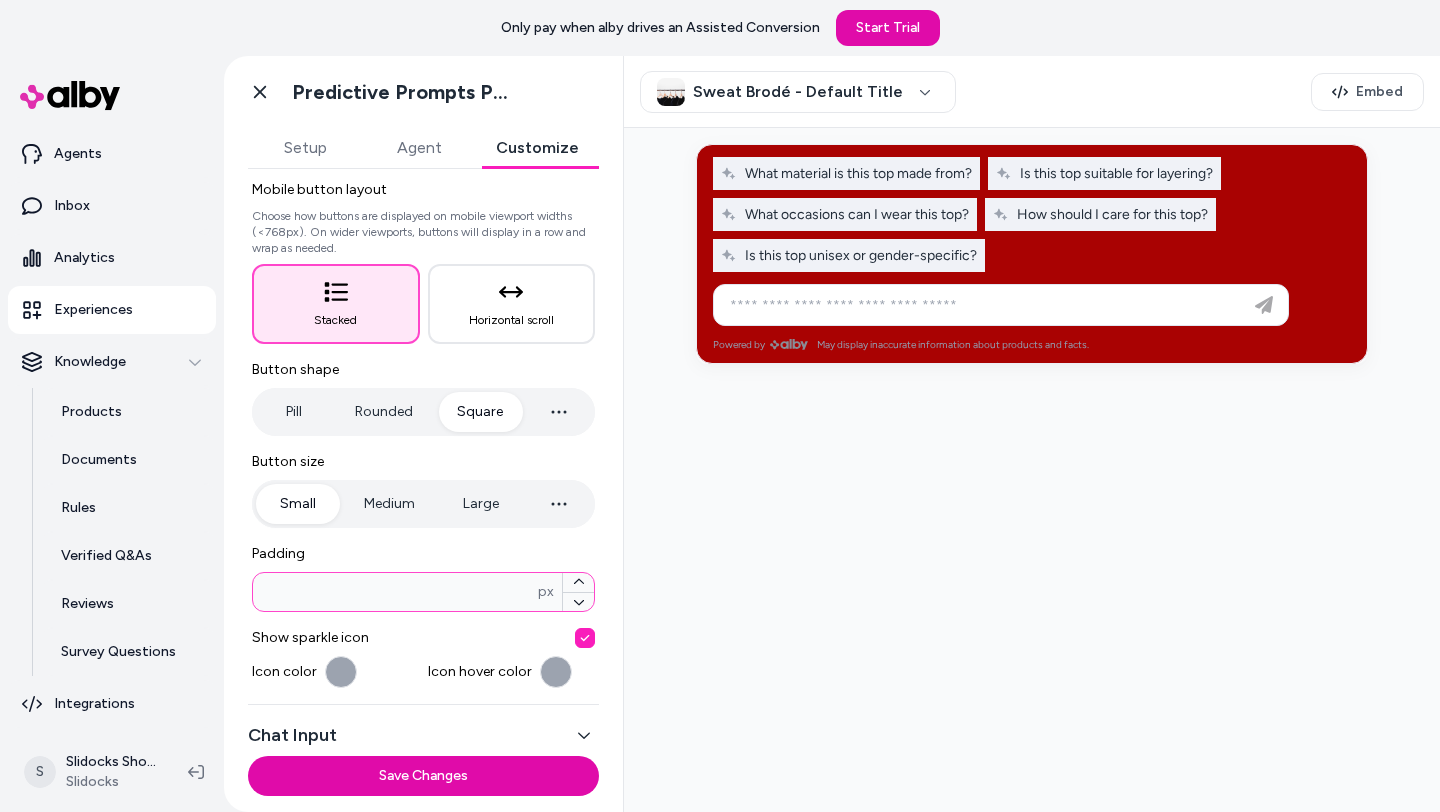 click on "*" at bounding box center [395, 592] 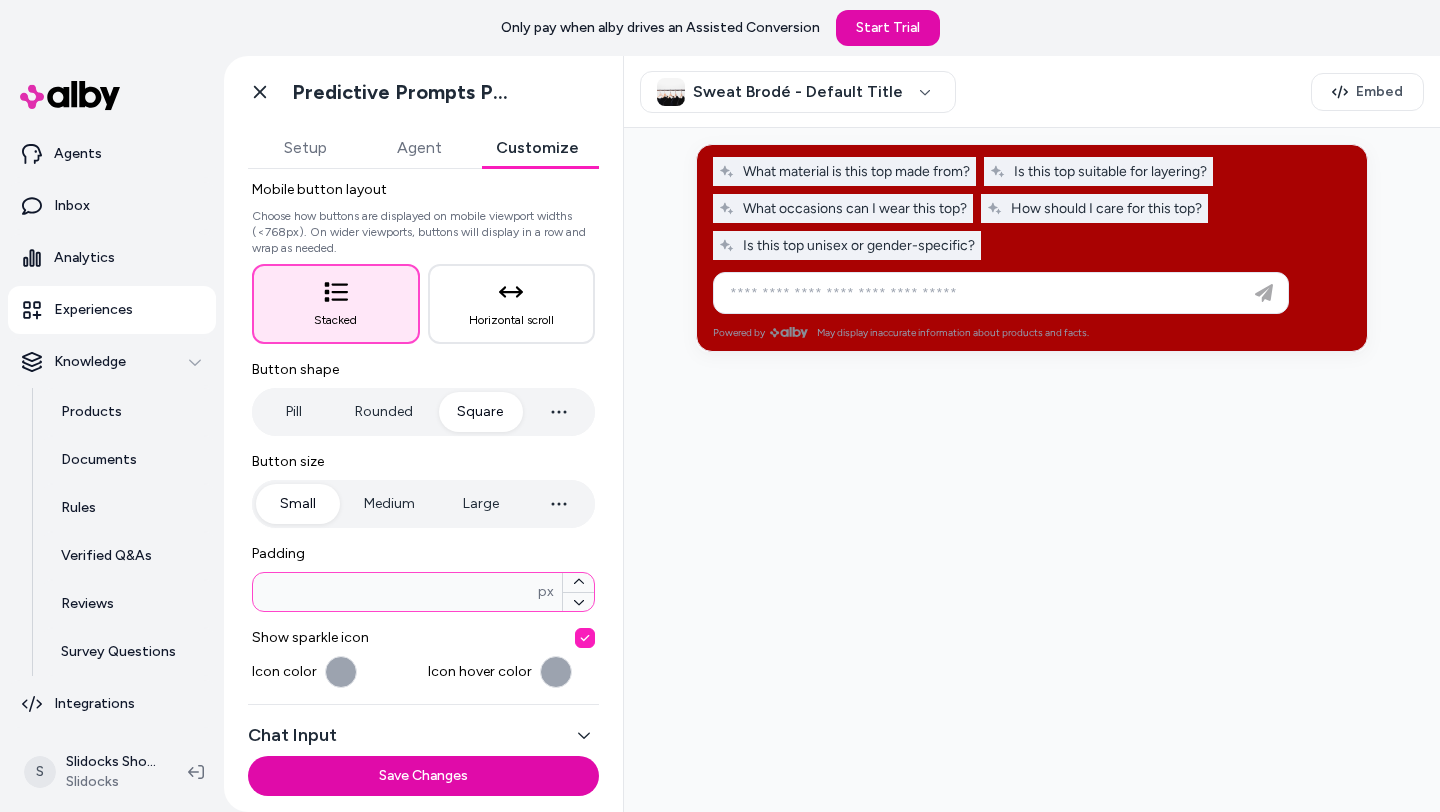 scroll, scrollTop: 275, scrollLeft: 0, axis: vertical 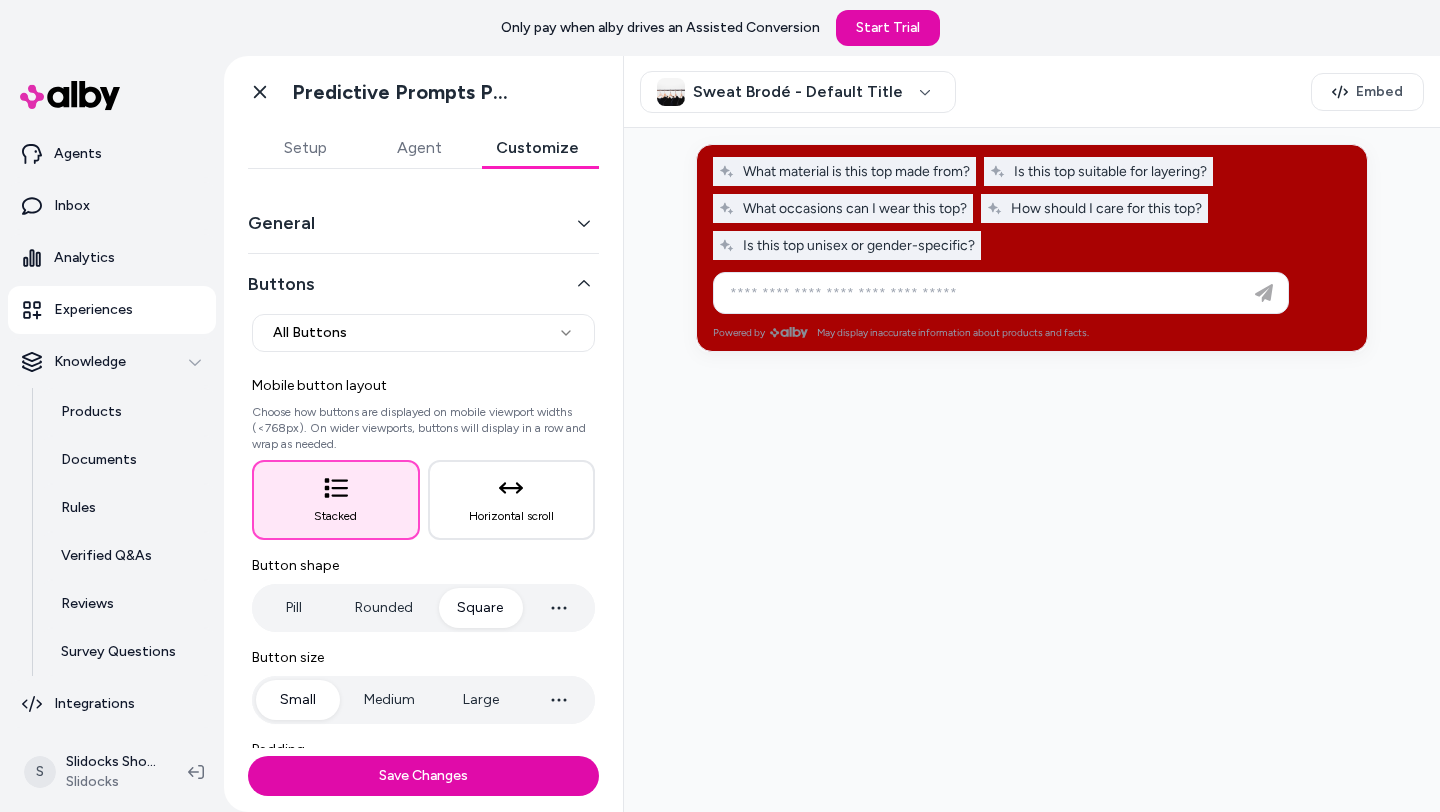 type on "*" 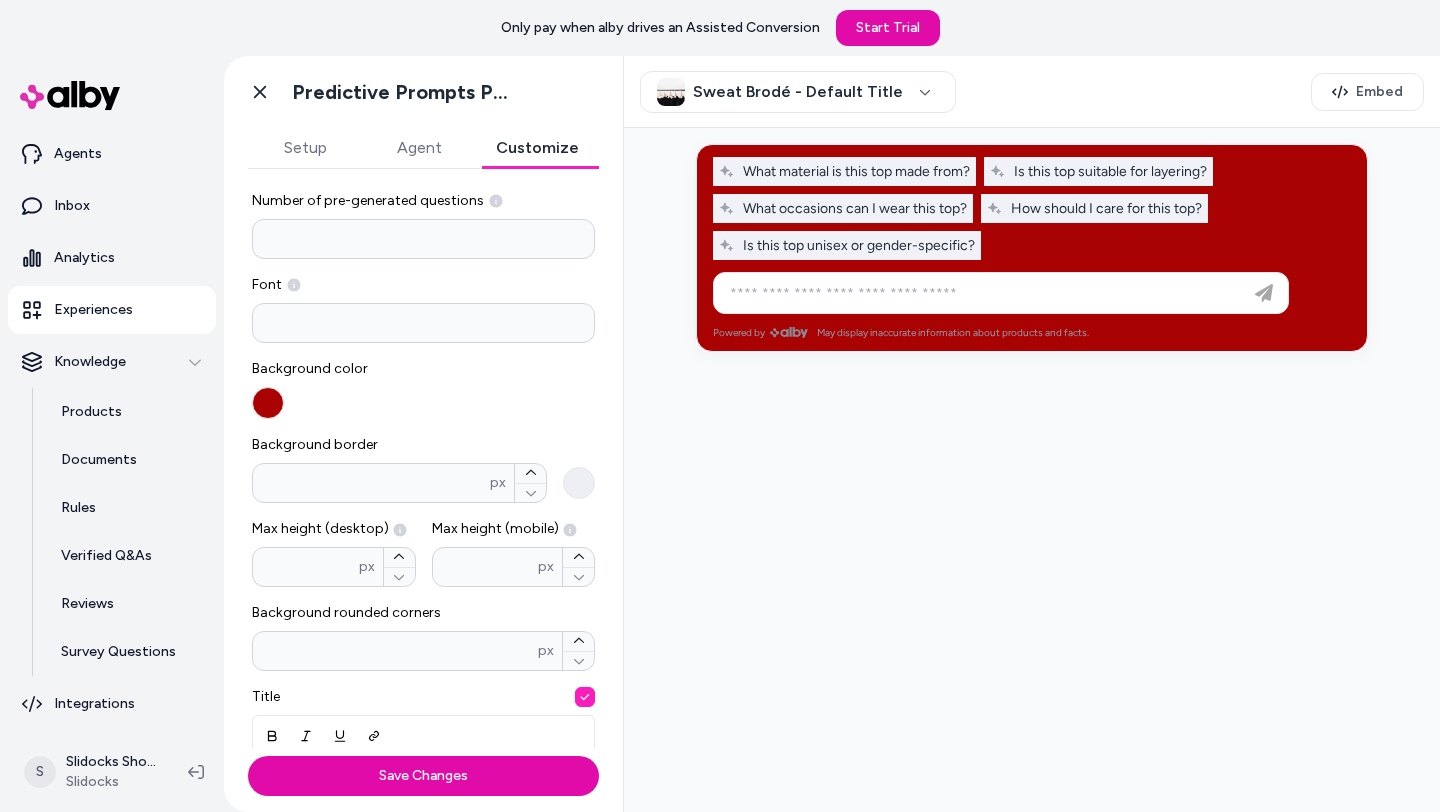 scroll, scrollTop: 0, scrollLeft: 0, axis: both 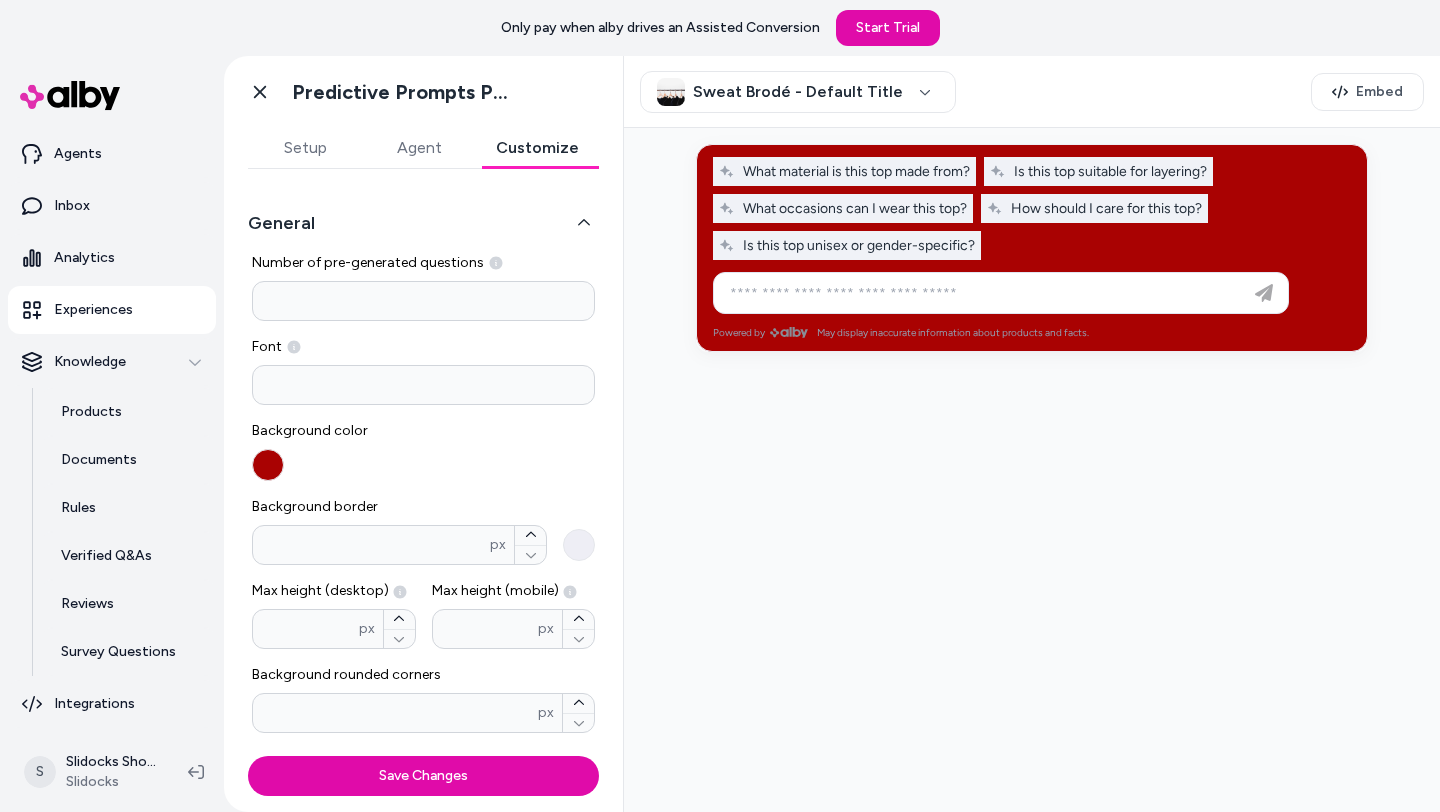 click on "*" at bounding box center [423, 301] 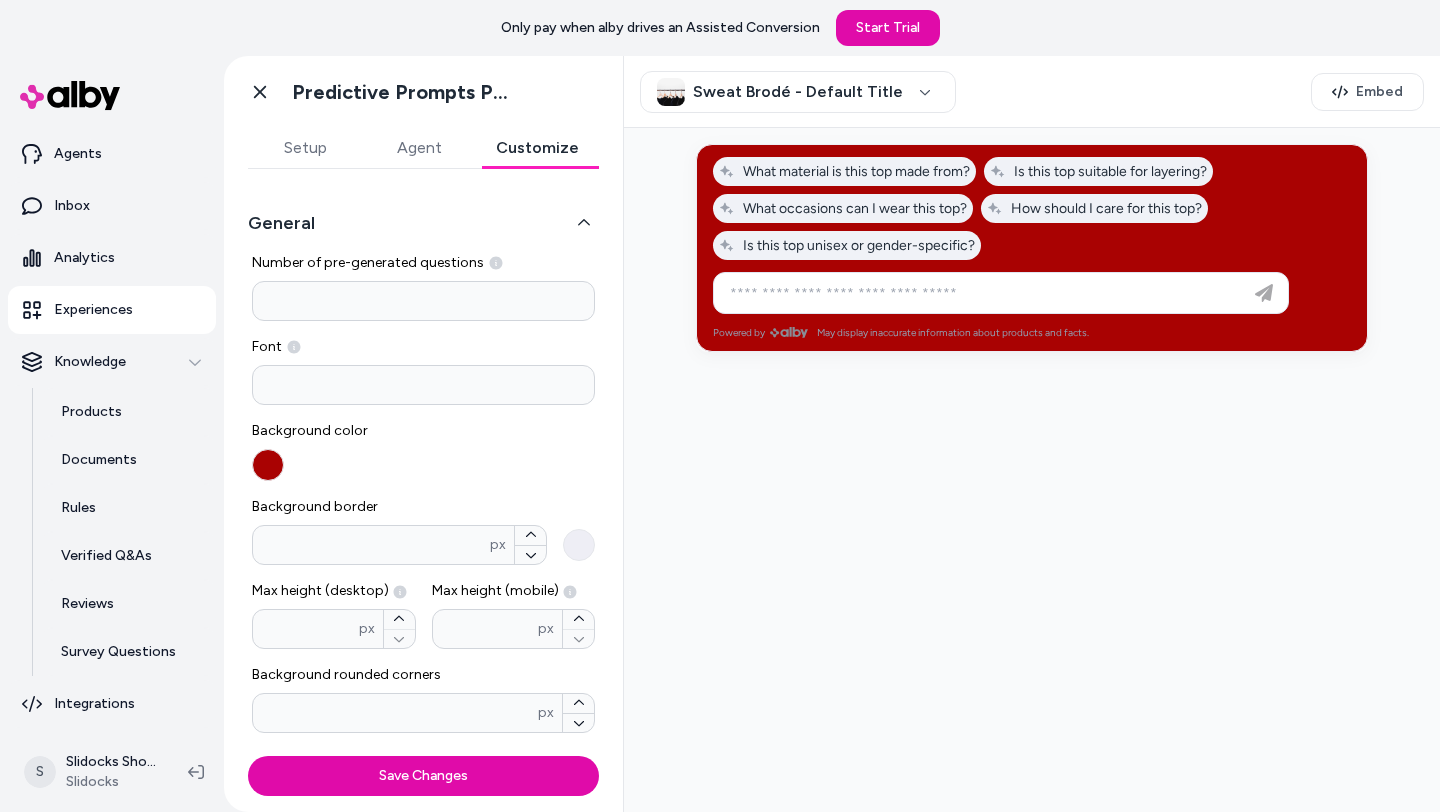 type on "*" 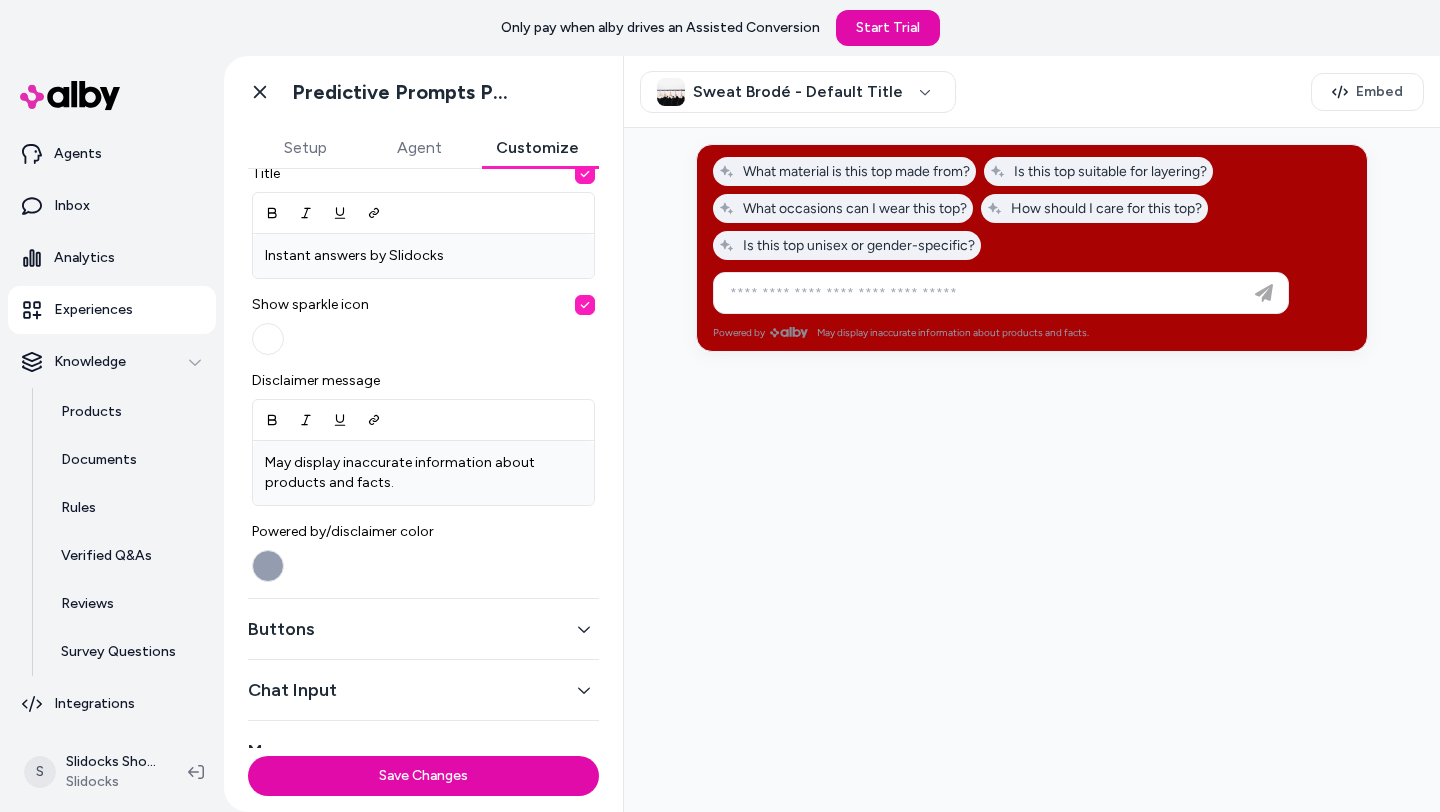 scroll, scrollTop: 619, scrollLeft: 0, axis: vertical 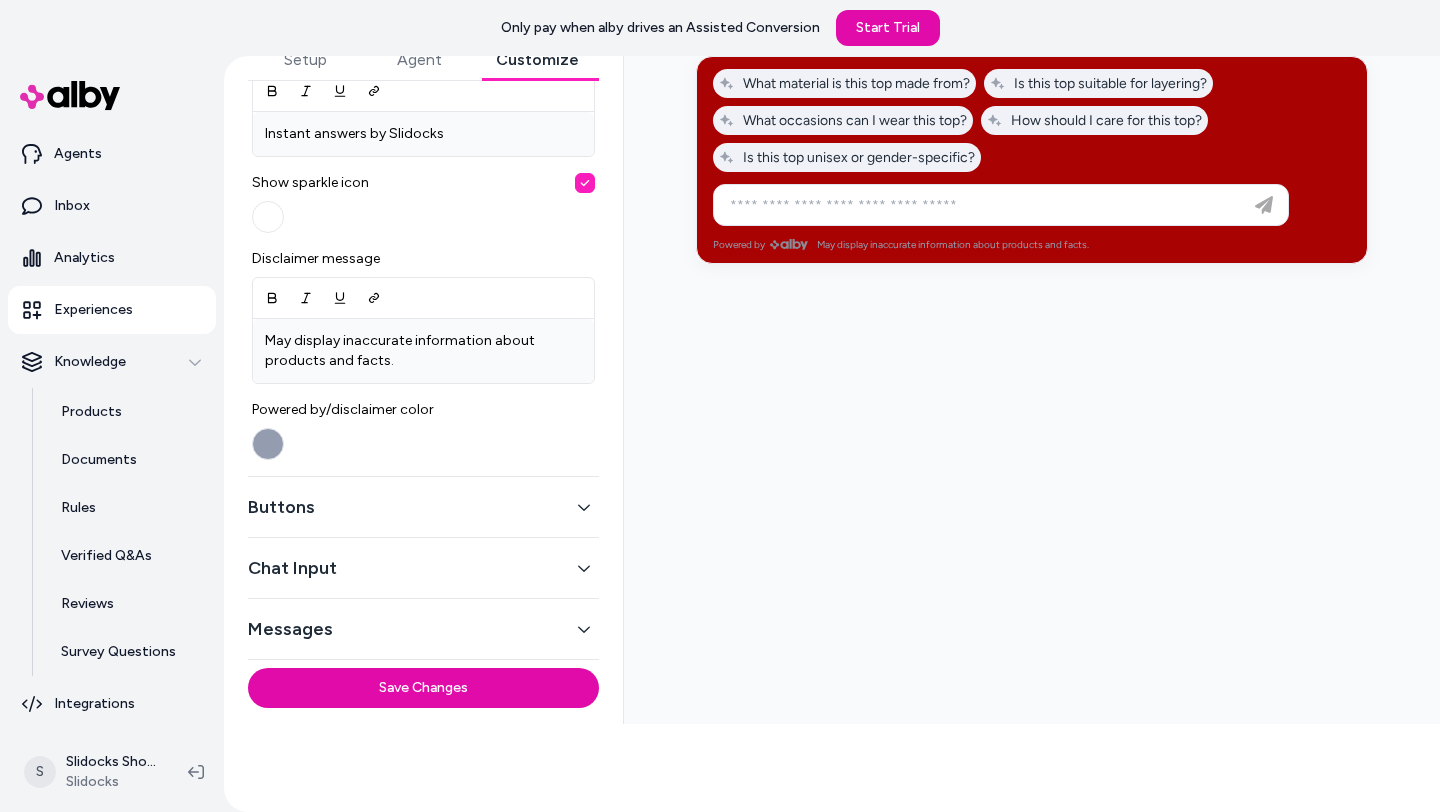 click on "Buttons" at bounding box center [423, 507] 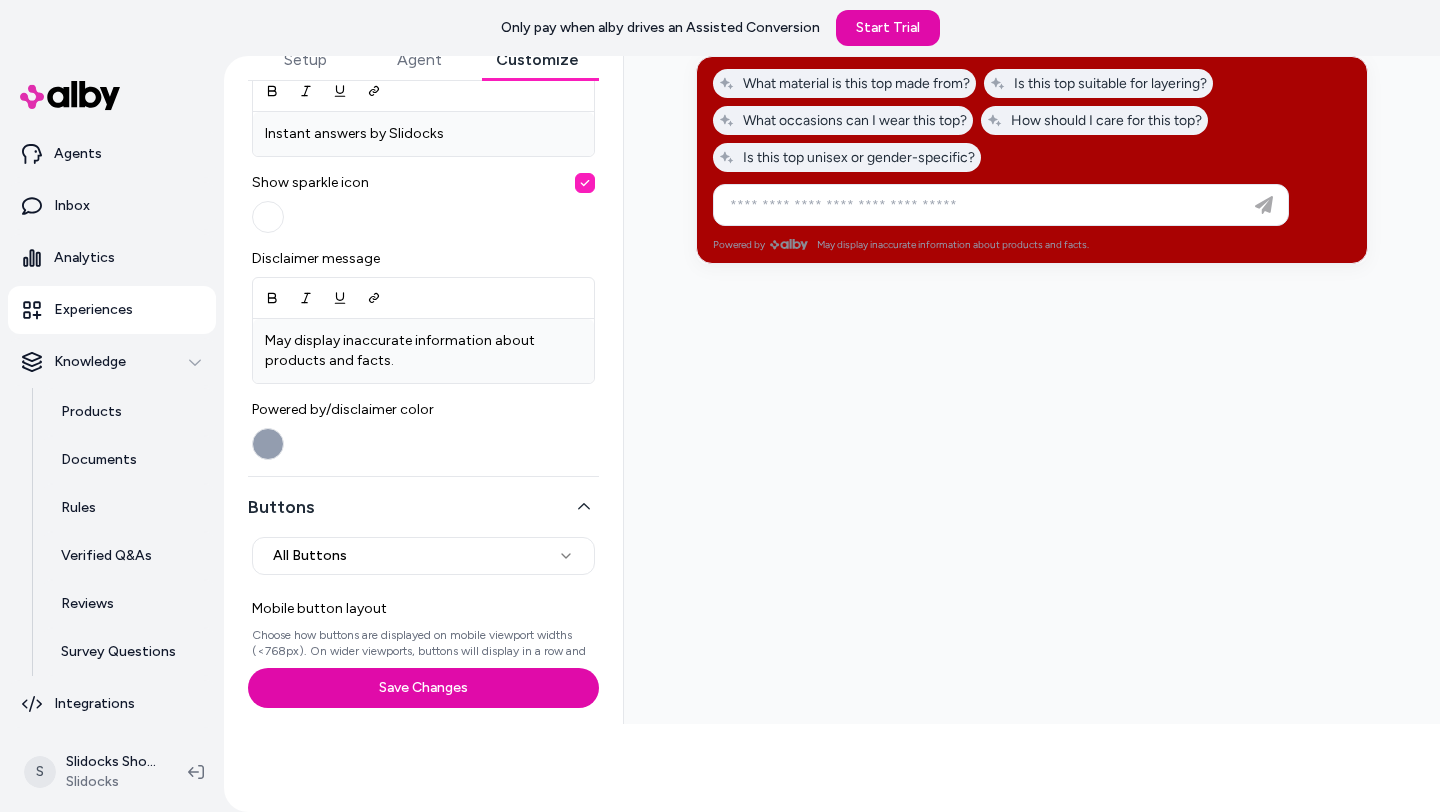 scroll, scrollTop: 95, scrollLeft: 0, axis: vertical 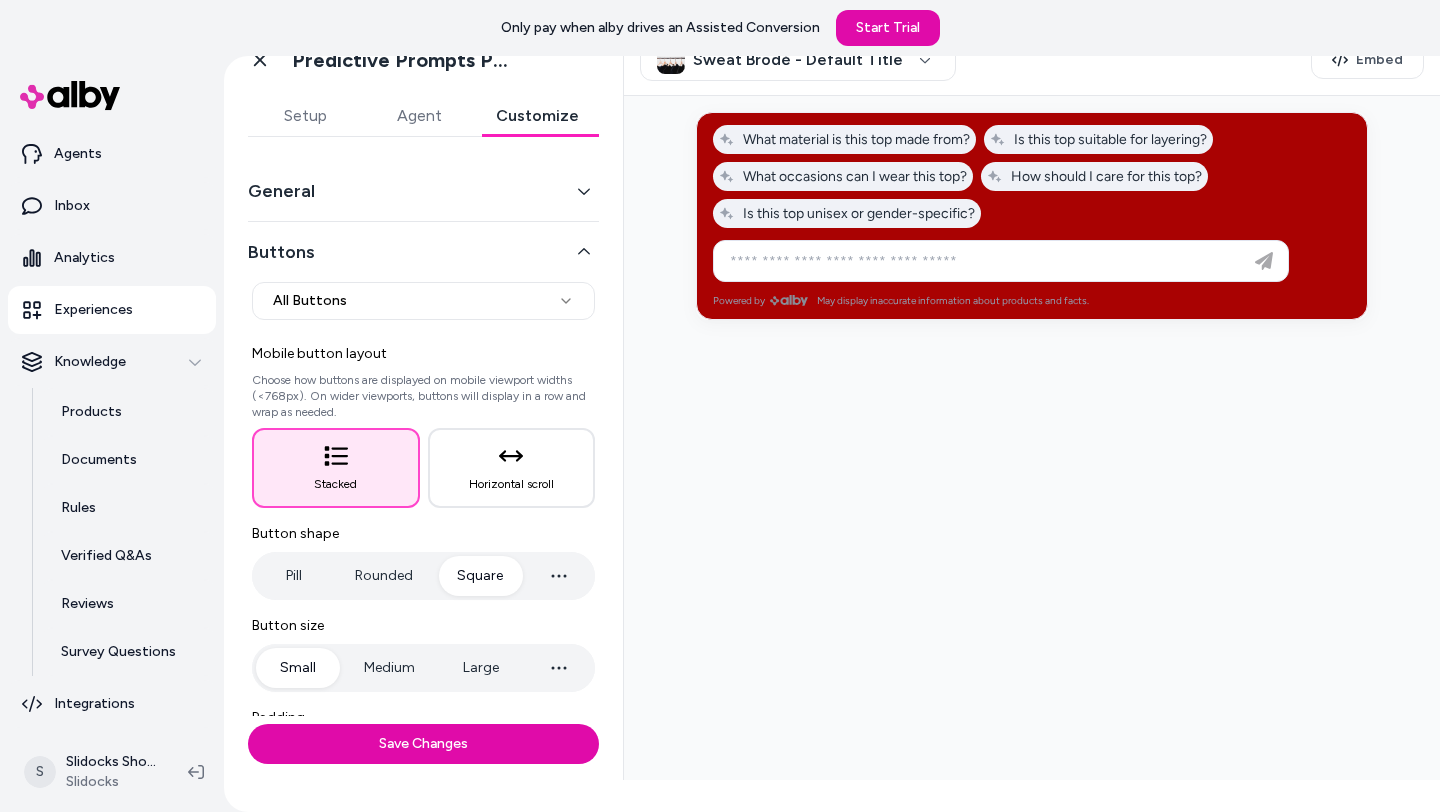 click on "General" at bounding box center (423, 191) 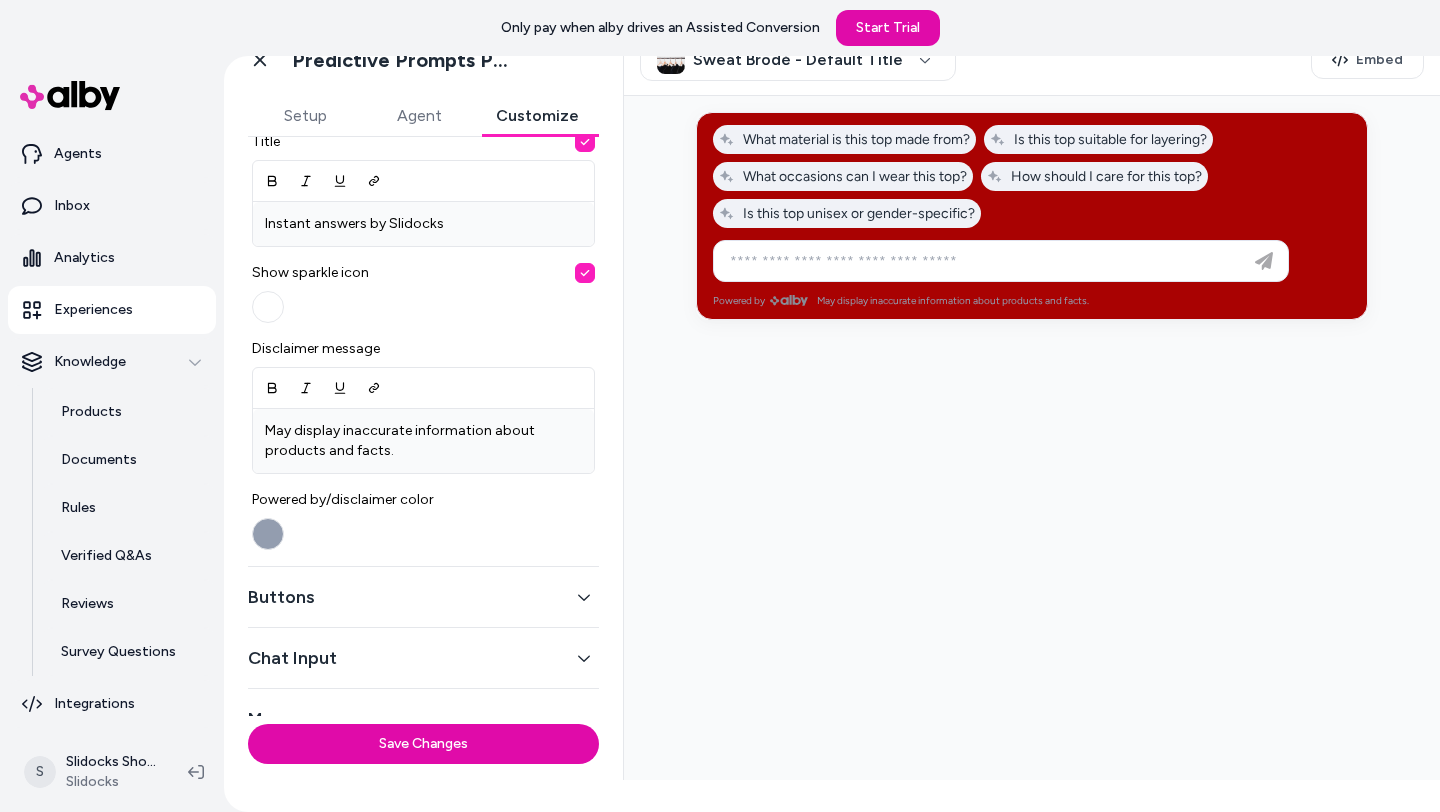 scroll, scrollTop: 619, scrollLeft: 0, axis: vertical 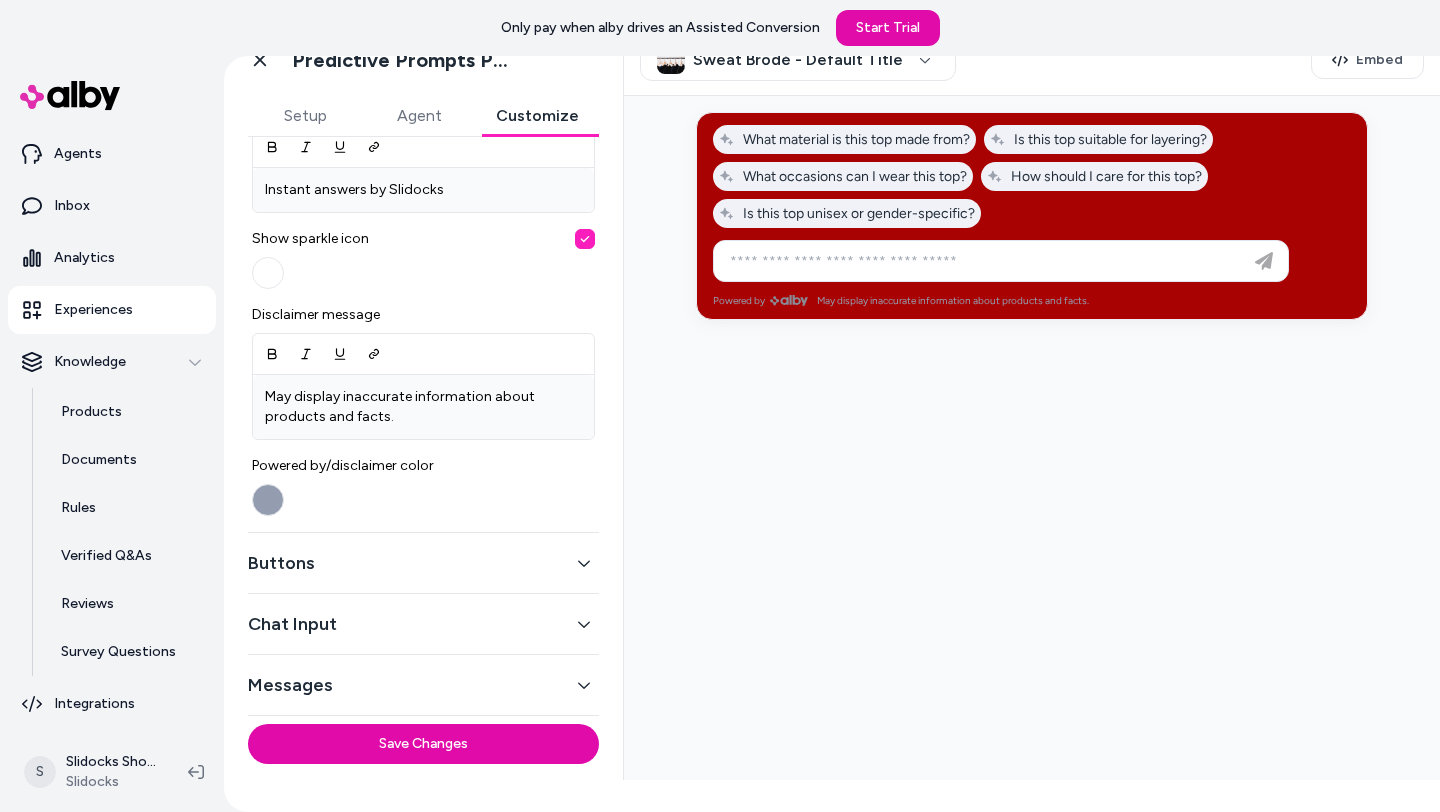 click on "Buttons" at bounding box center (423, 563) 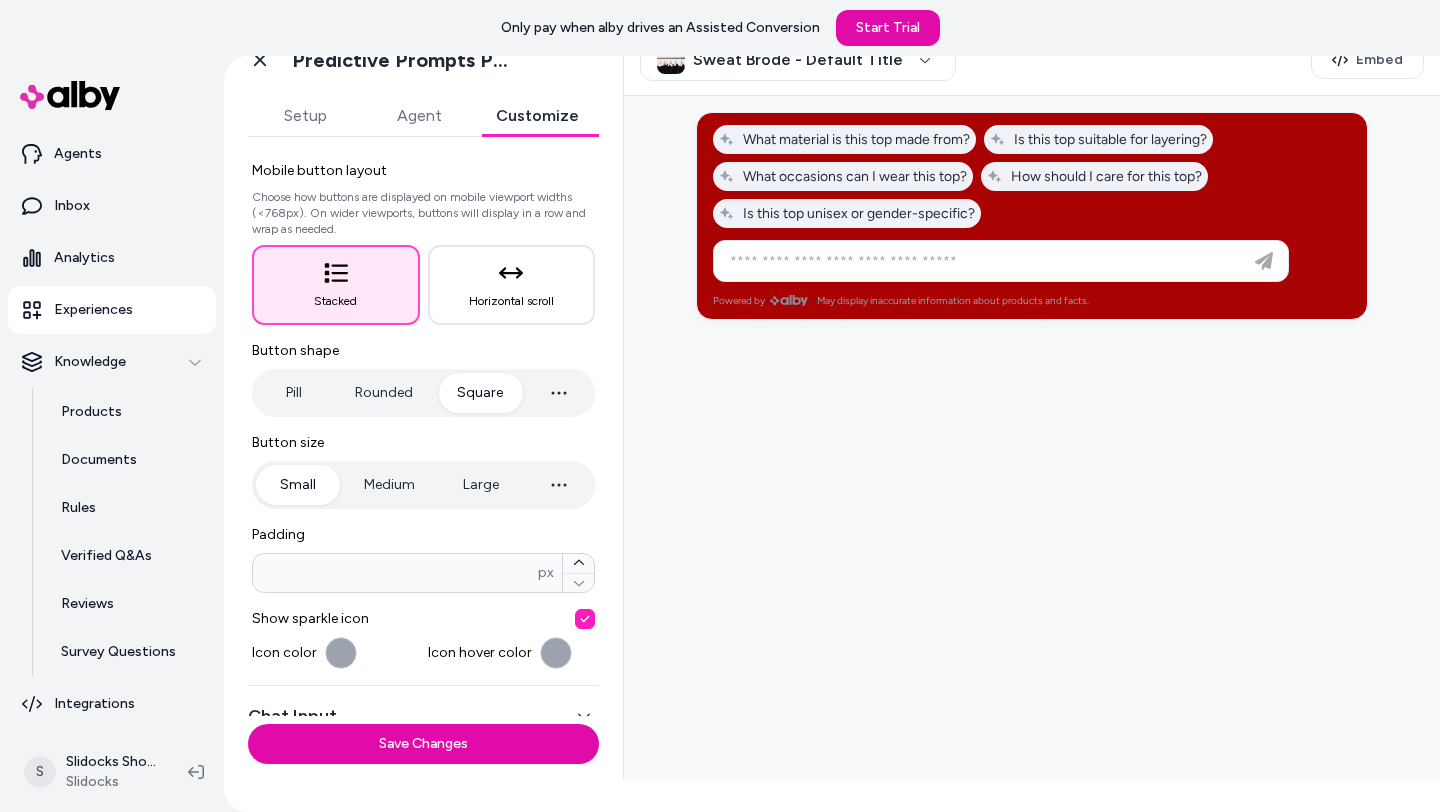 scroll, scrollTop: 172, scrollLeft: 0, axis: vertical 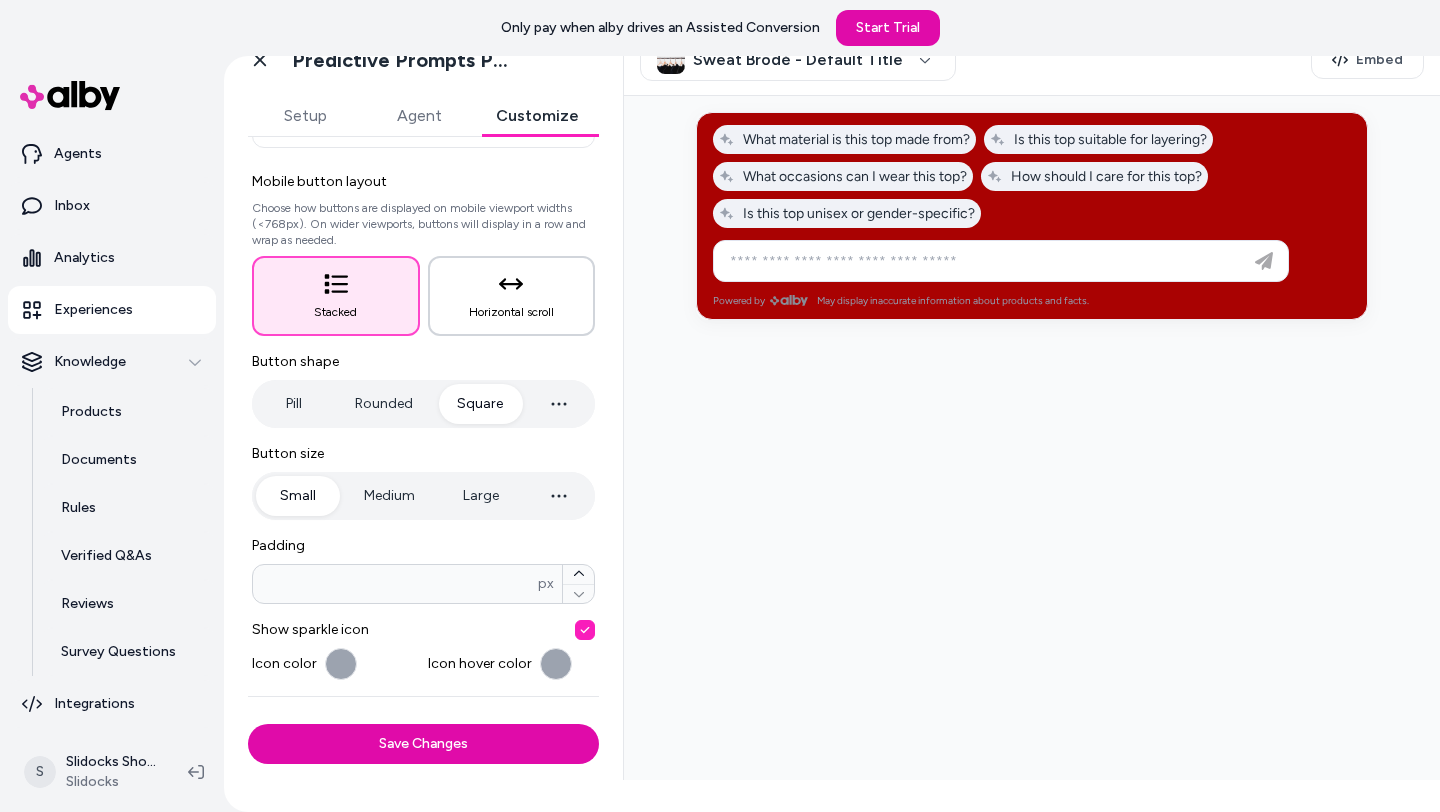 click on "Horizontal scroll" at bounding box center (512, 296) 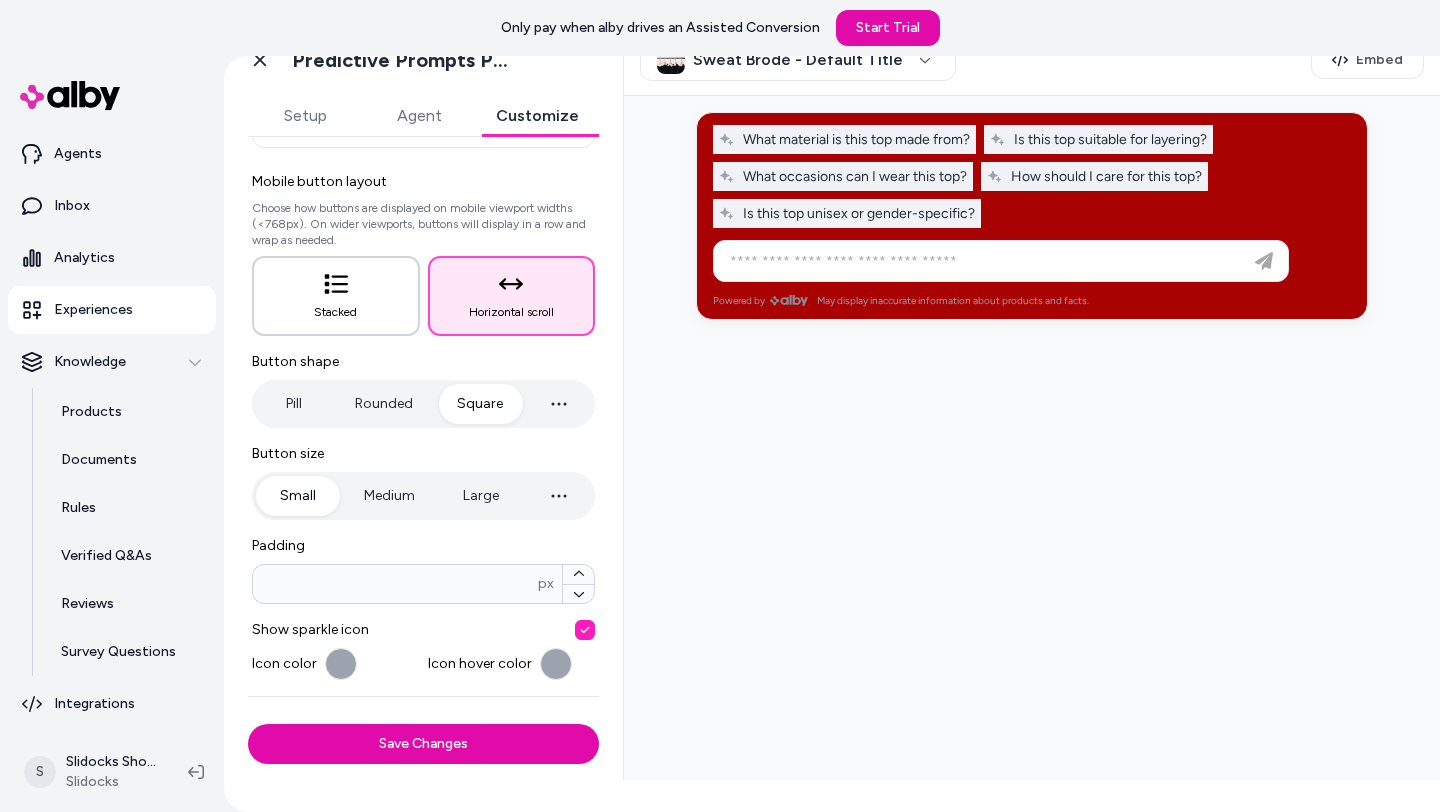 click on "Stacked" at bounding box center [336, 296] 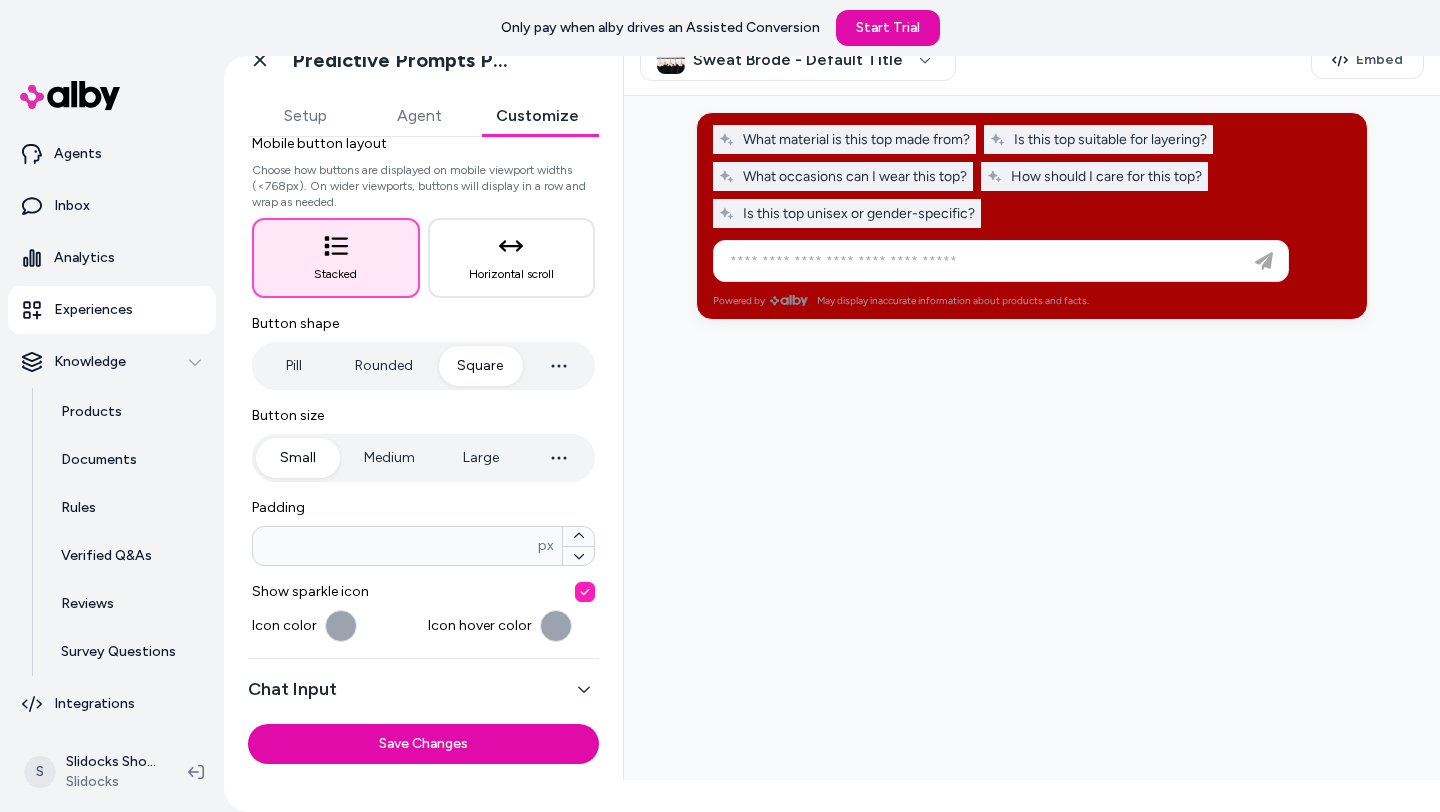 scroll, scrollTop: 275, scrollLeft: 0, axis: vertical 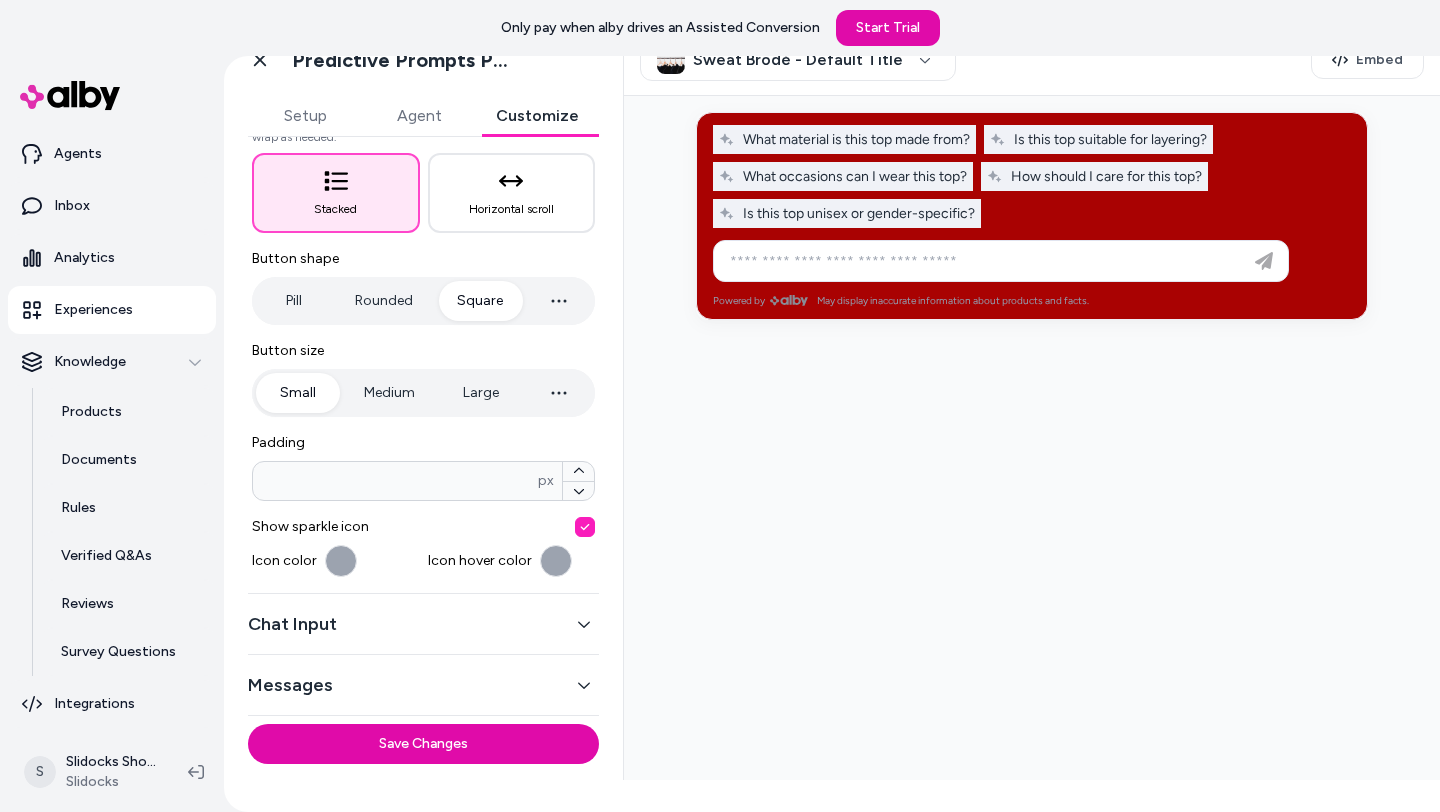 click on "Chat Input" at bounding box center (423, 624) 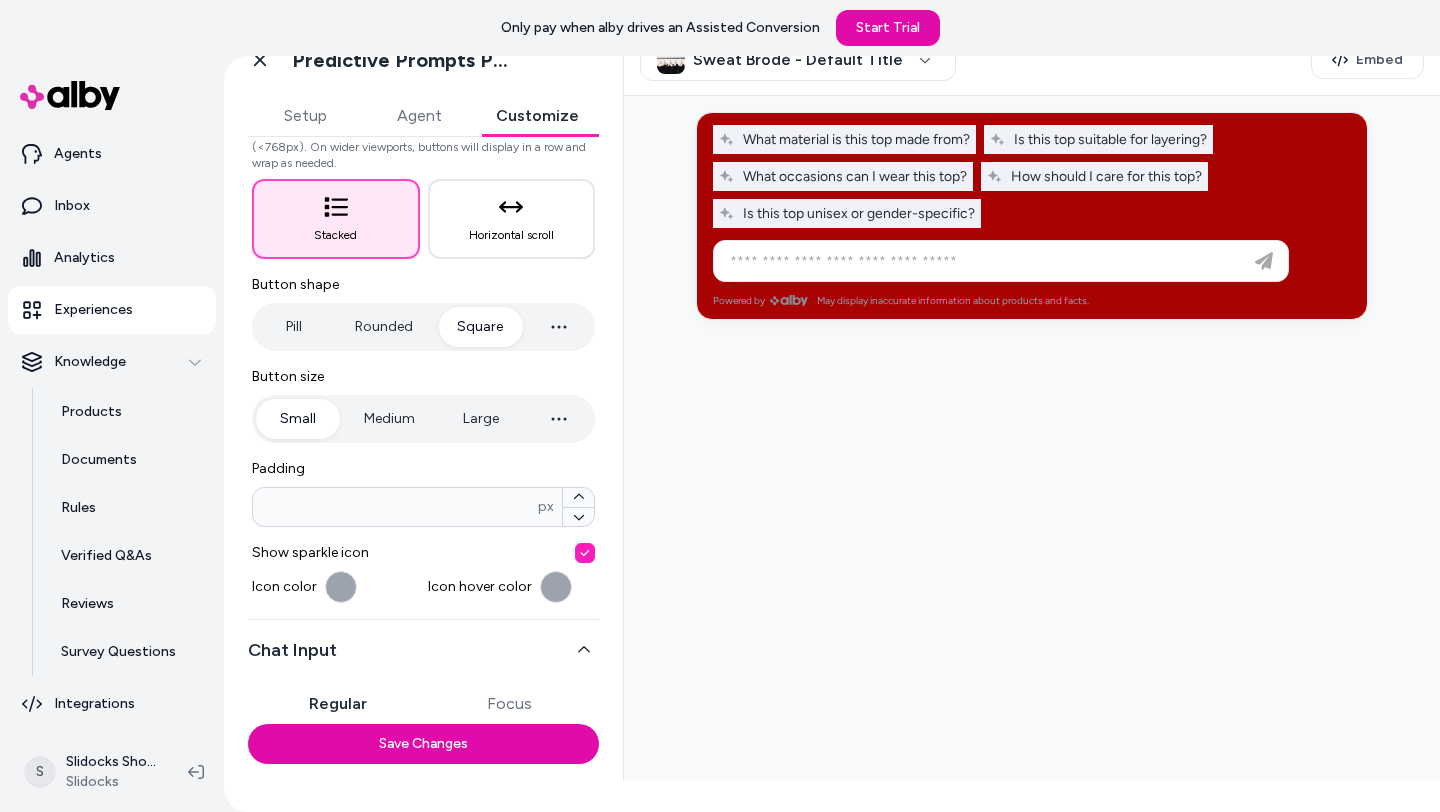scroll, scrollTop: 222, scrollLeft: 0, axis: vertical 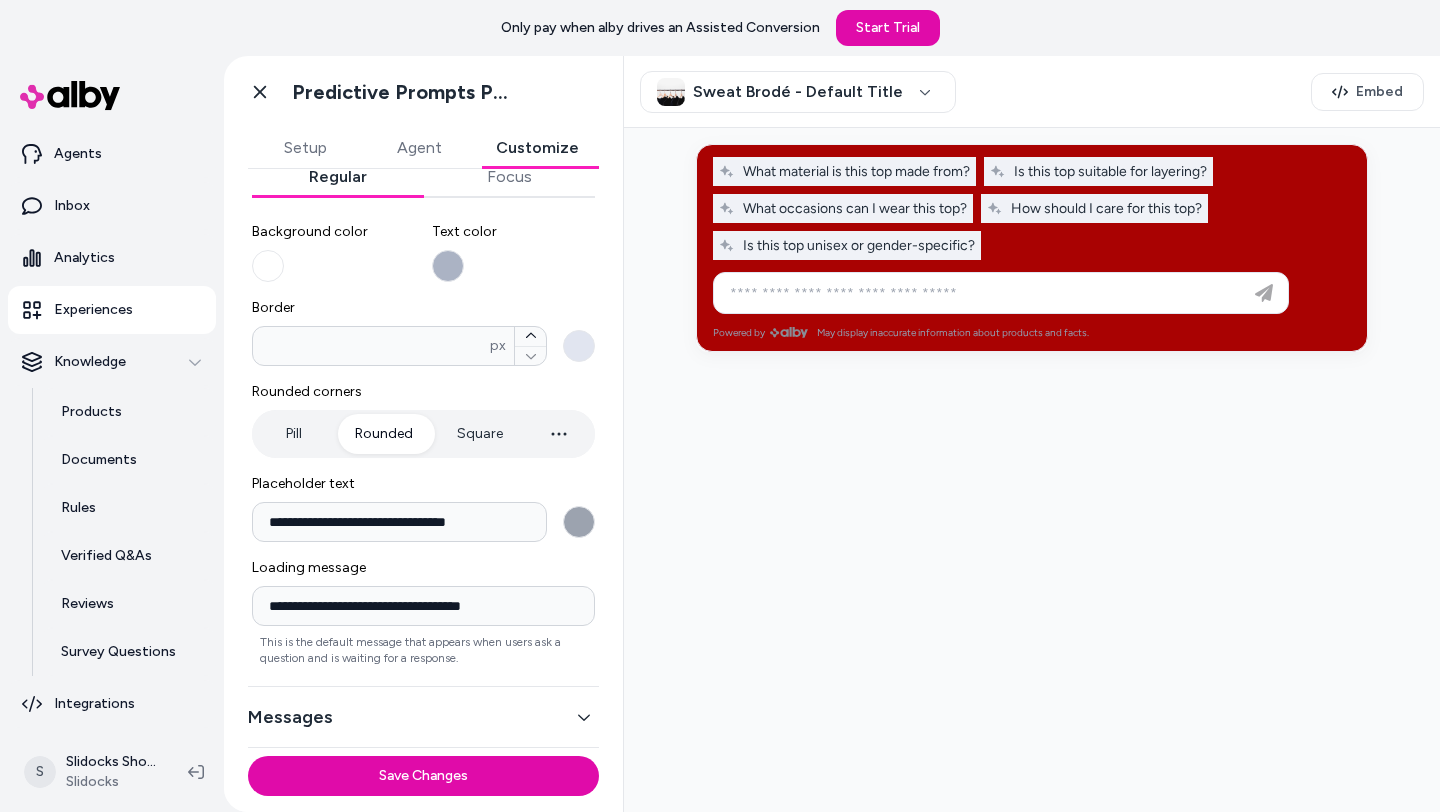 click on "Messages" at bounding box center (423, 717) 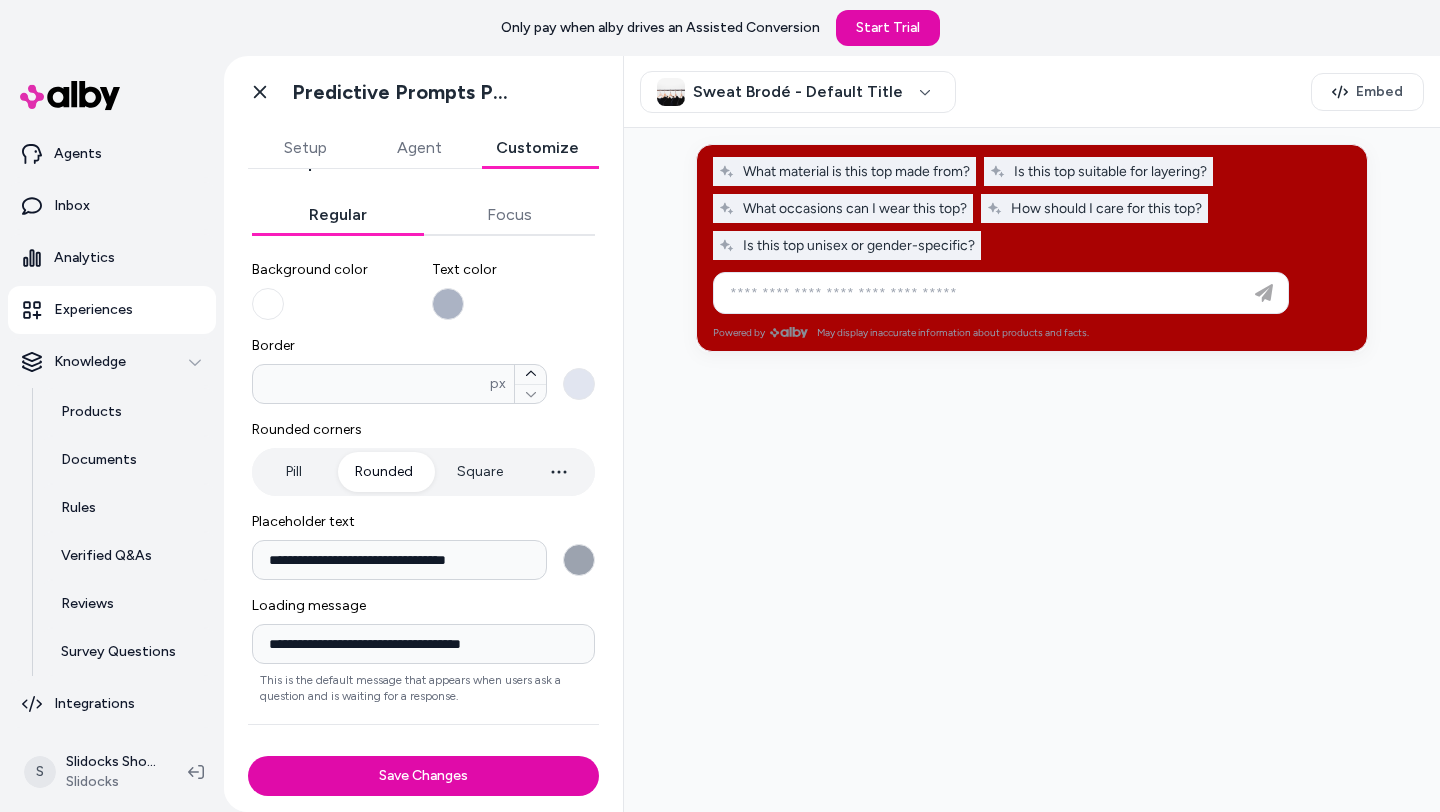 scroll, scrollTop: 177, scrollLeft: 0, axis: vertical 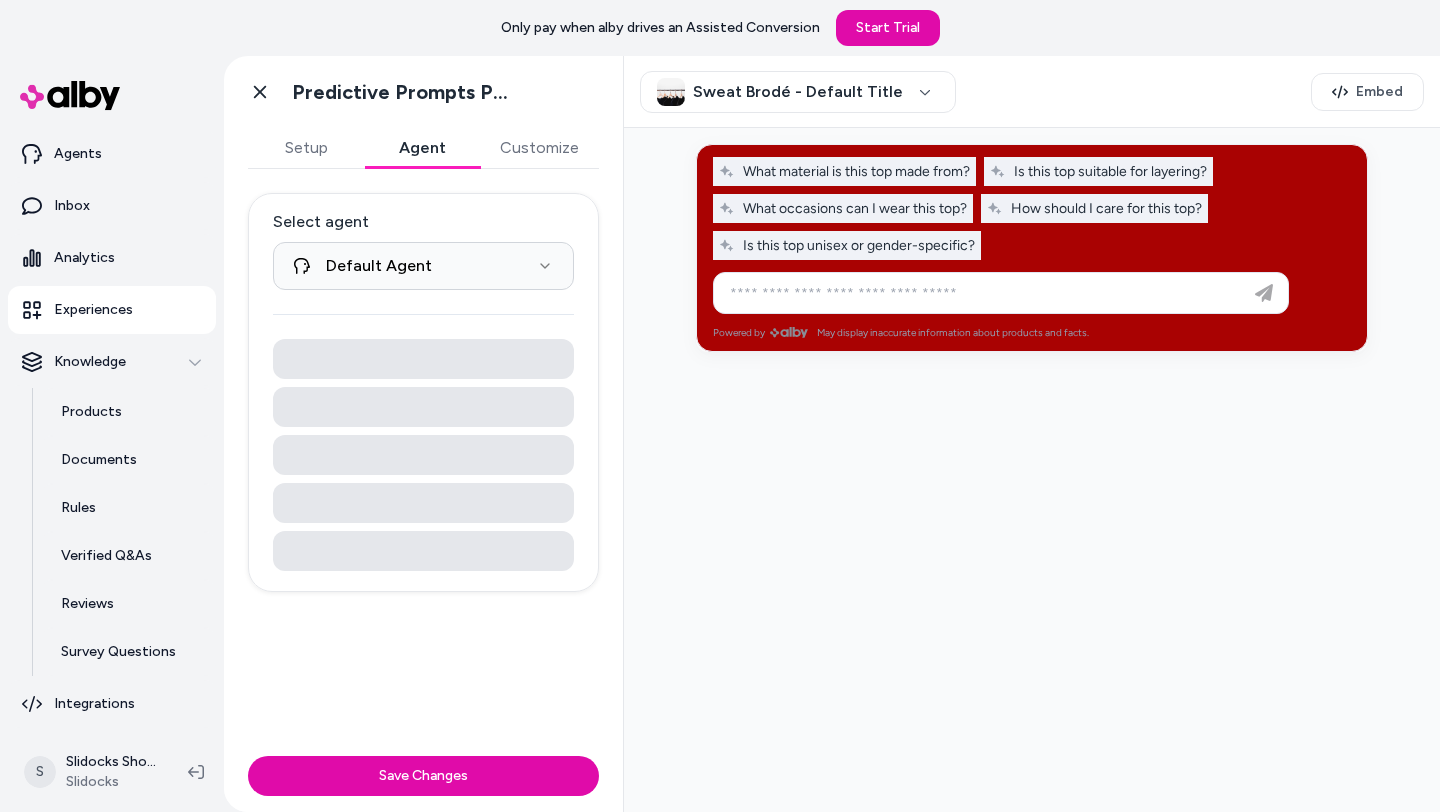 click on "Agent" at bounding box center (422, 148) 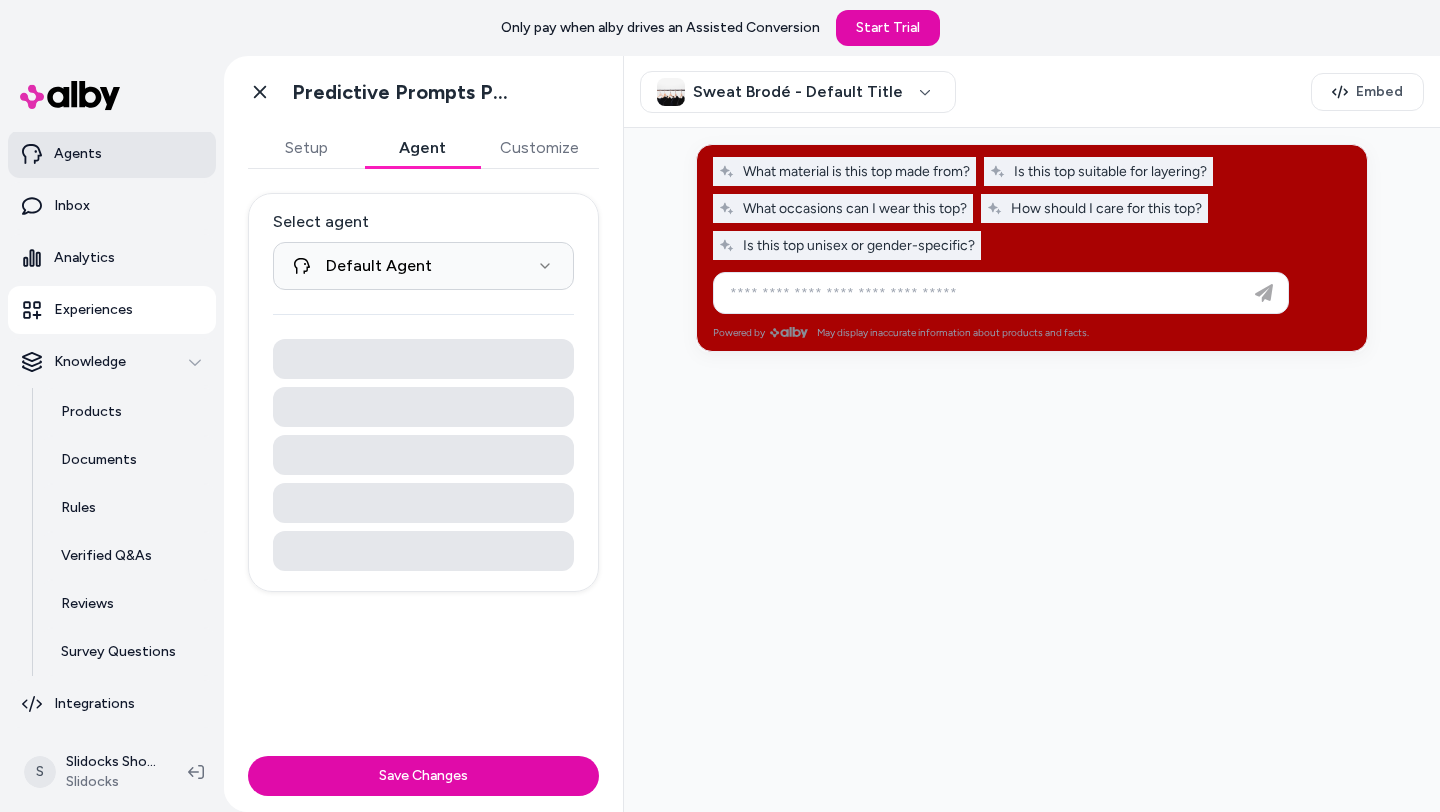 click on "Agents" at bounding box center [112, 154] 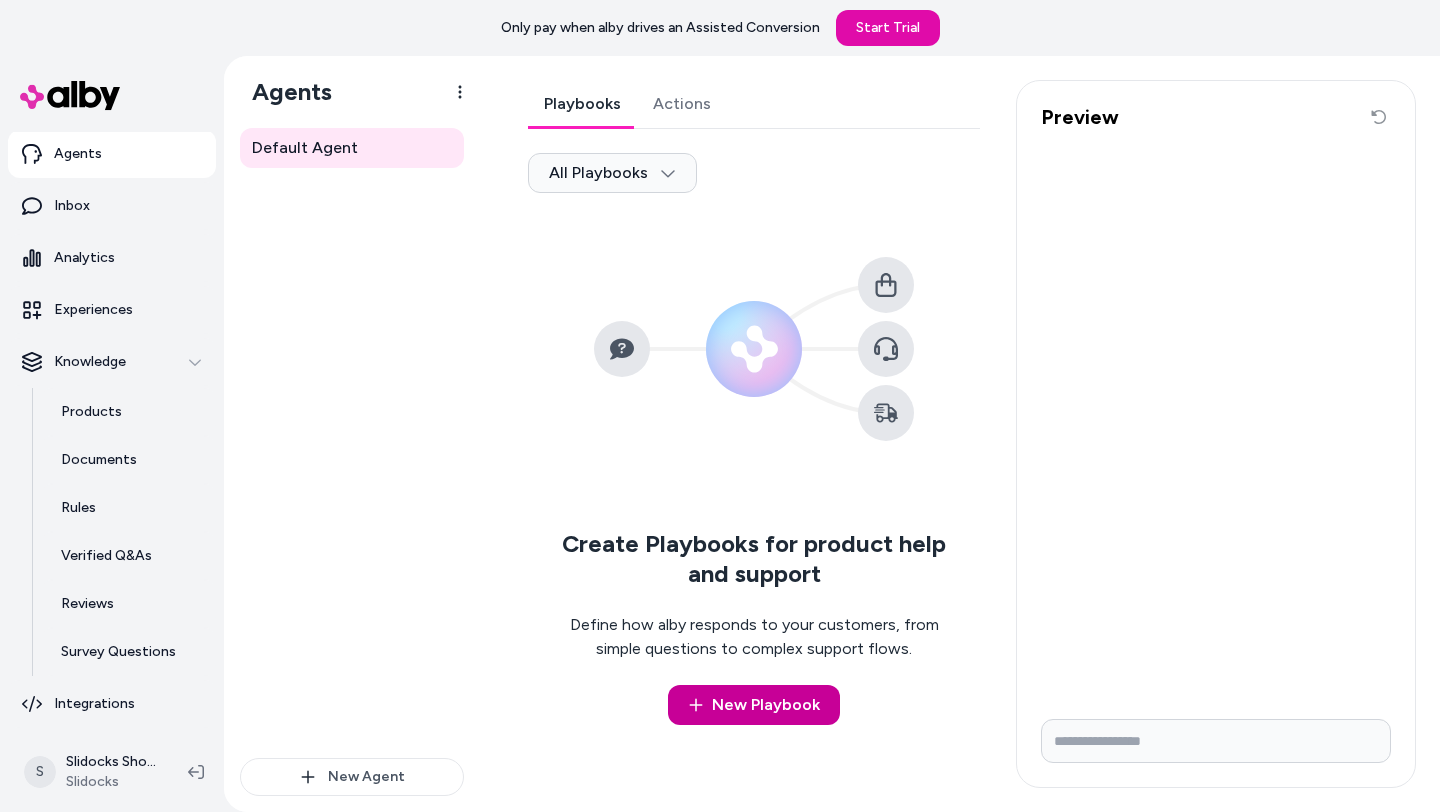 click on "New Playbook" at bounding box center (754, 705) 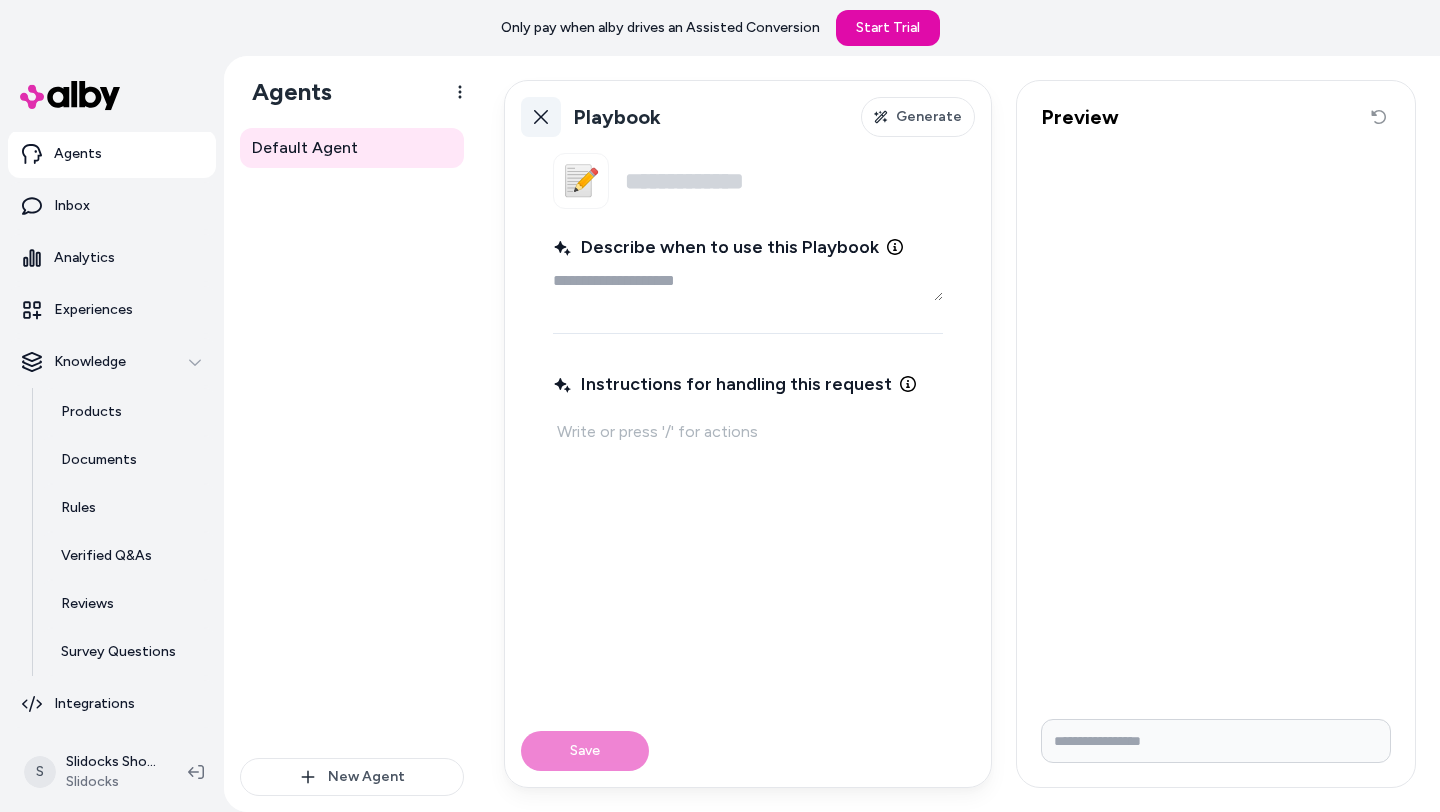 click on "Back" at bounding box center [541, 117] 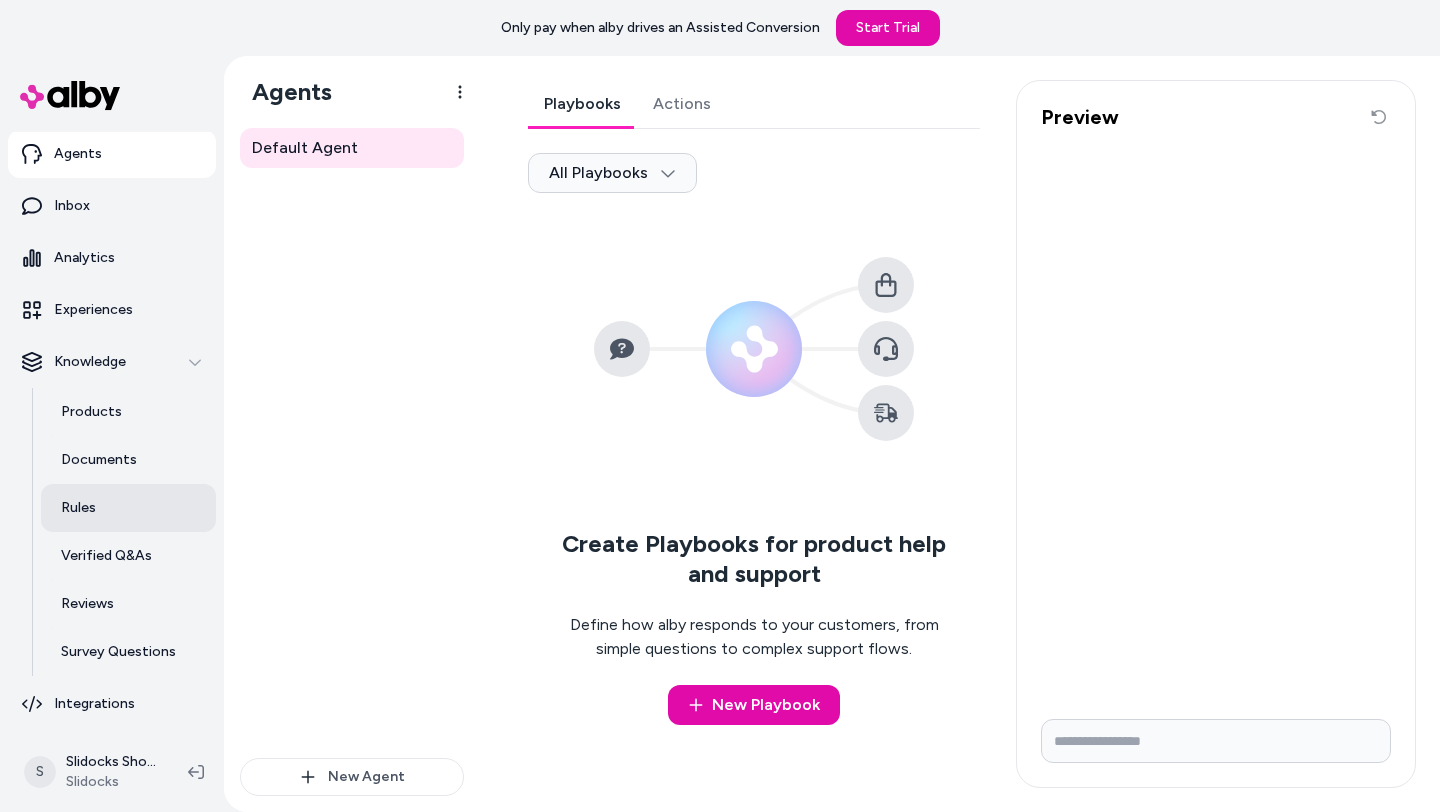click on "Rules" at bounding box center (128, 508) 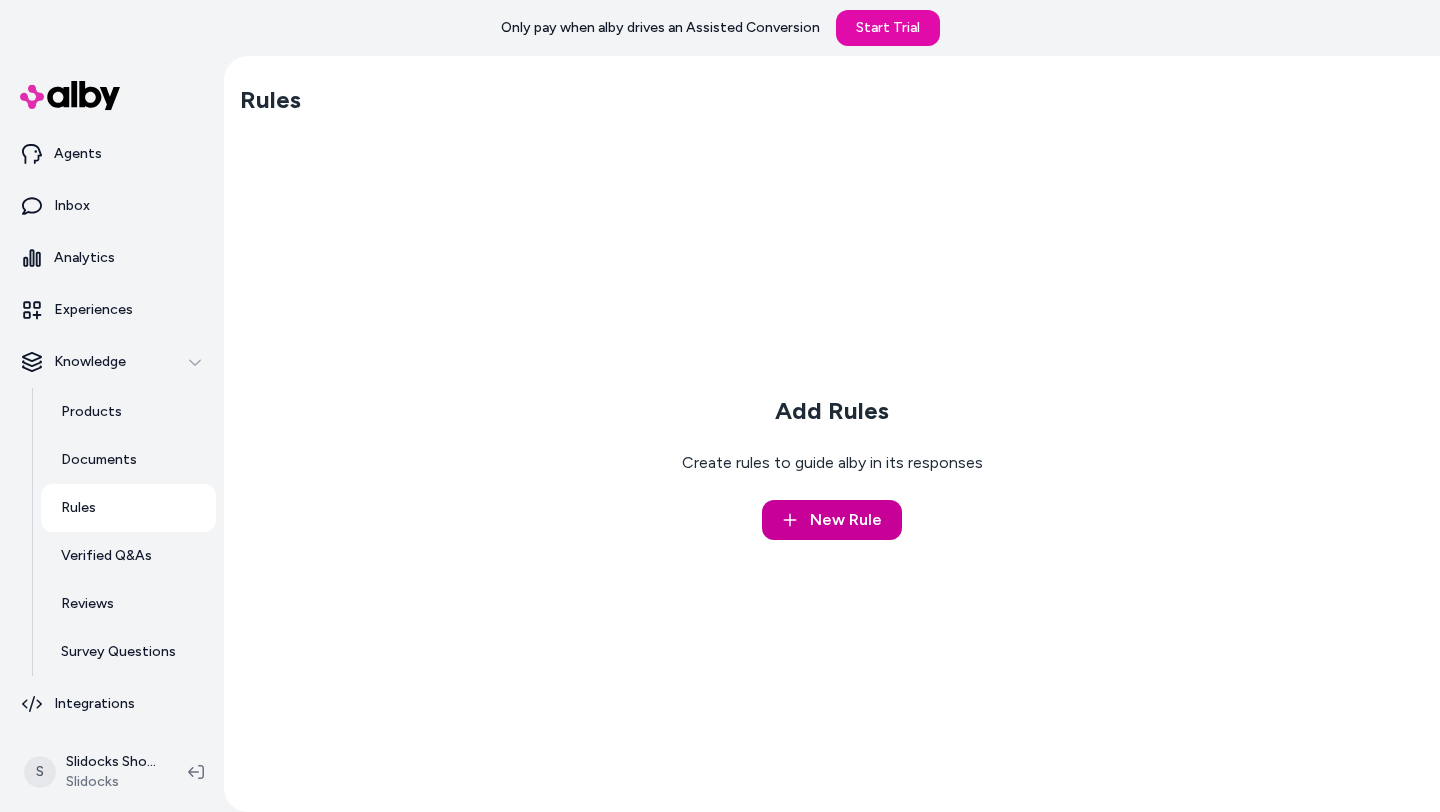 click on "New Rule" at bounding box center (846, 520) 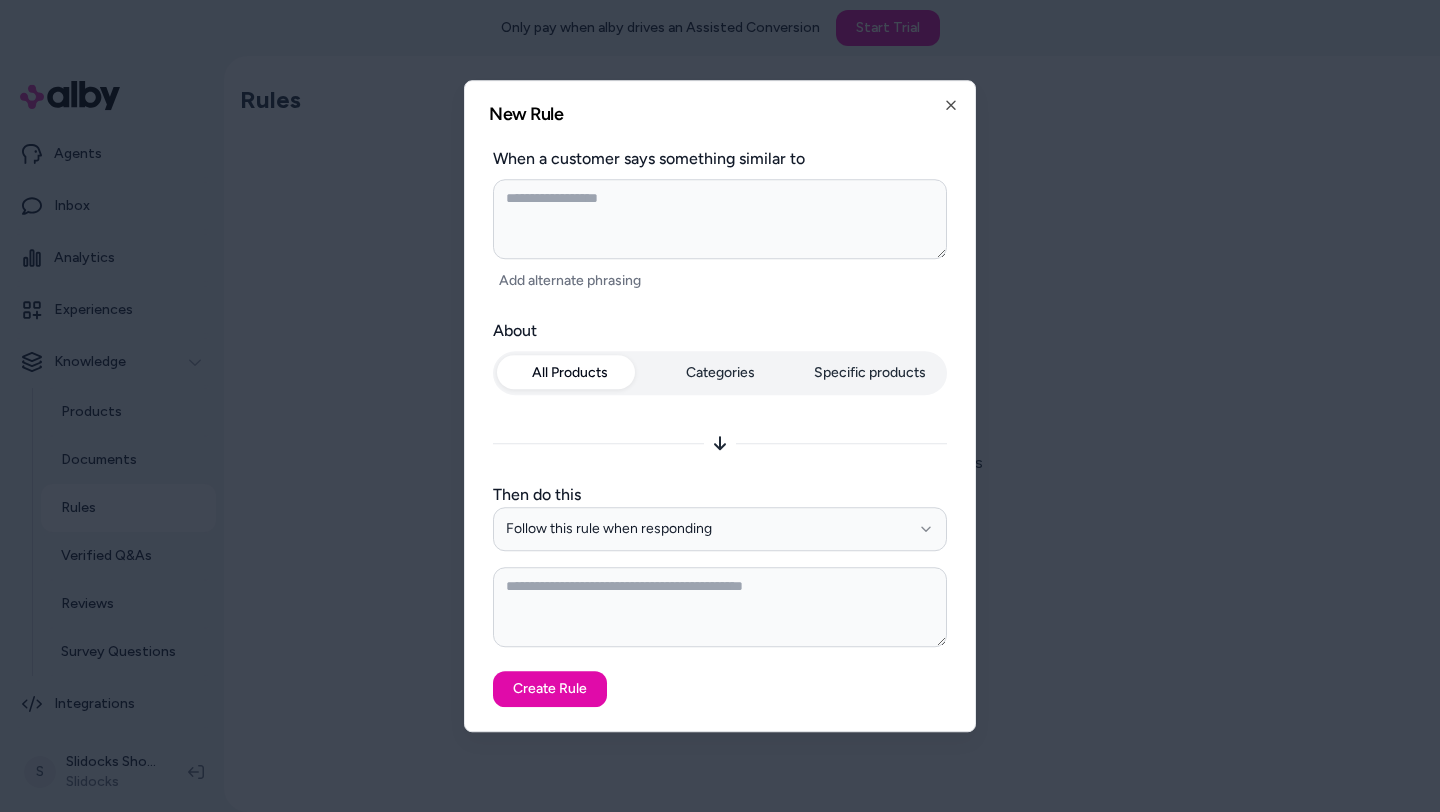 type on "*" 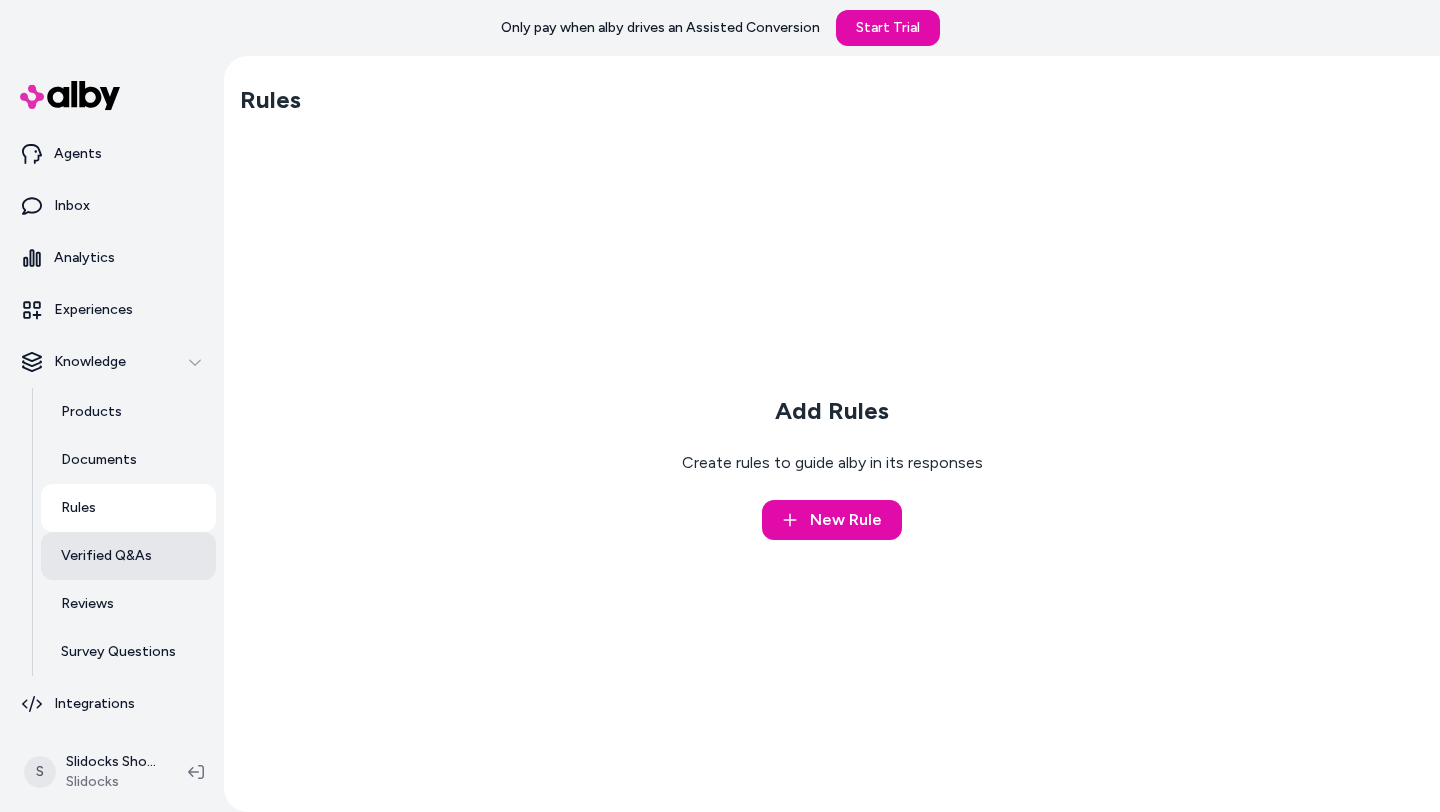 click on "Verified Q&As" at bounding box center (106, 556) 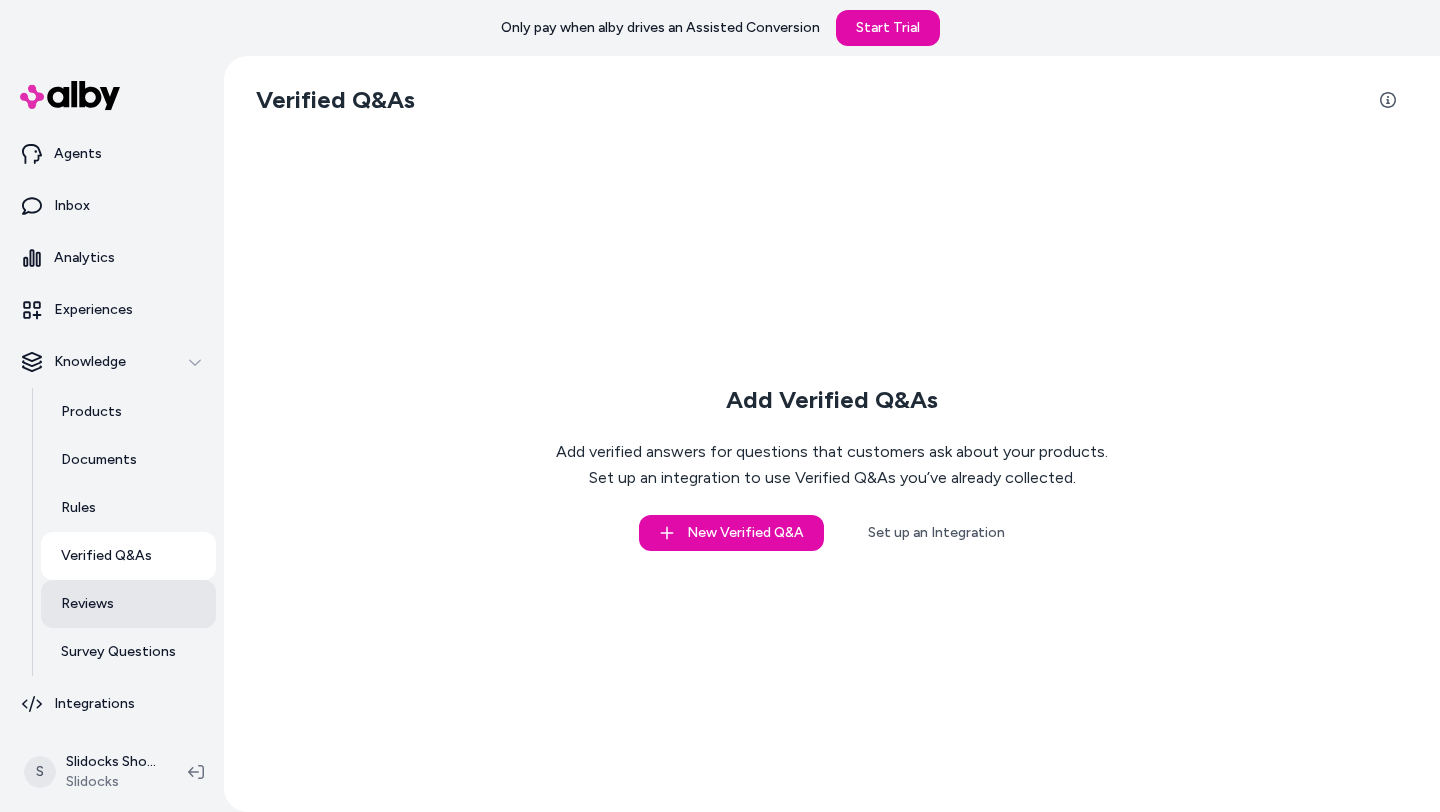 click on "Reviews" at bounding box center [128, 604] 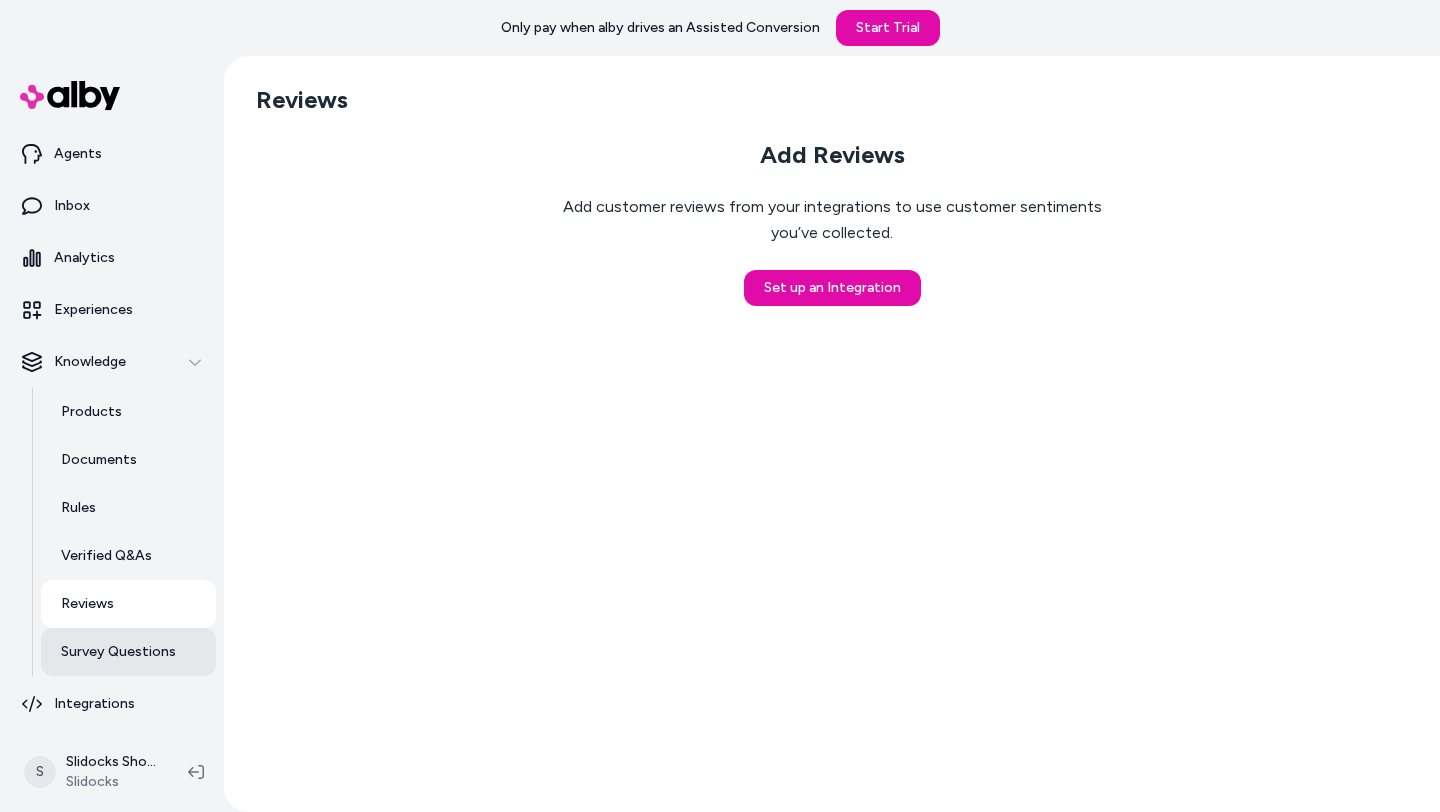 click on "Survey Questions" at bounding box center [118, 652] 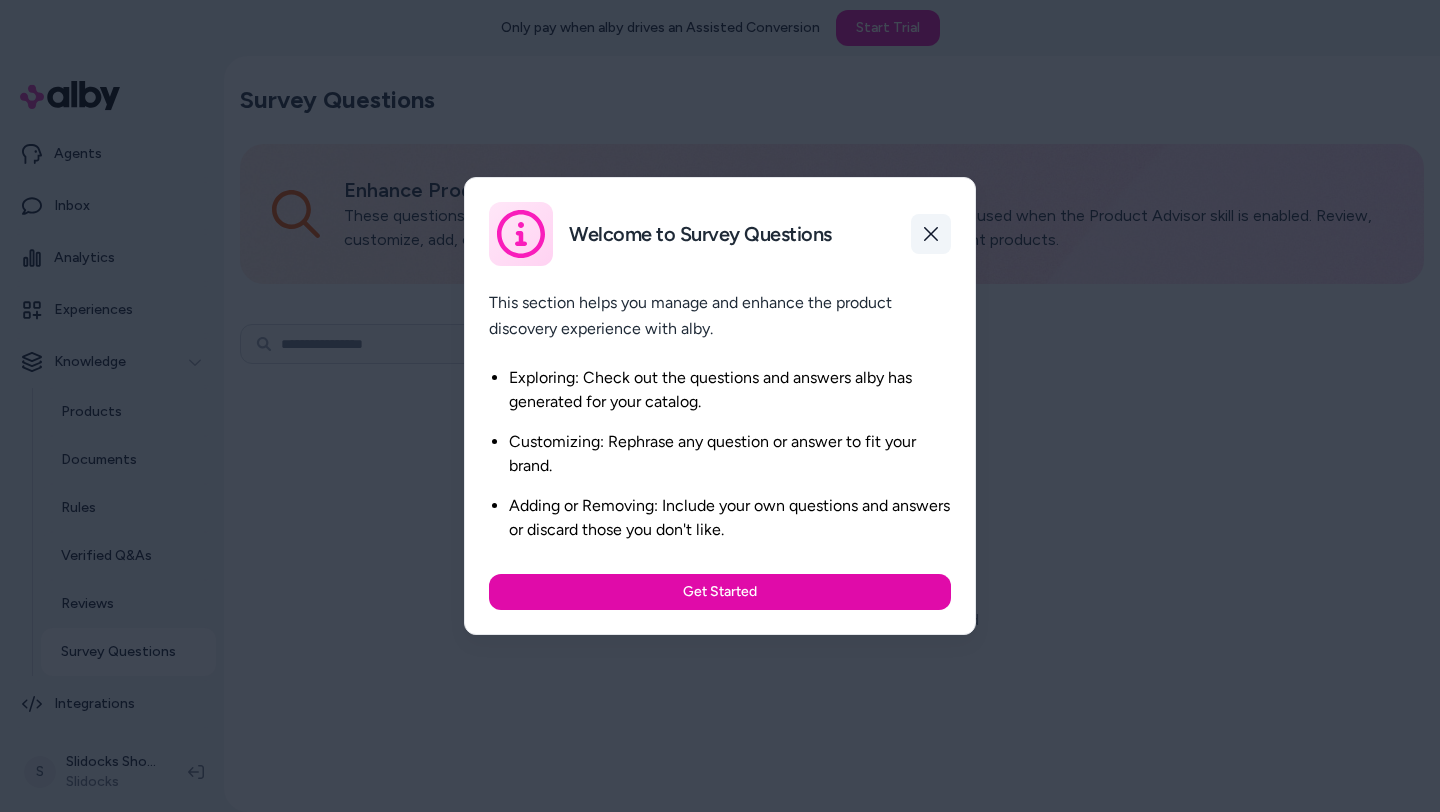click 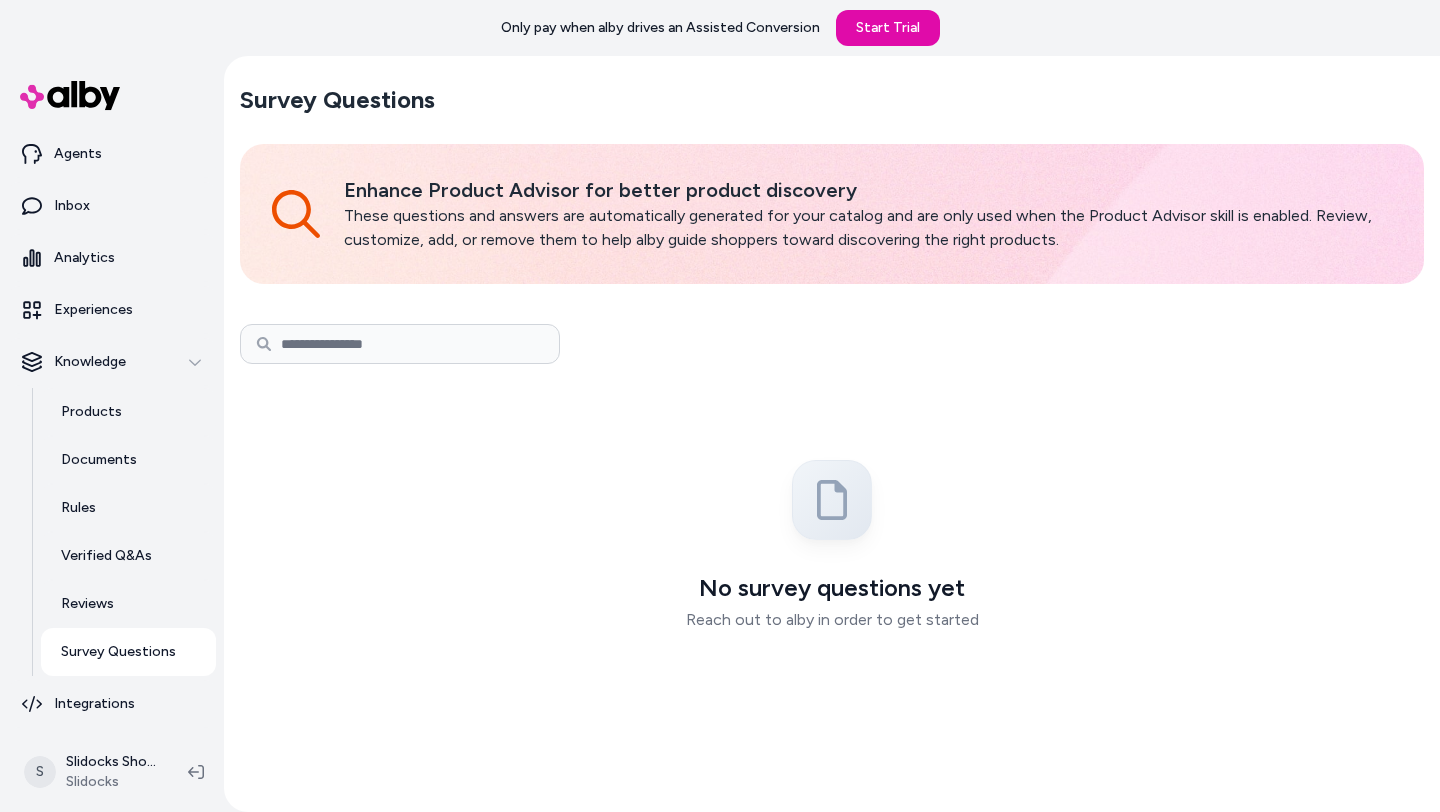 click at bounding box center (832, 500) 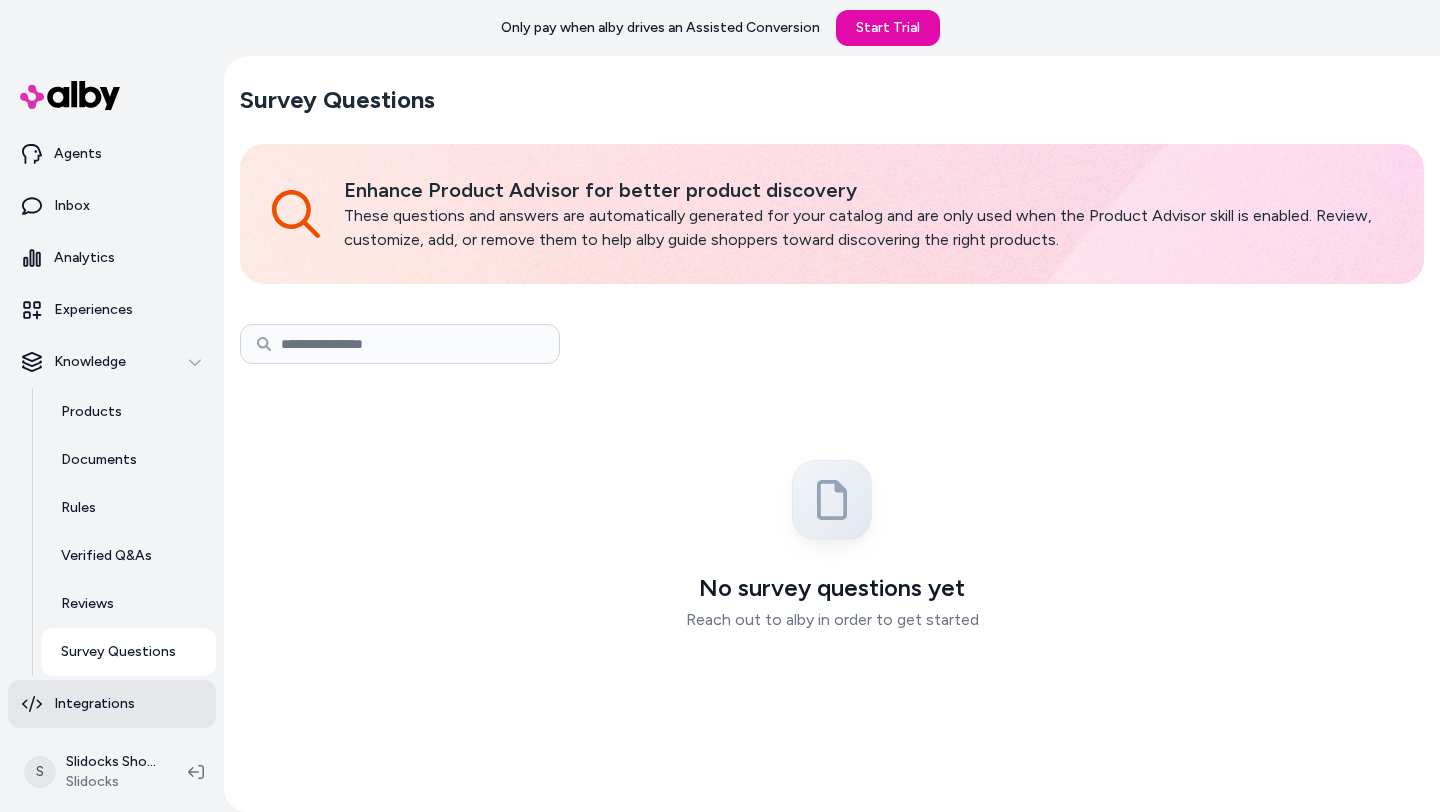 click on "Integrations" at bounding box center [94, 704] 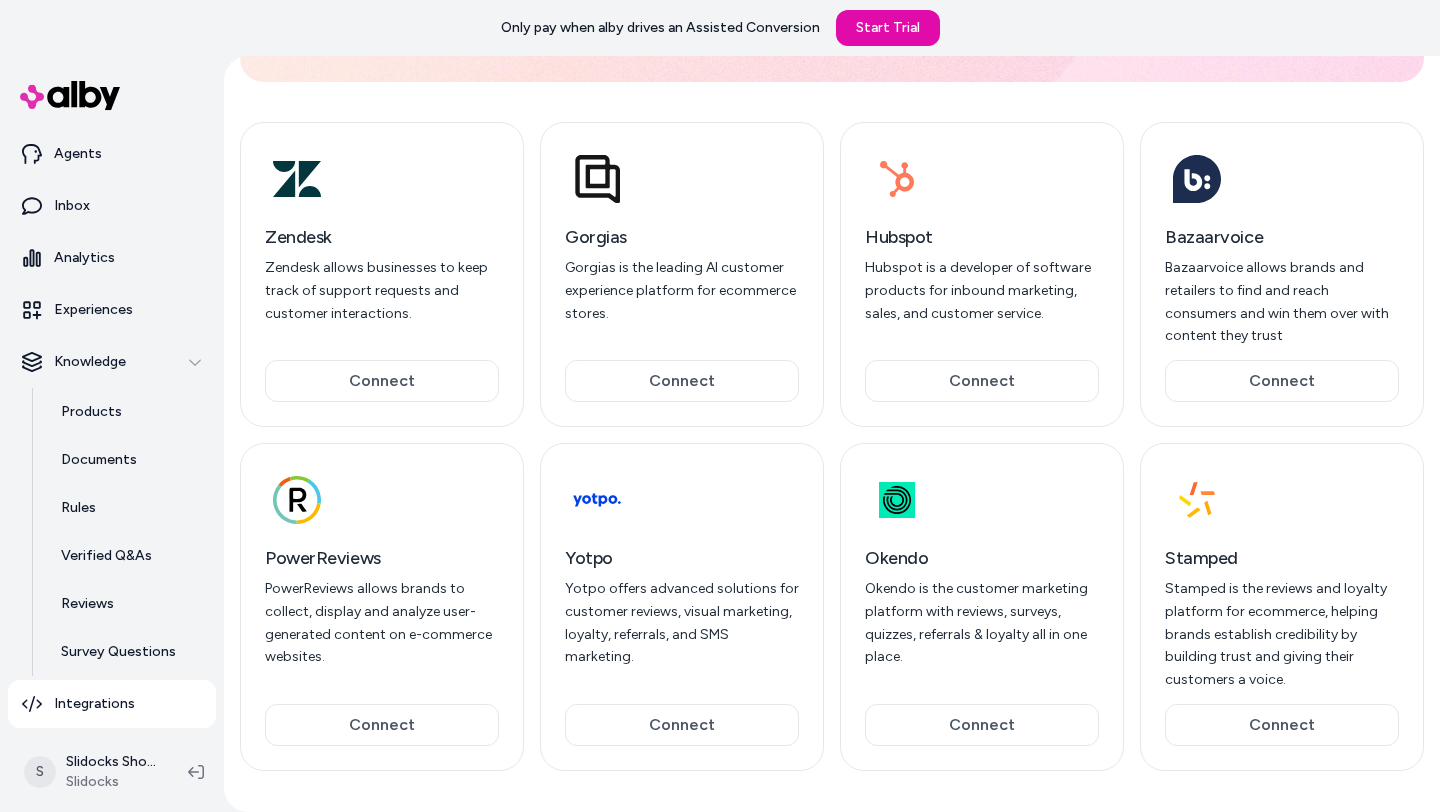 scroll, scrollTop: 175, scrollLeft: 0, axis: vertical 